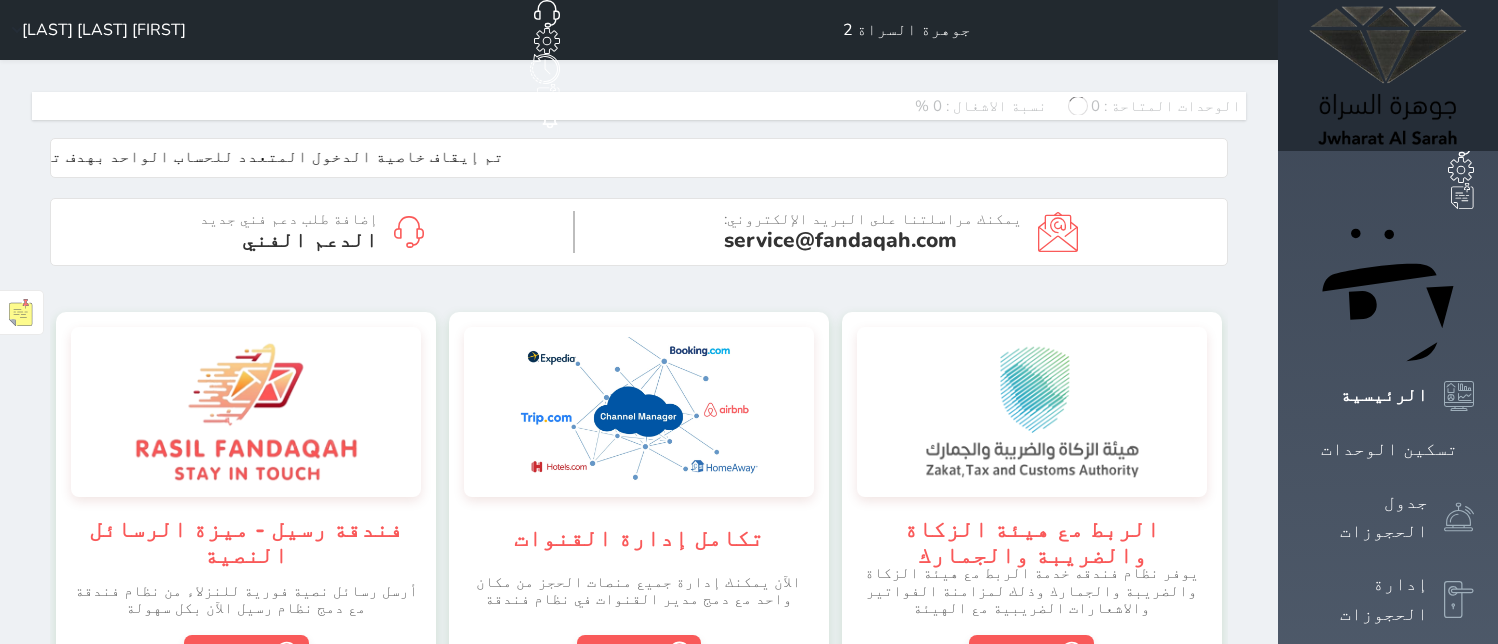scroll, scrollTop: 0, scrollLeft: 0, axis: both 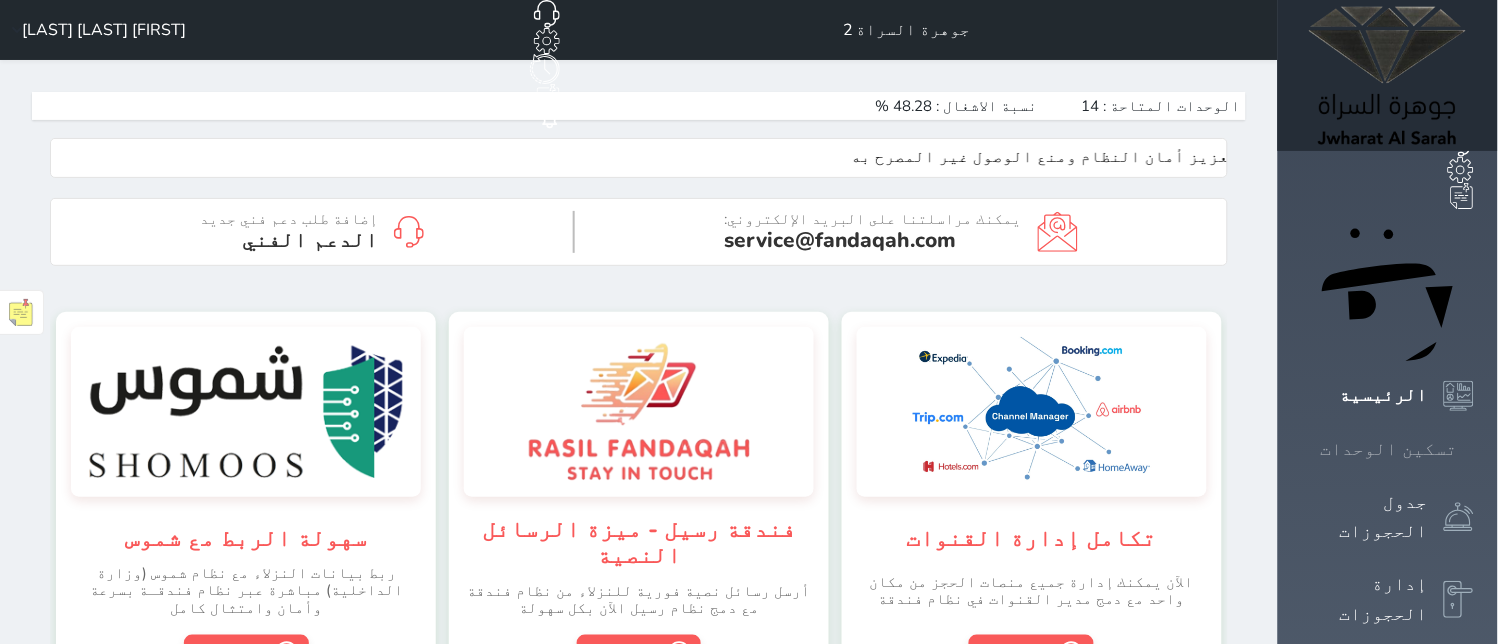click 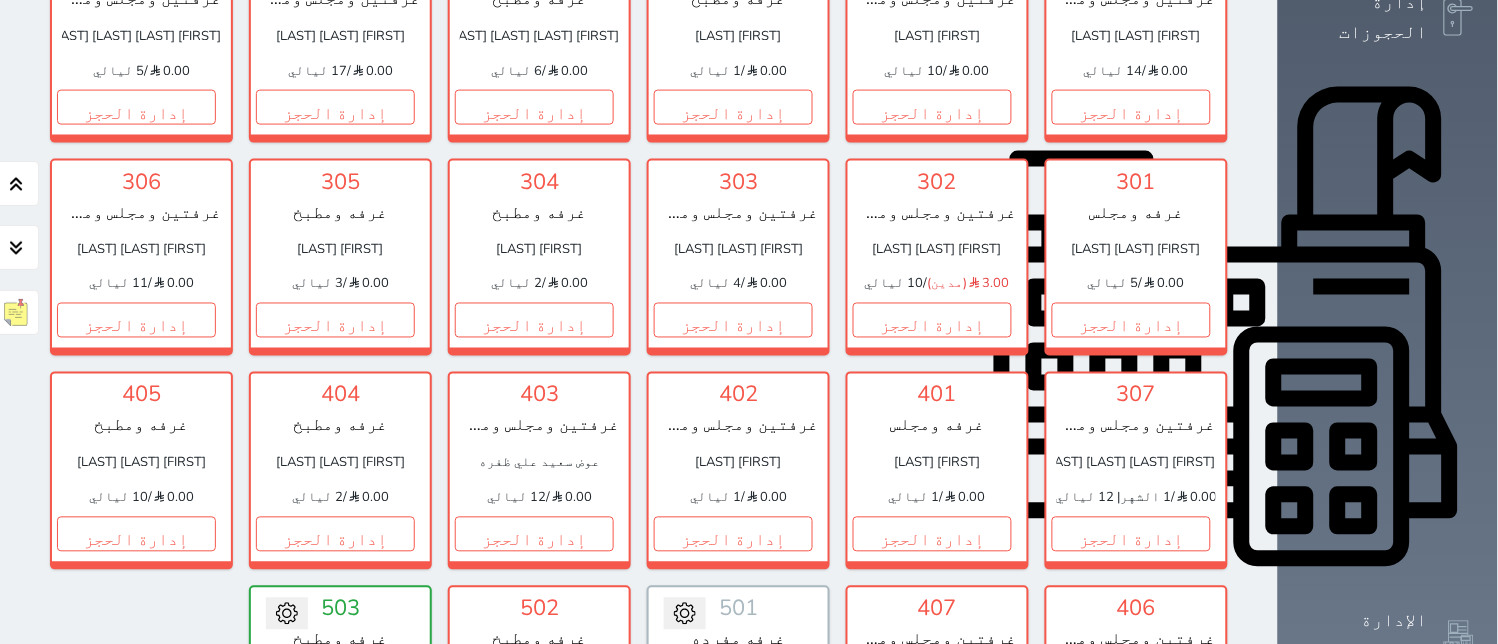 scroll, scrollTop: 855, scrollLeft: 0, axis: vertical 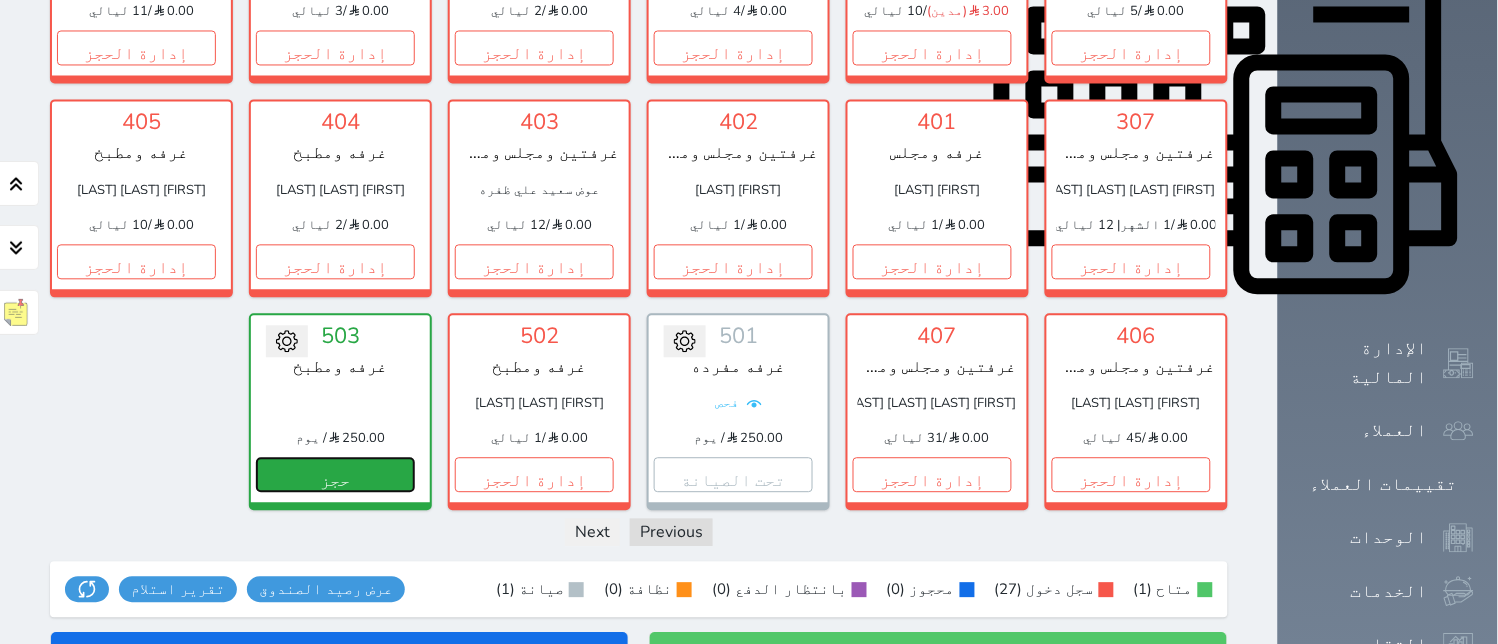 click on "حجز" at bounding box center [335, 474] 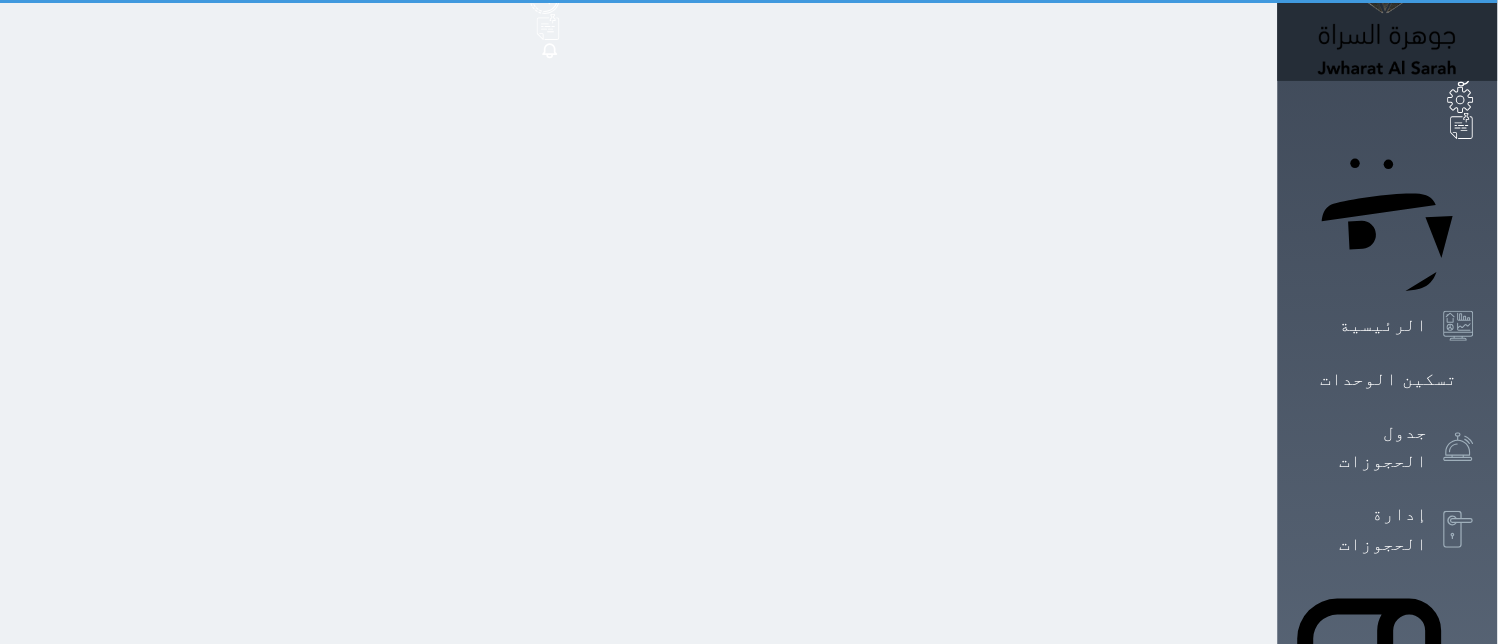 scroll, scrollTop: 0, scrollLeft: 0, axis: both 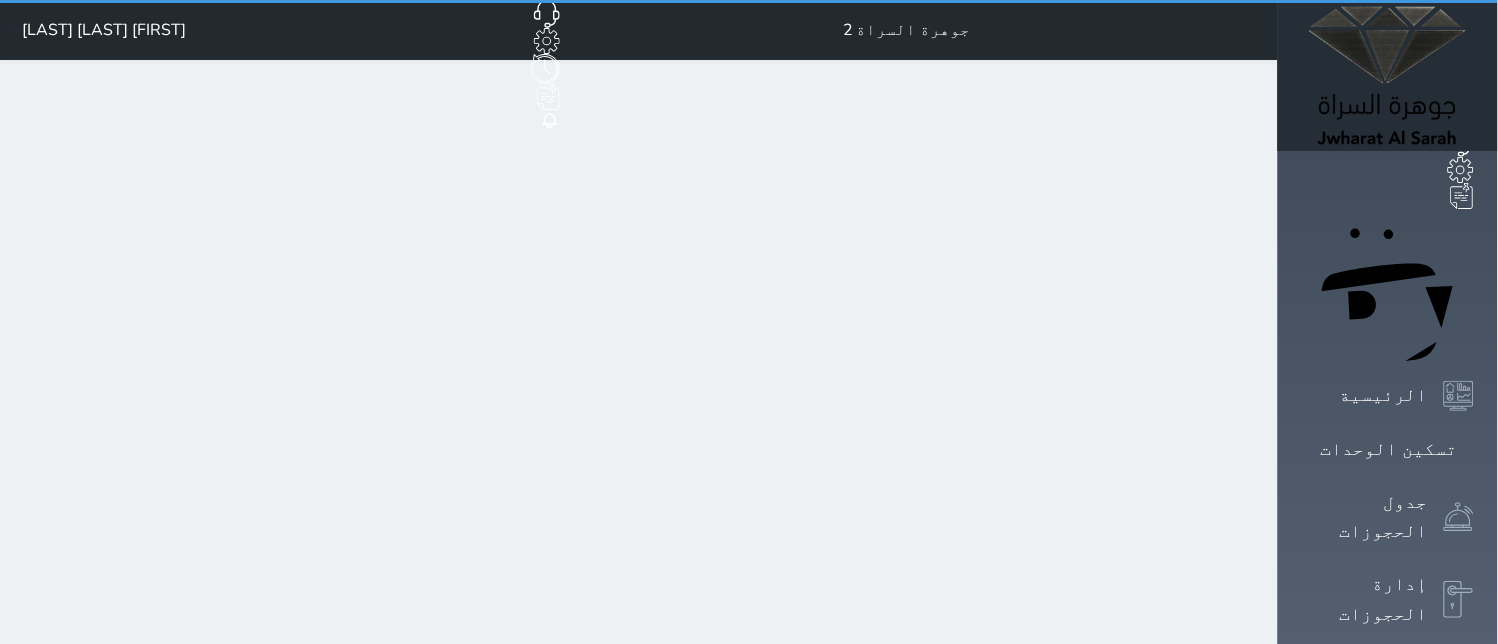 select on "1" 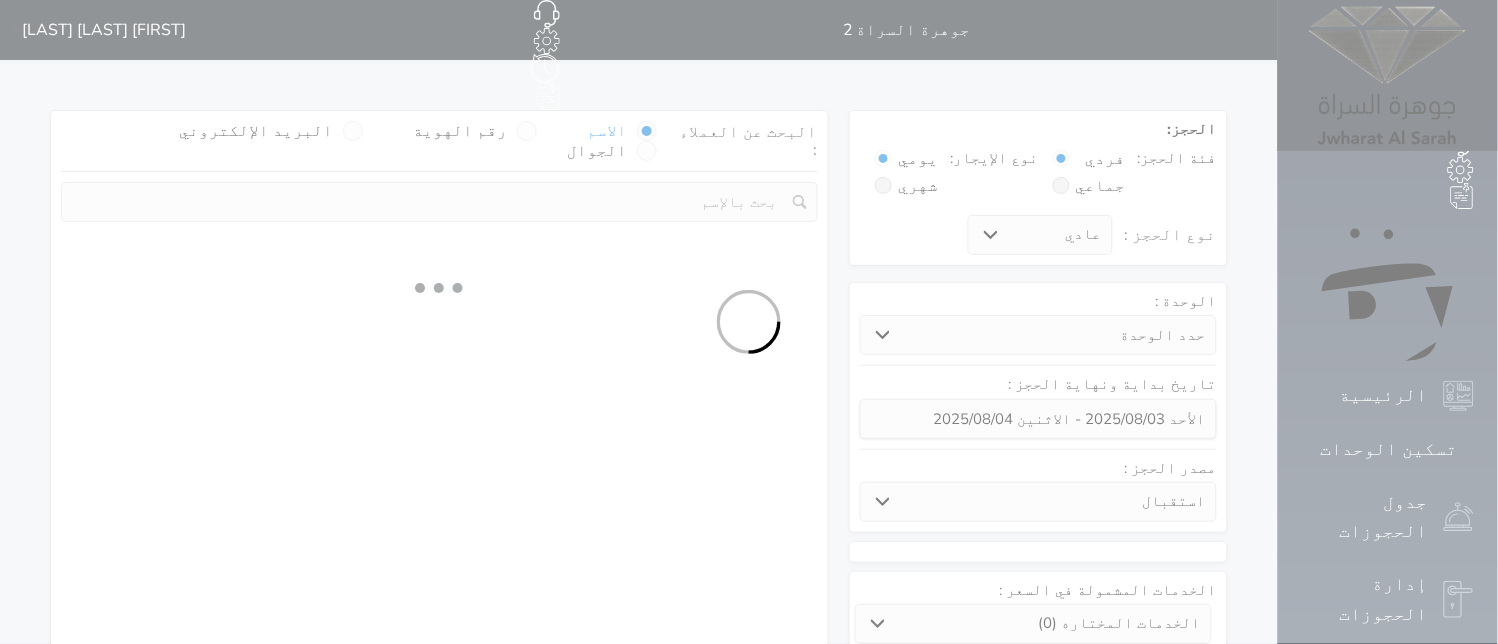 select 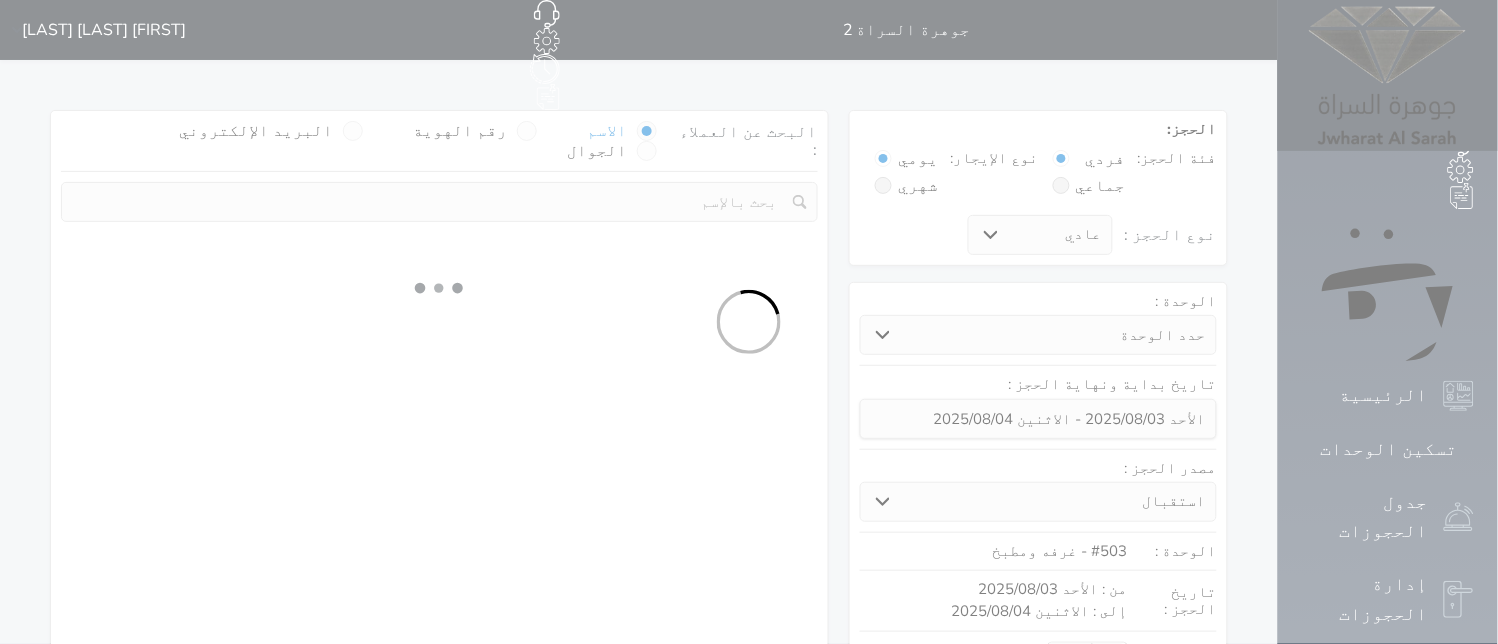select on "1" 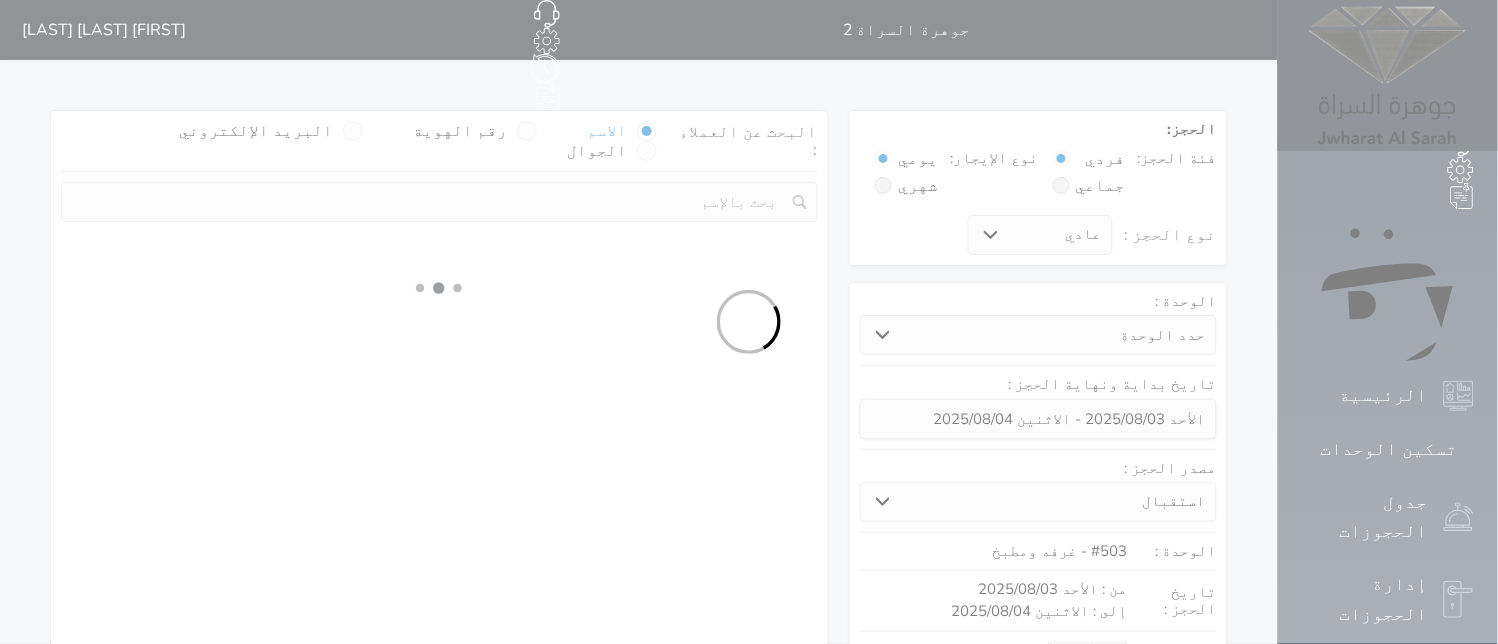 select on "113" 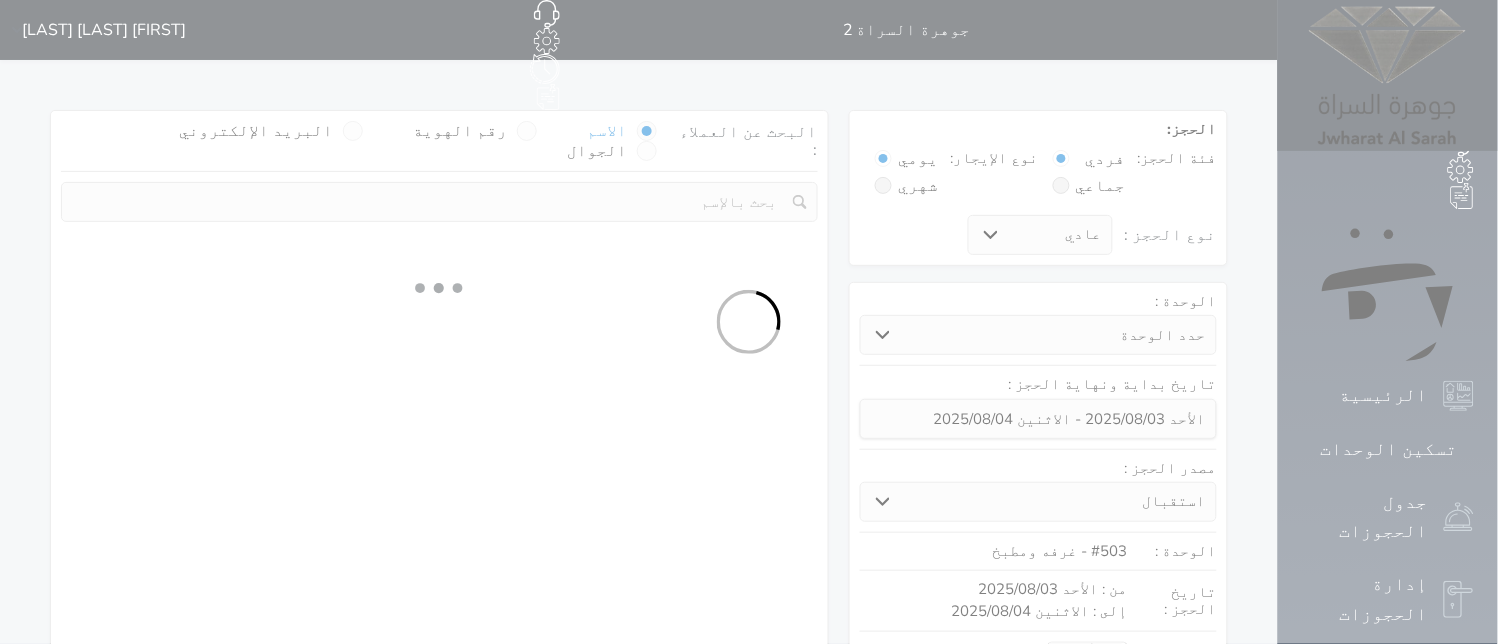 select on "1" 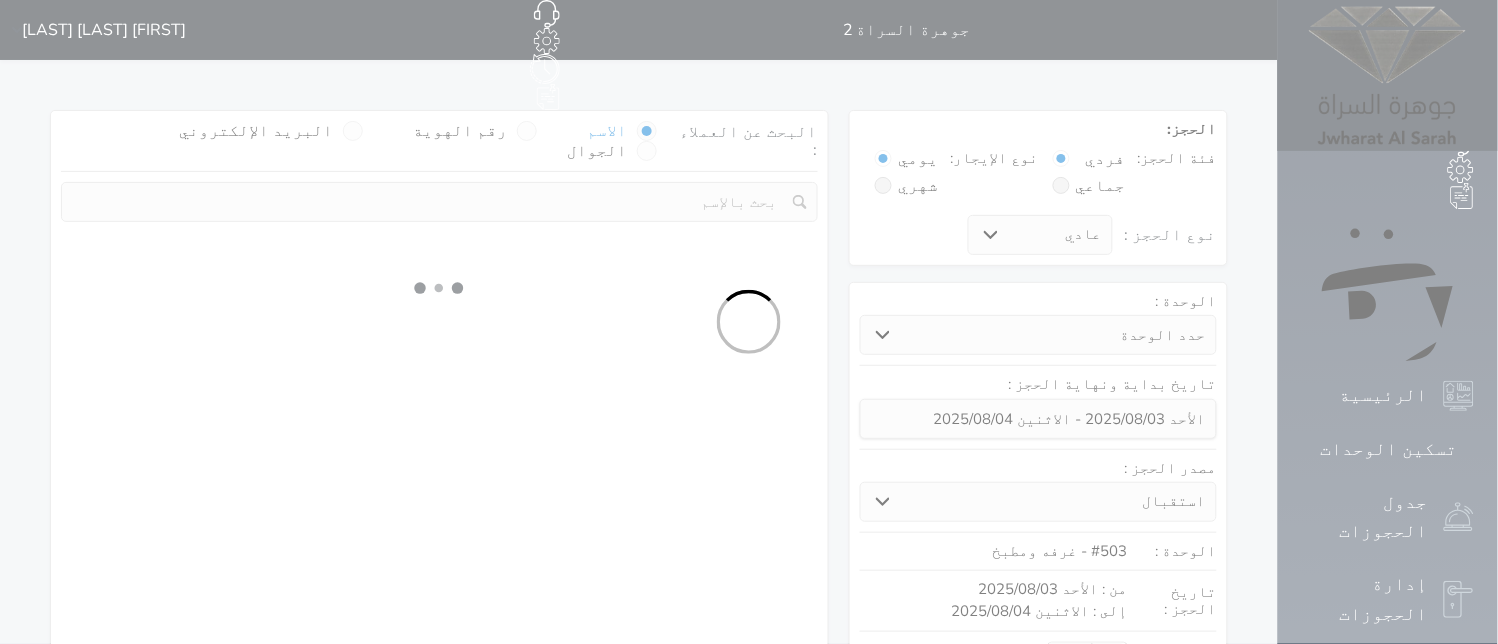 select 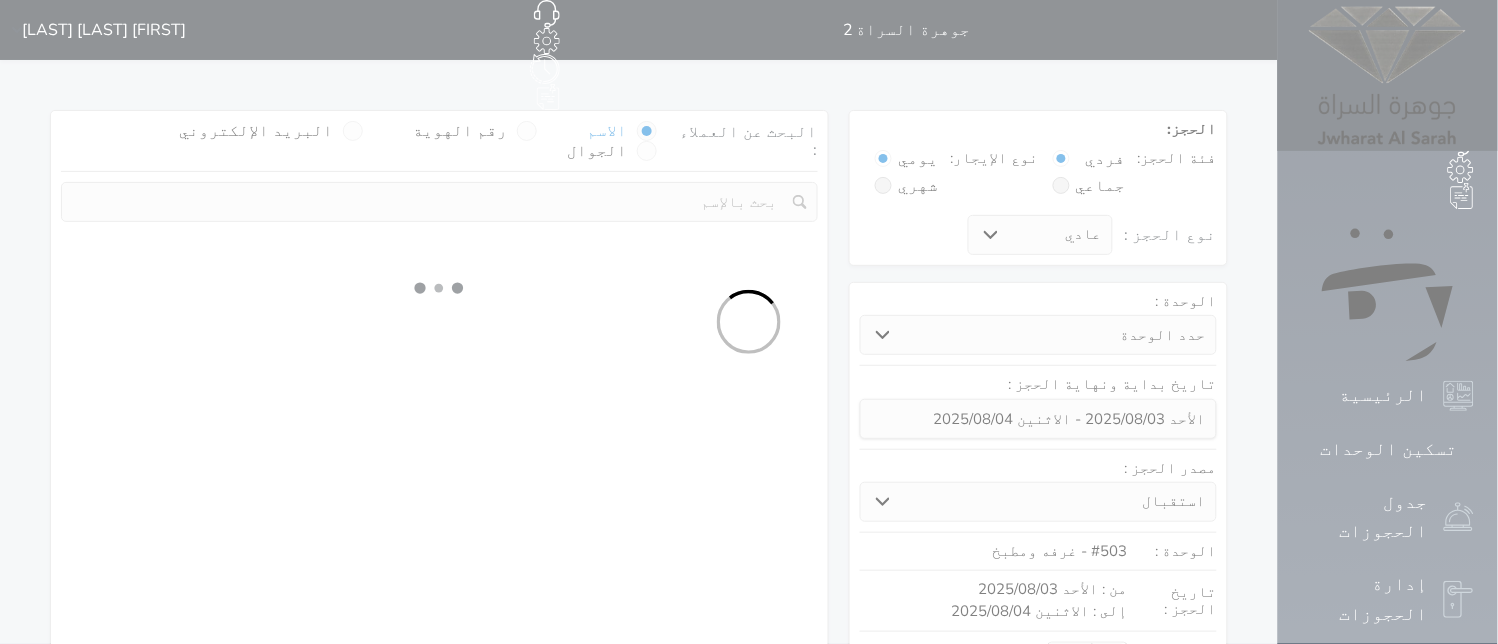 select on "7" 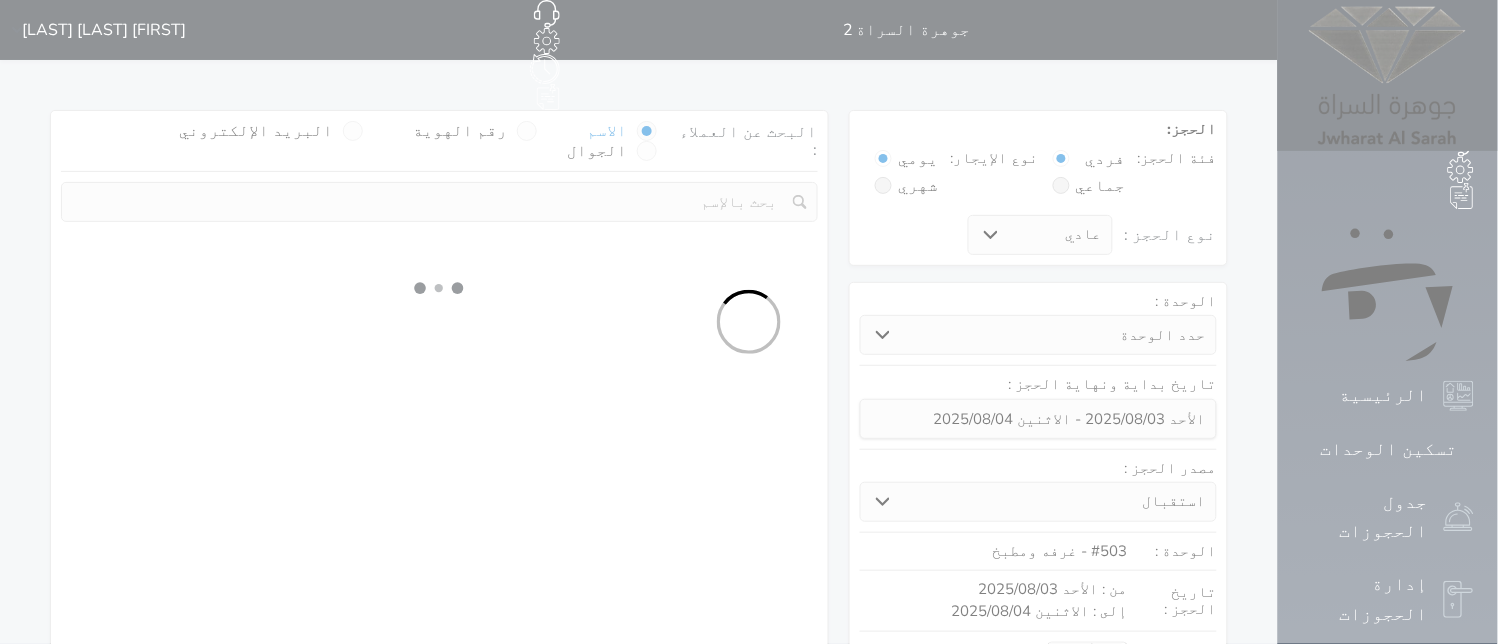 select 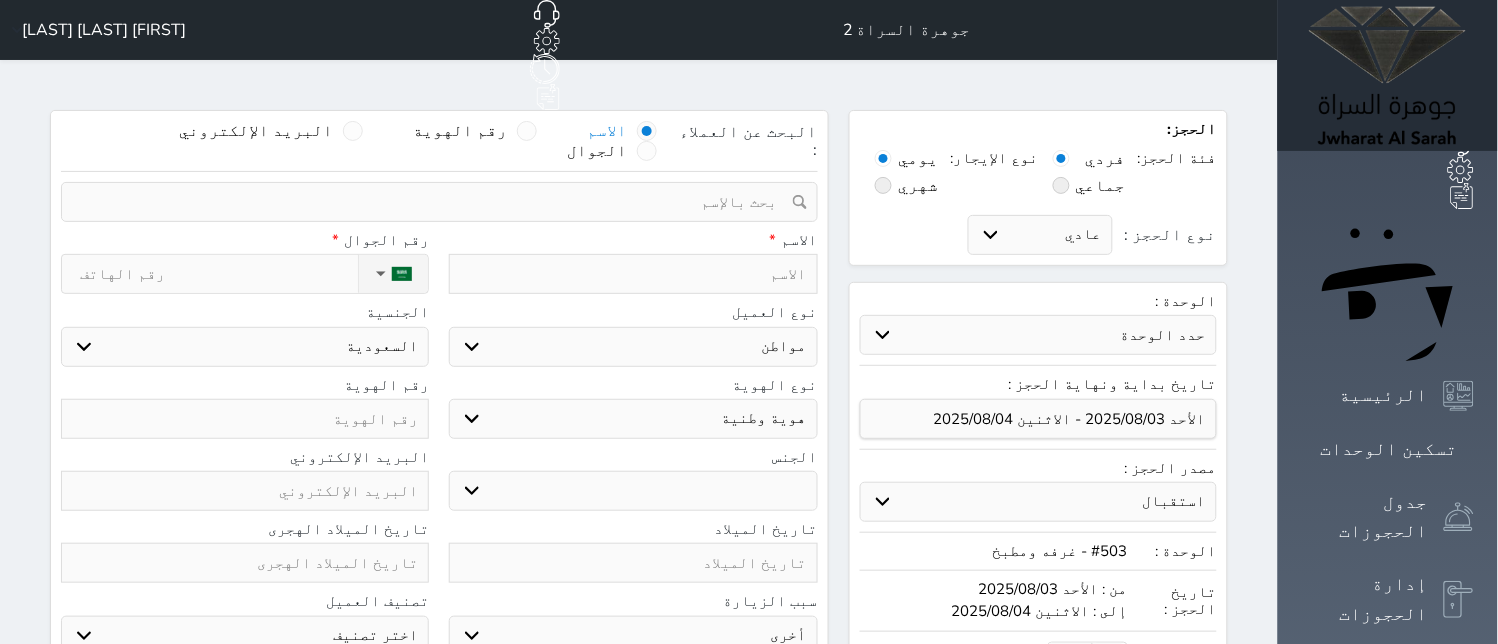 select 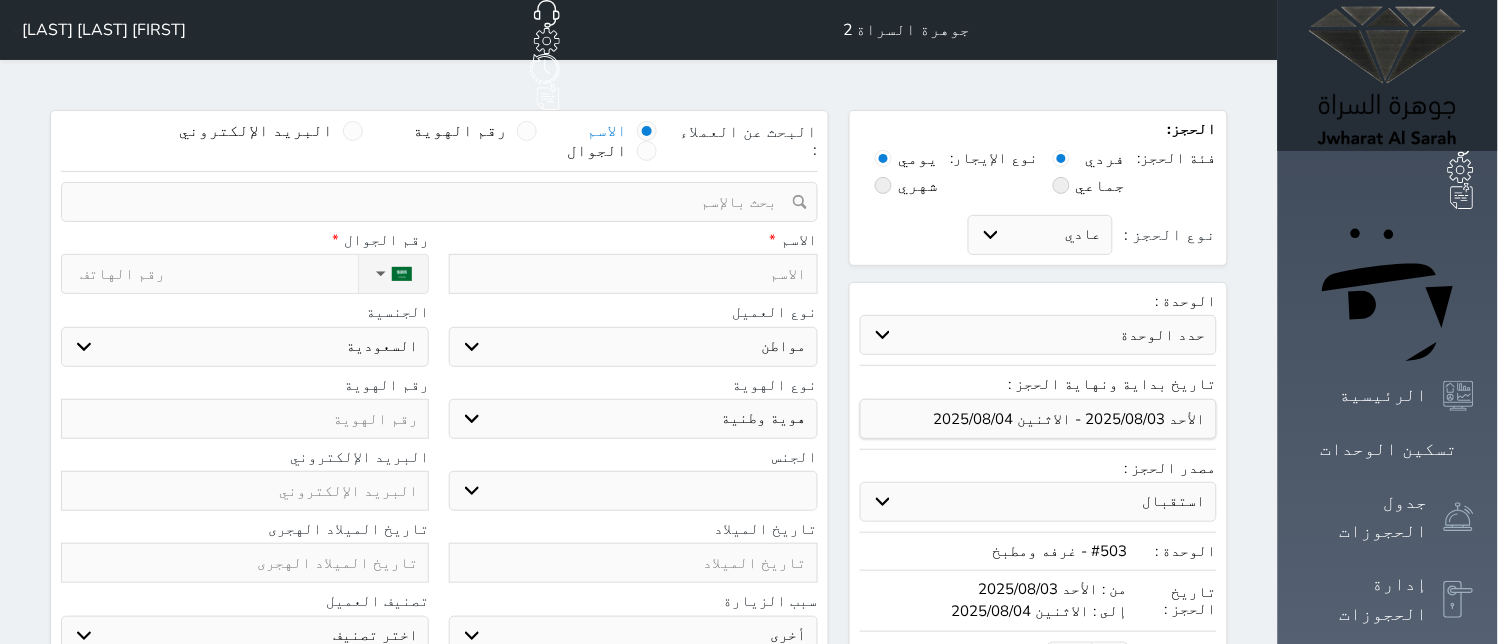 select 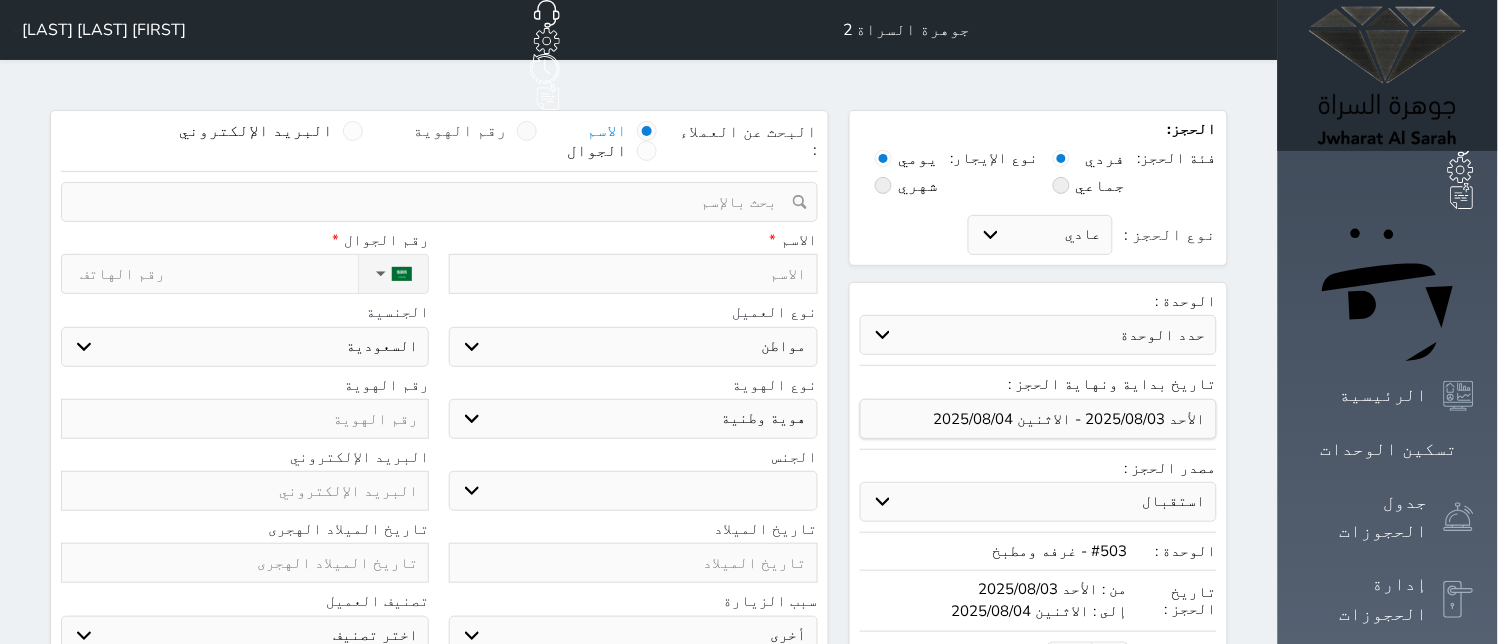 select 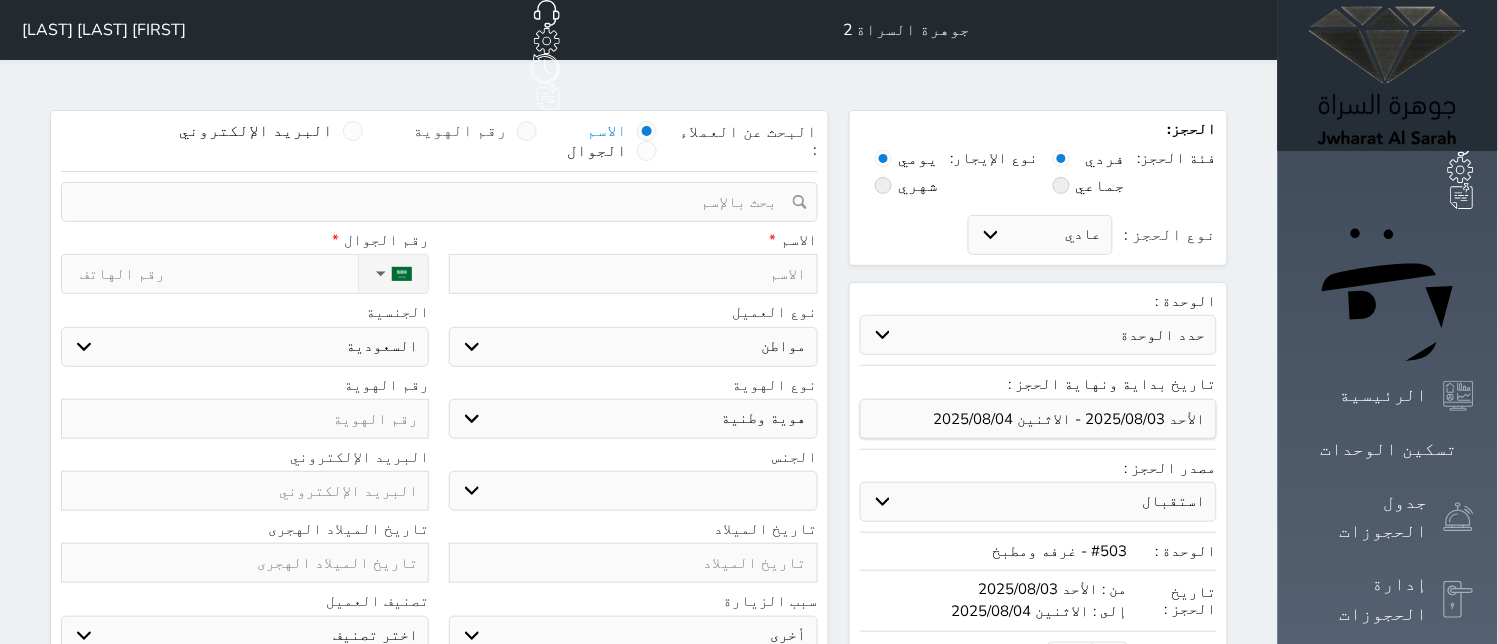 select 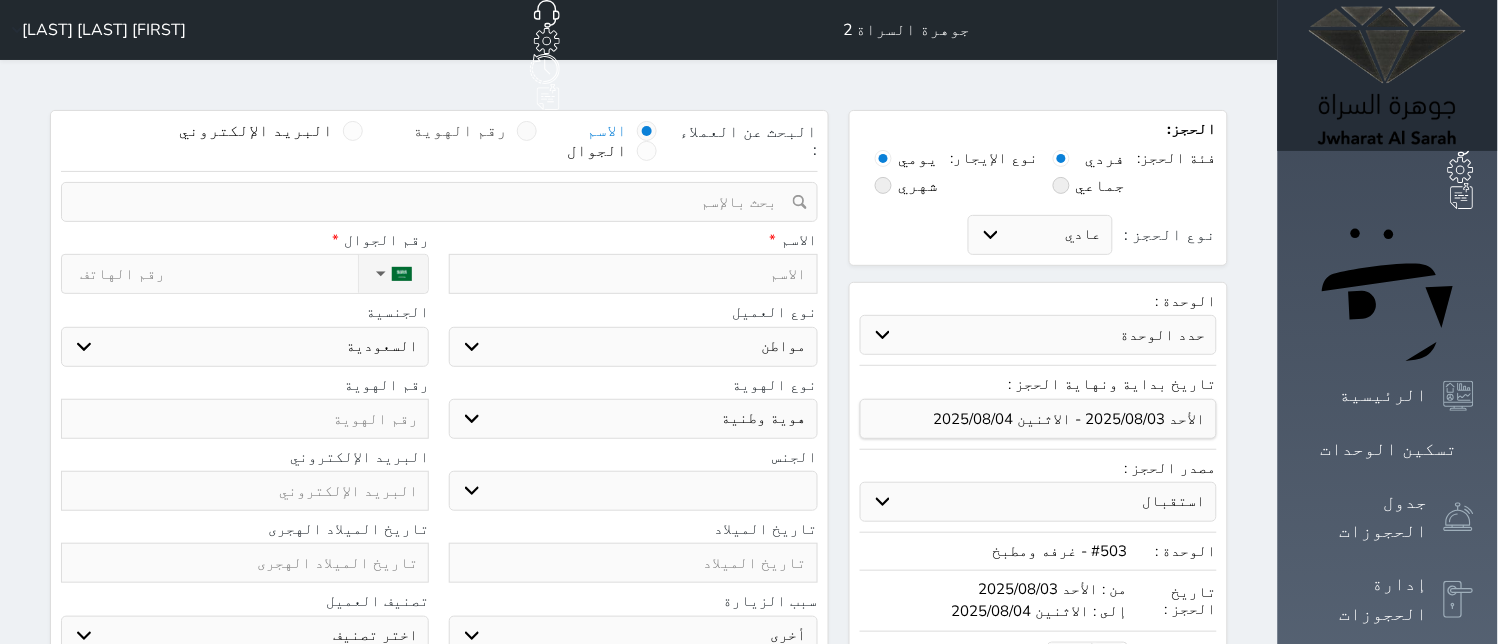 click at bounding box center [527, 131] 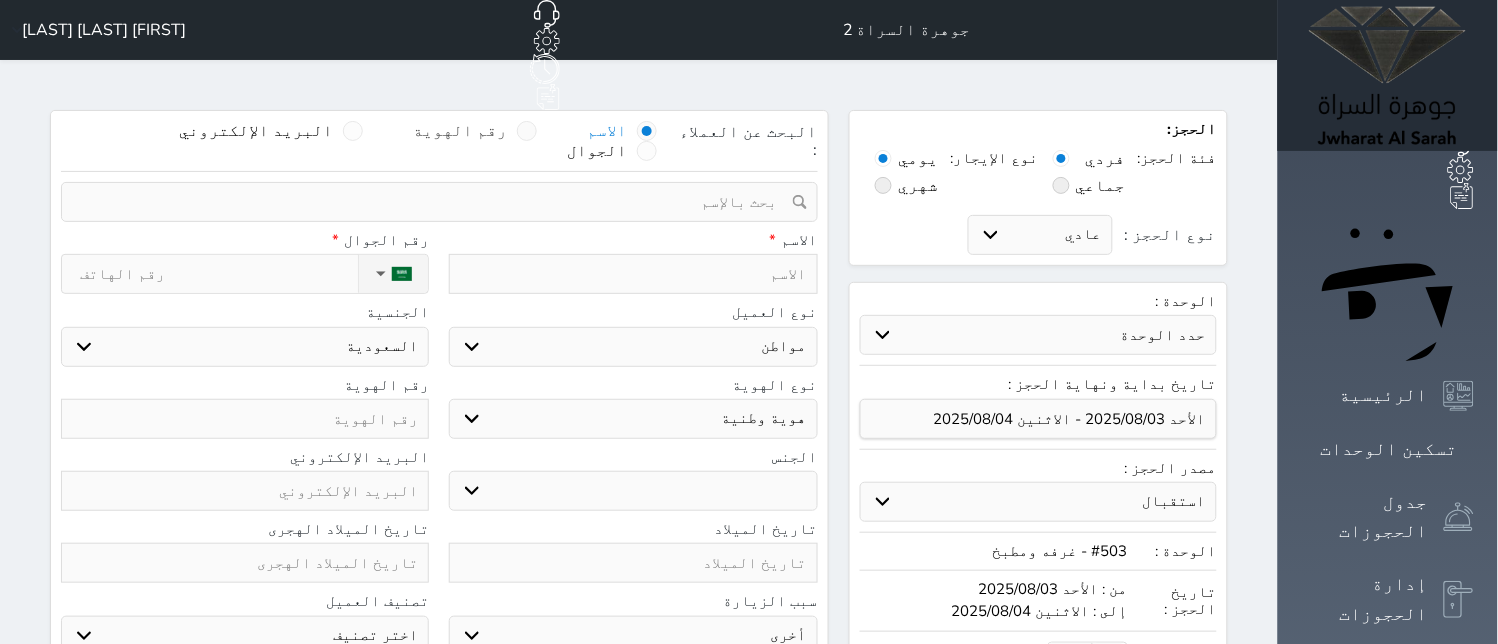 click on "رقم الهوية" at bounding box center [507, 141] 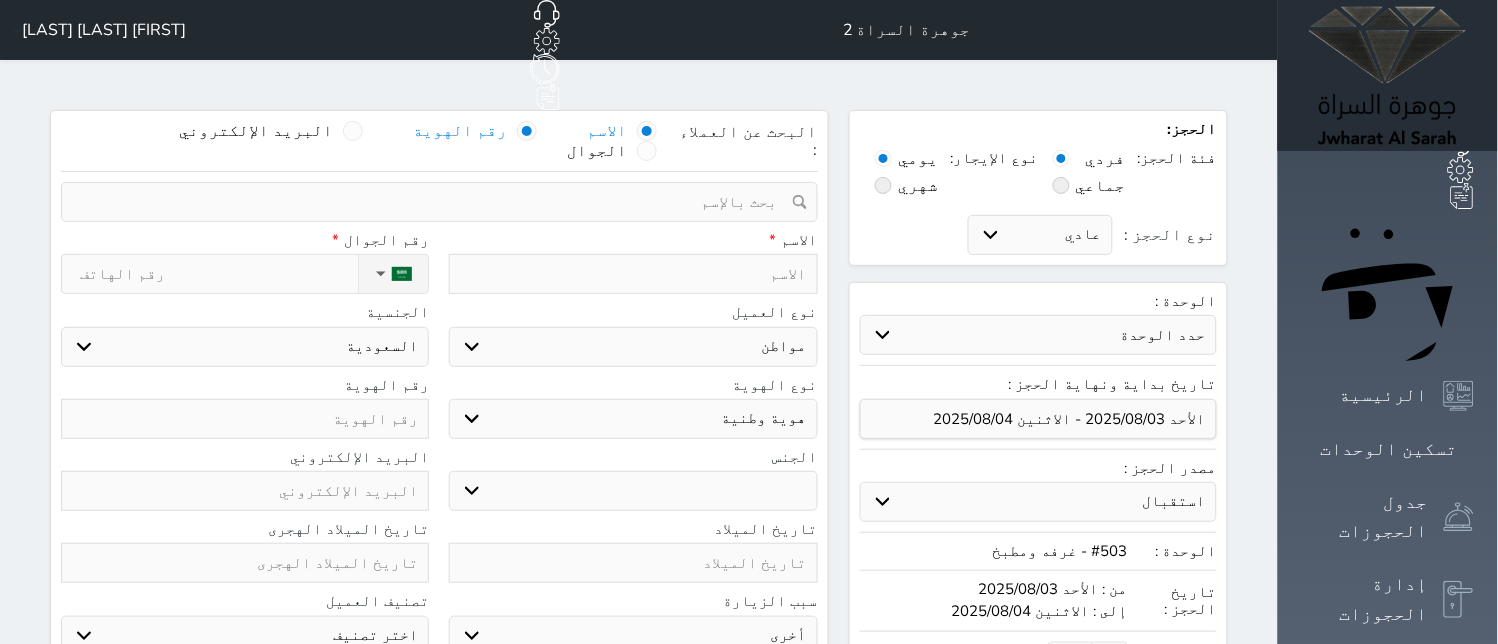 select 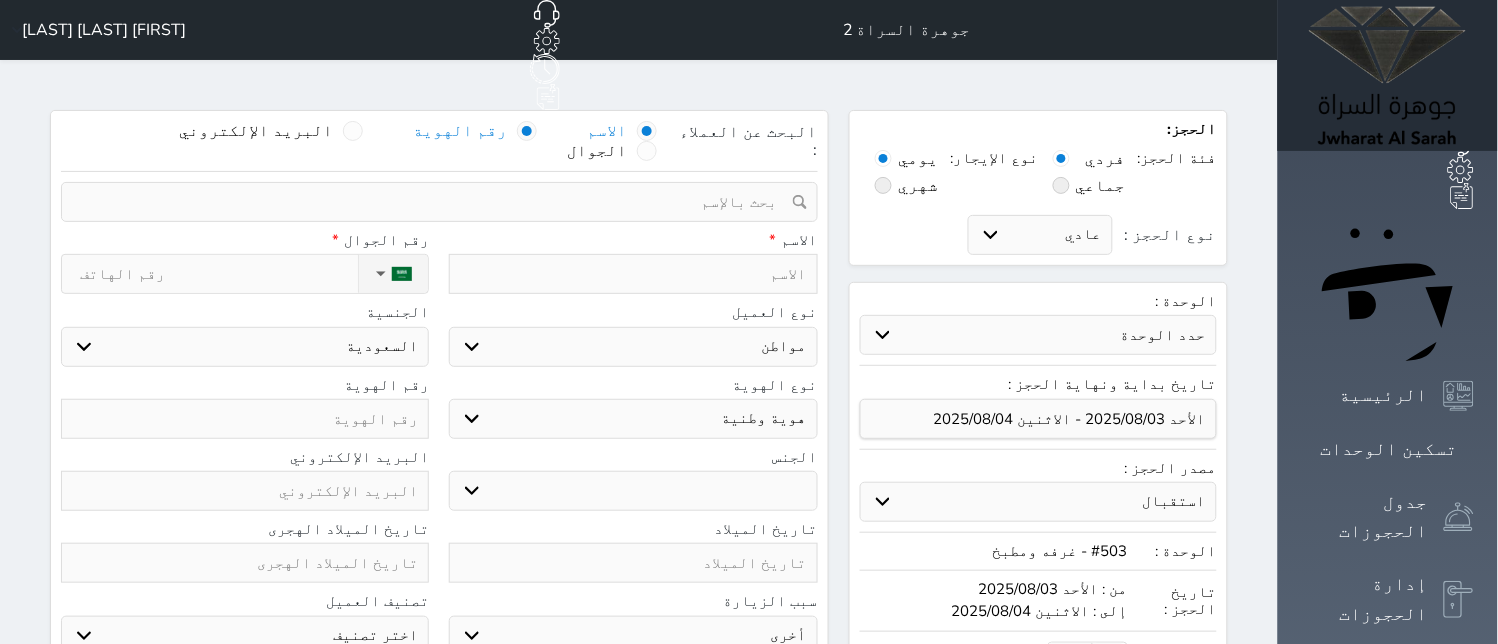 select 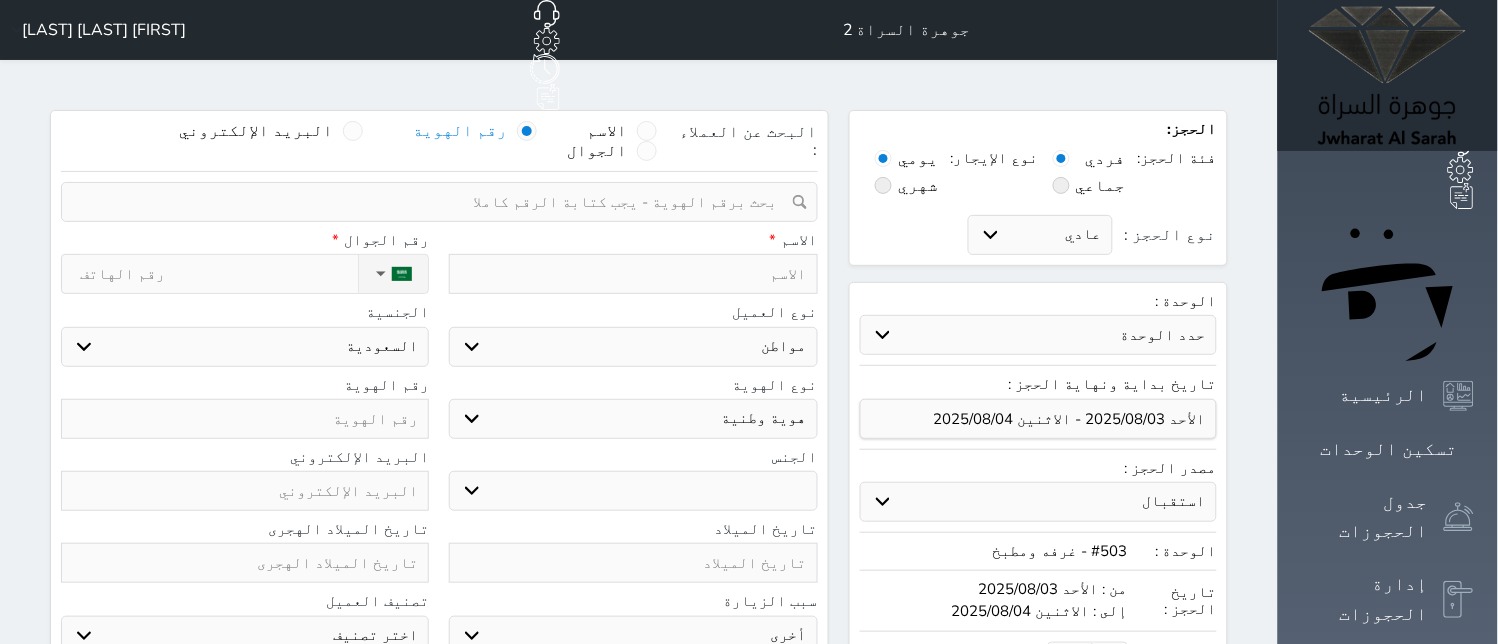 click at bounding box center (432, 202) 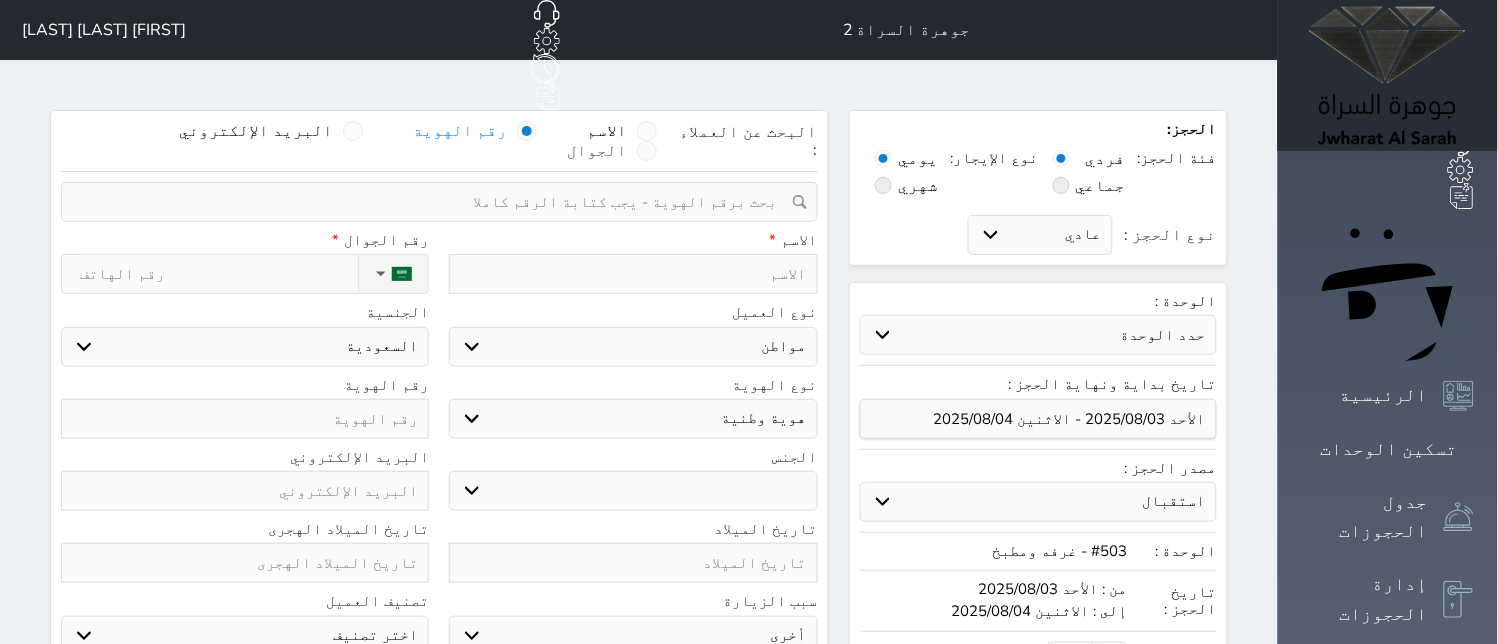 click on "الجوال" at bounding box center [612, 151] 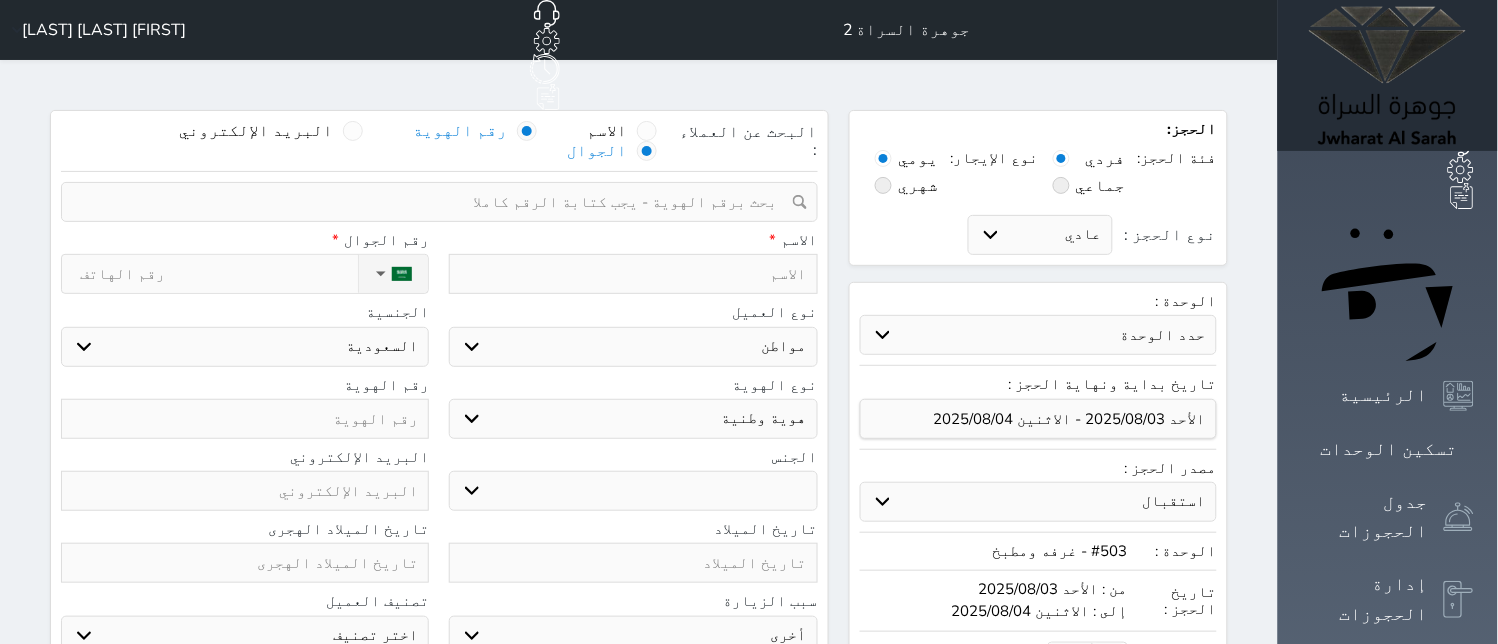 select 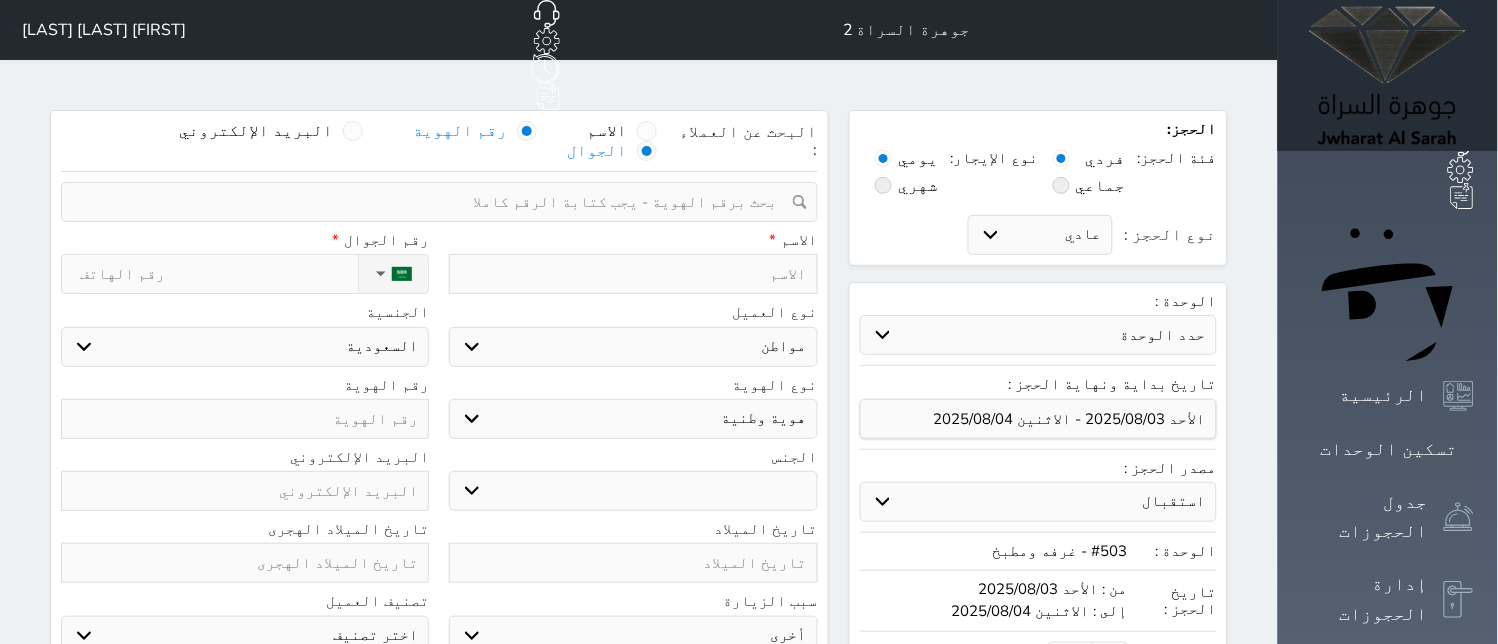 select 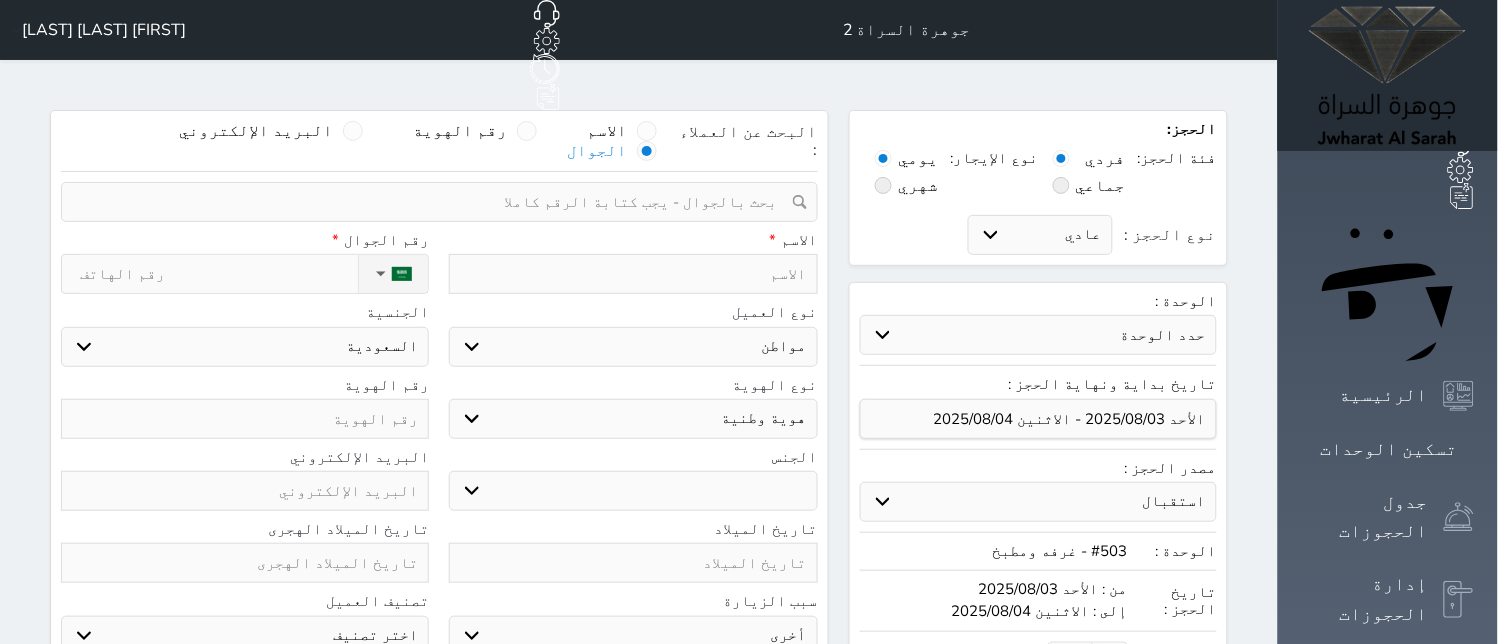 click at bounding box center [432, 202] 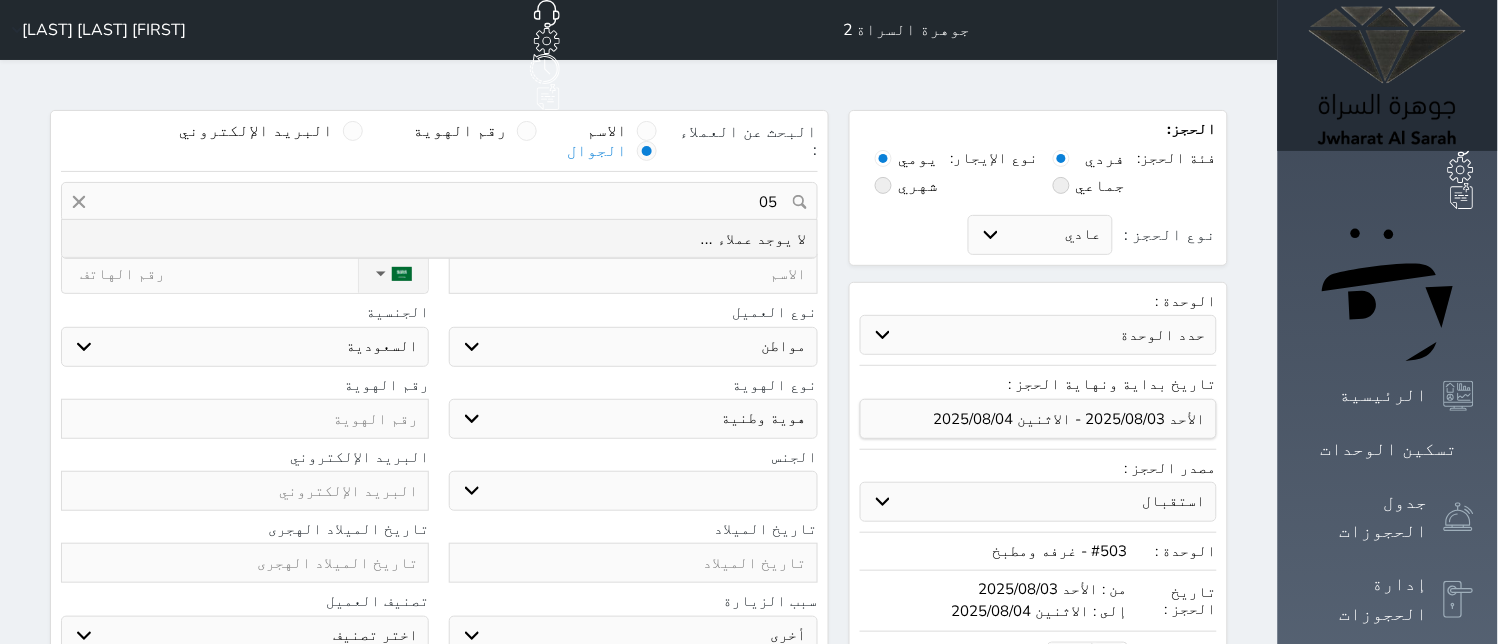 type on "0" 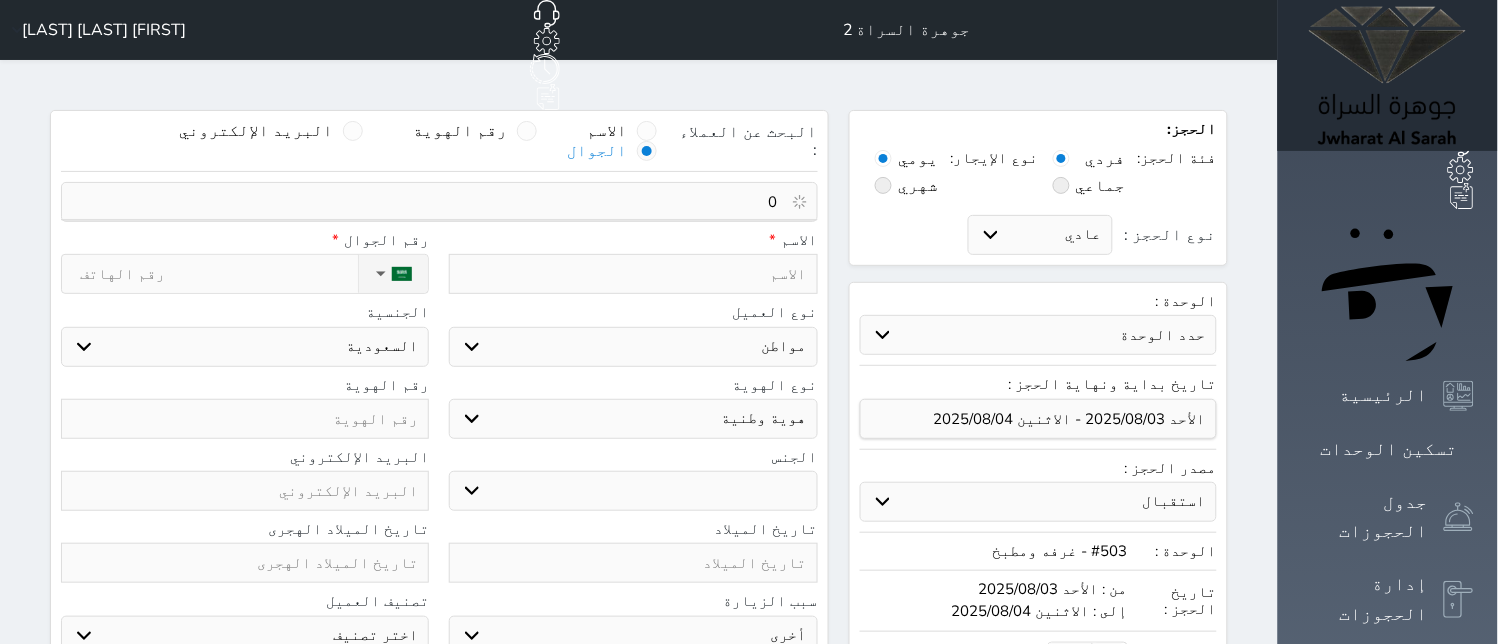 type 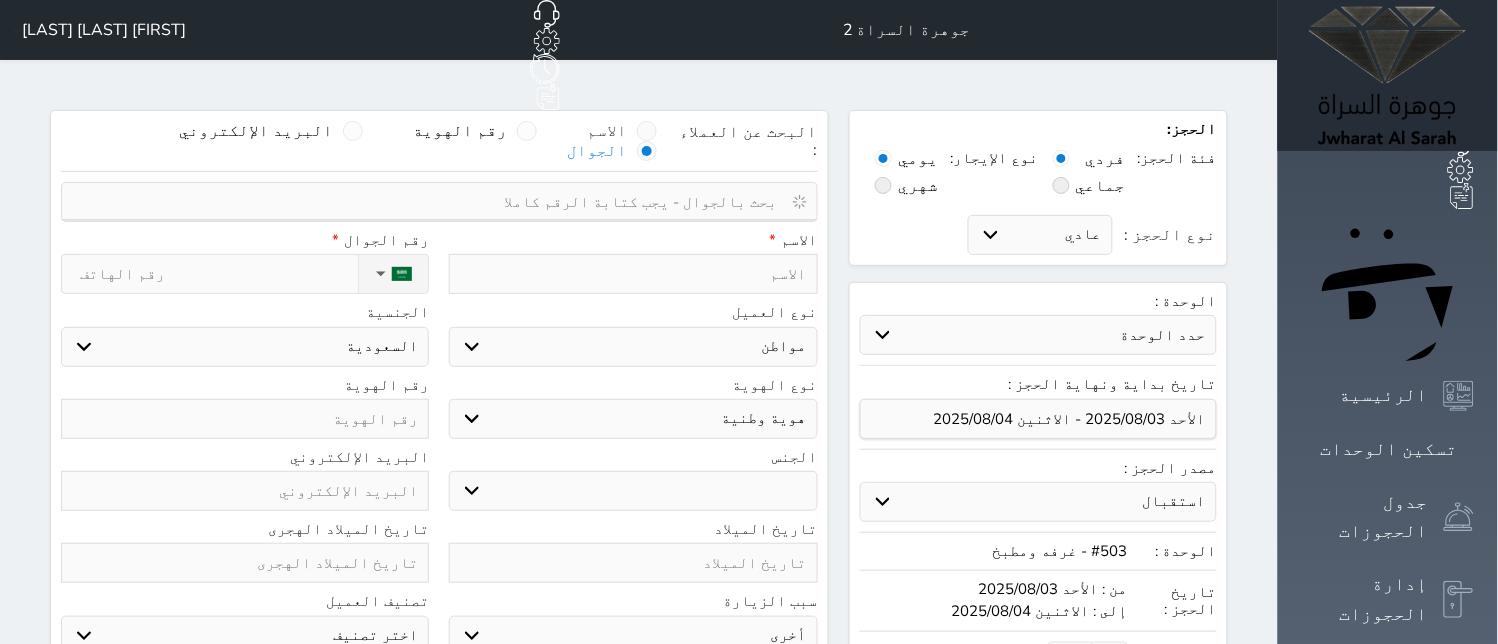 click on "الاسم" at bounding box center (622, 131) 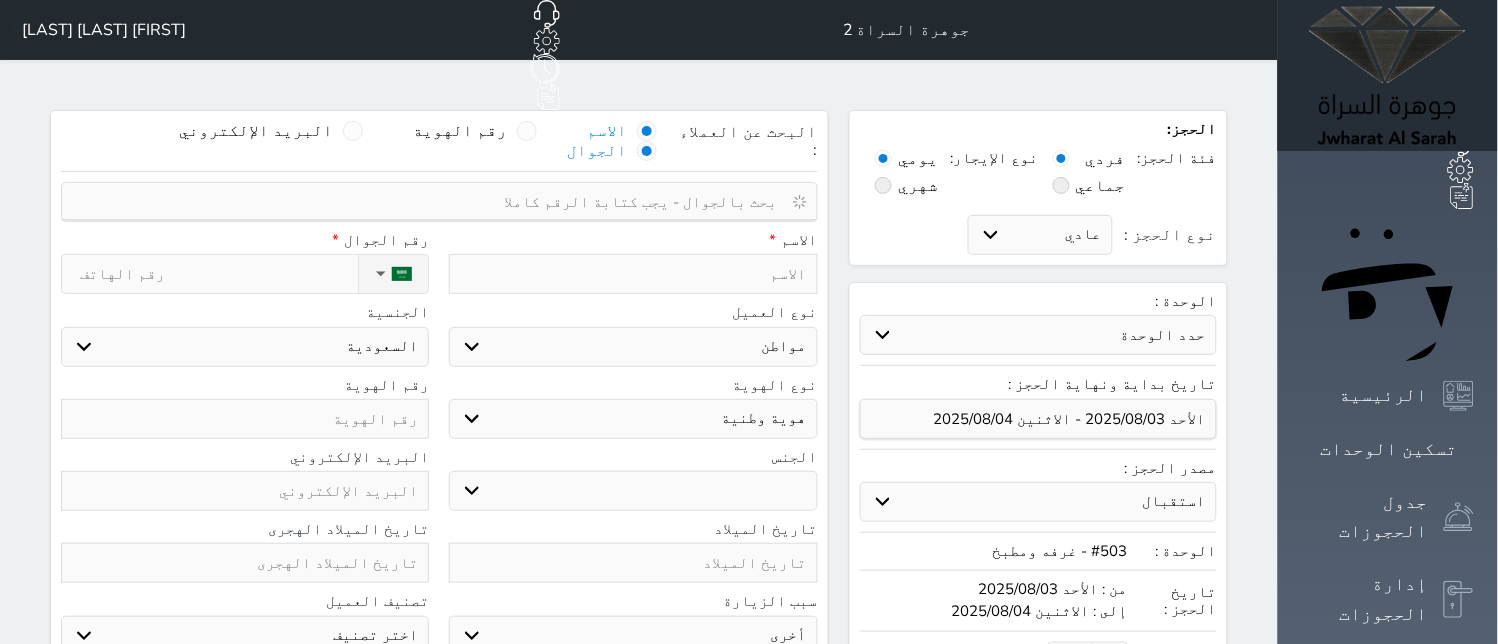 select 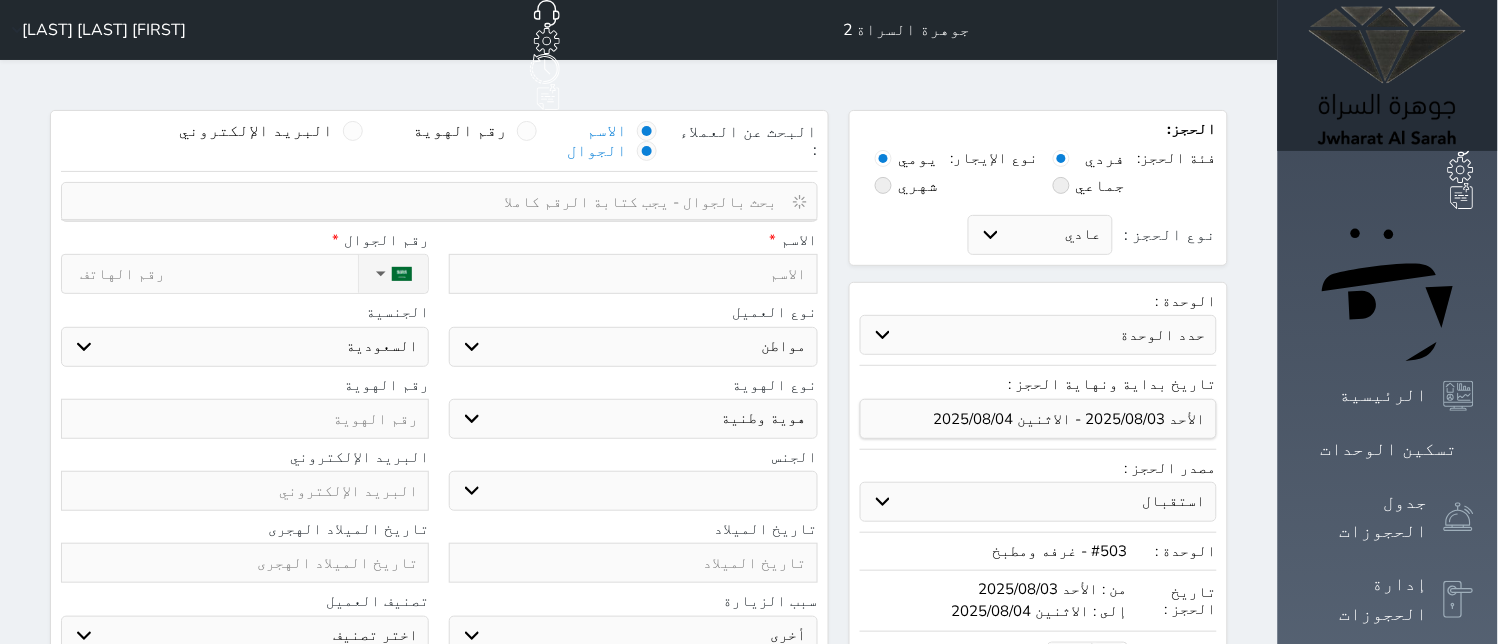 select 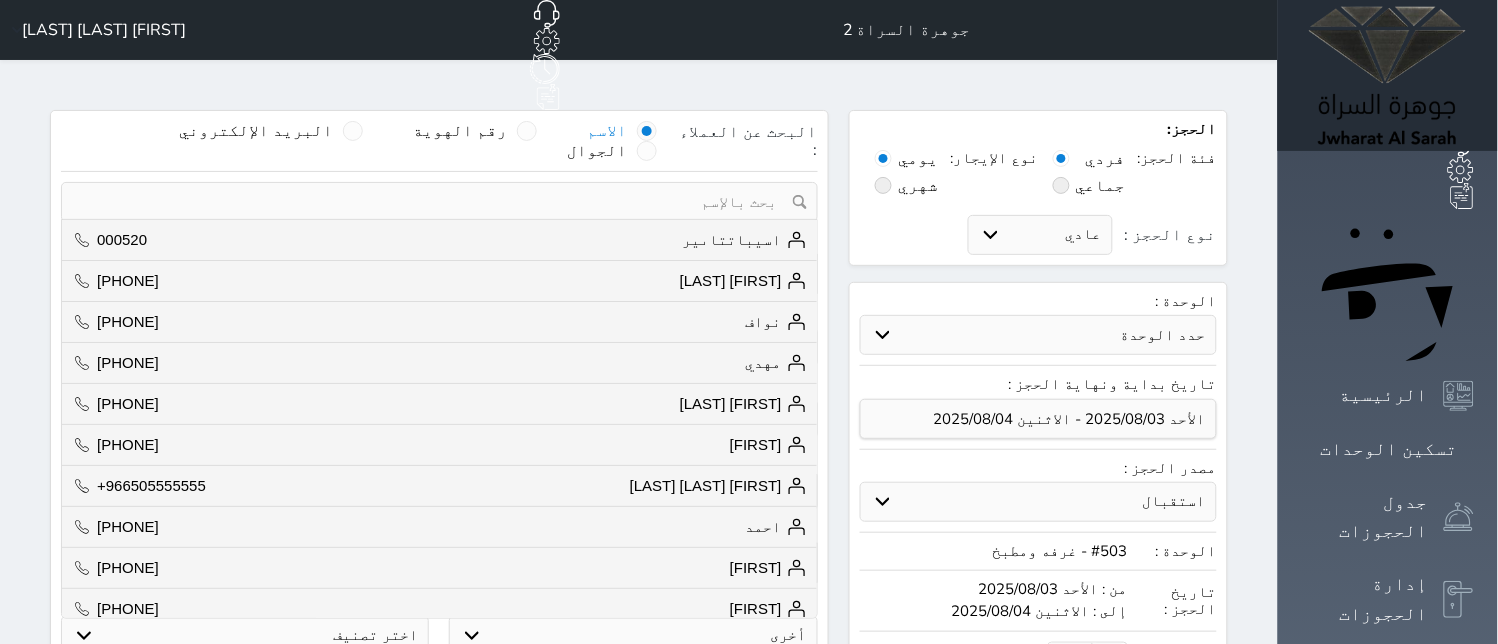 click at bounding box center [432, 202] 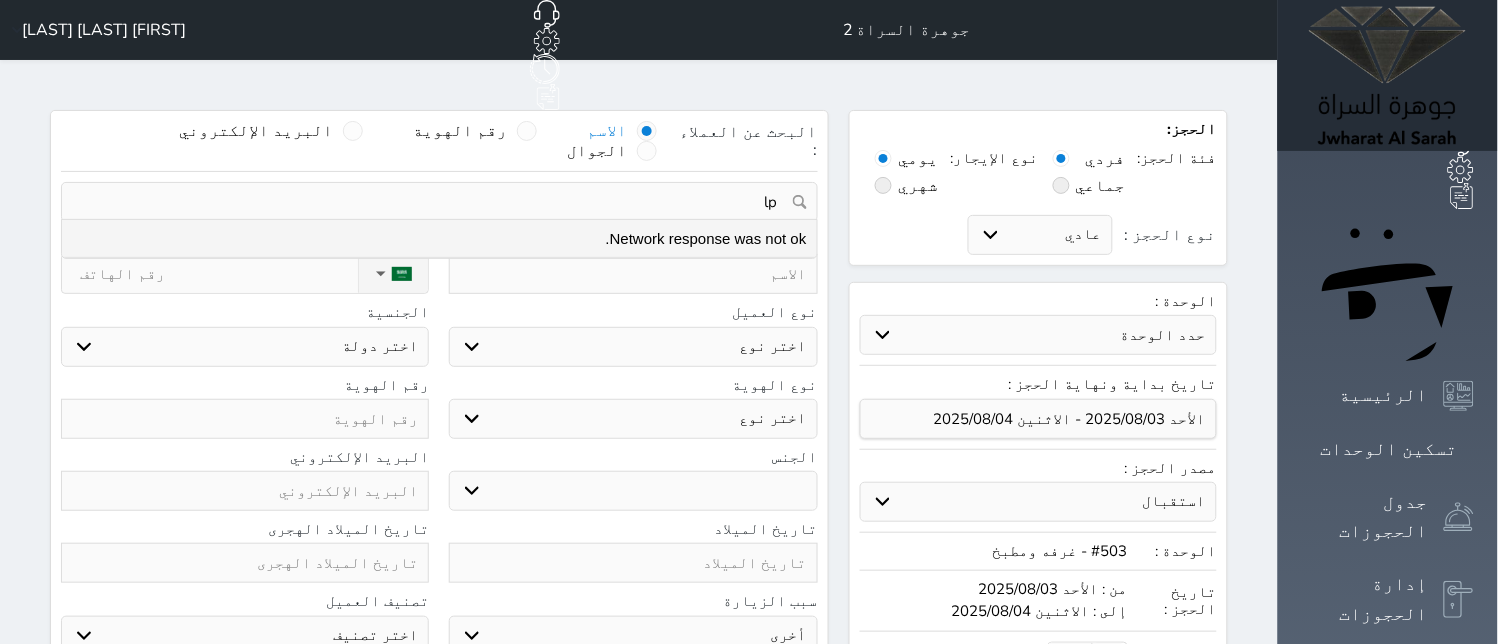 type on "l" 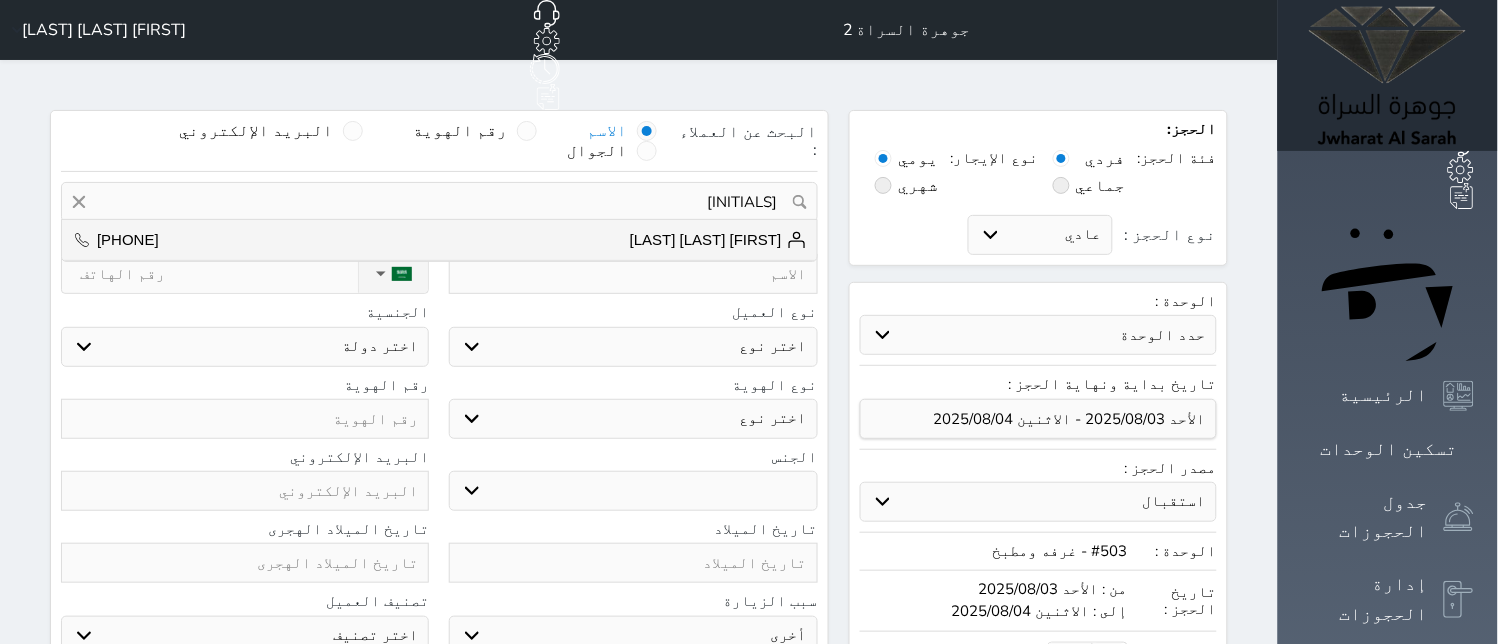 type on "s" 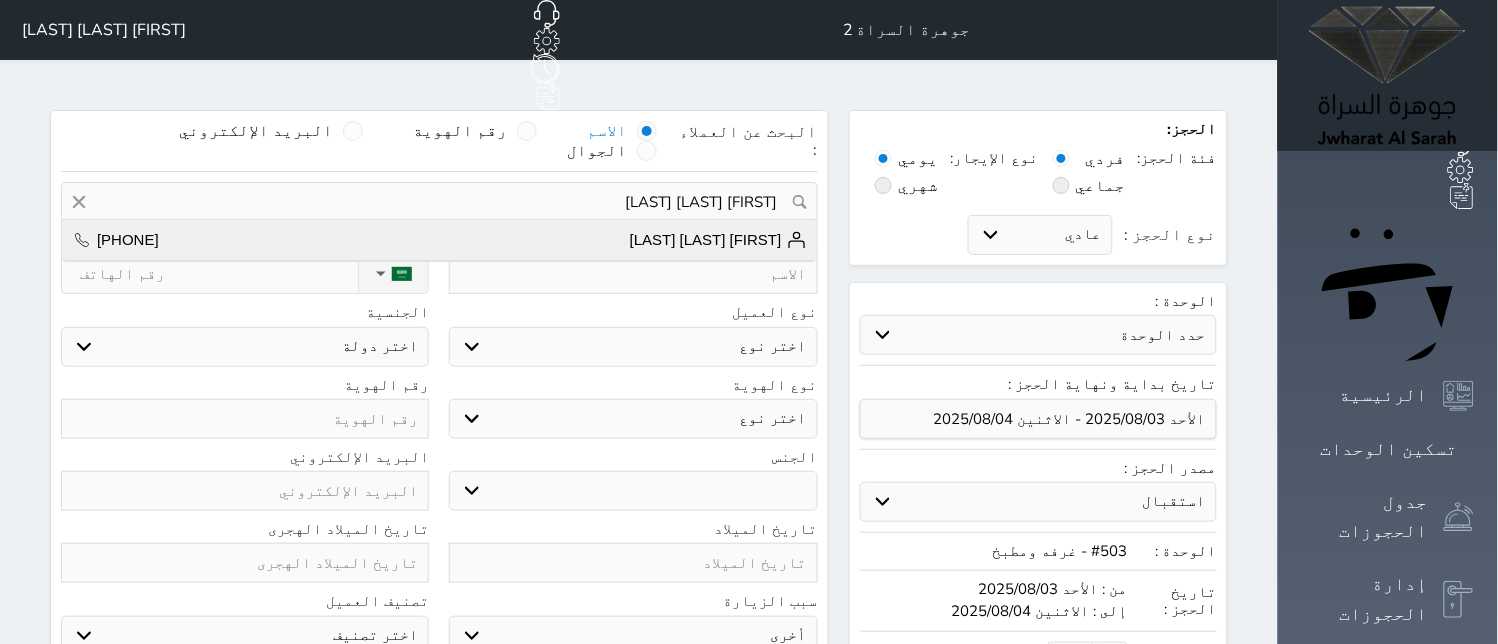 click on "[FIRST] [LAST] [LAST]" at bounding box center (718, 240) 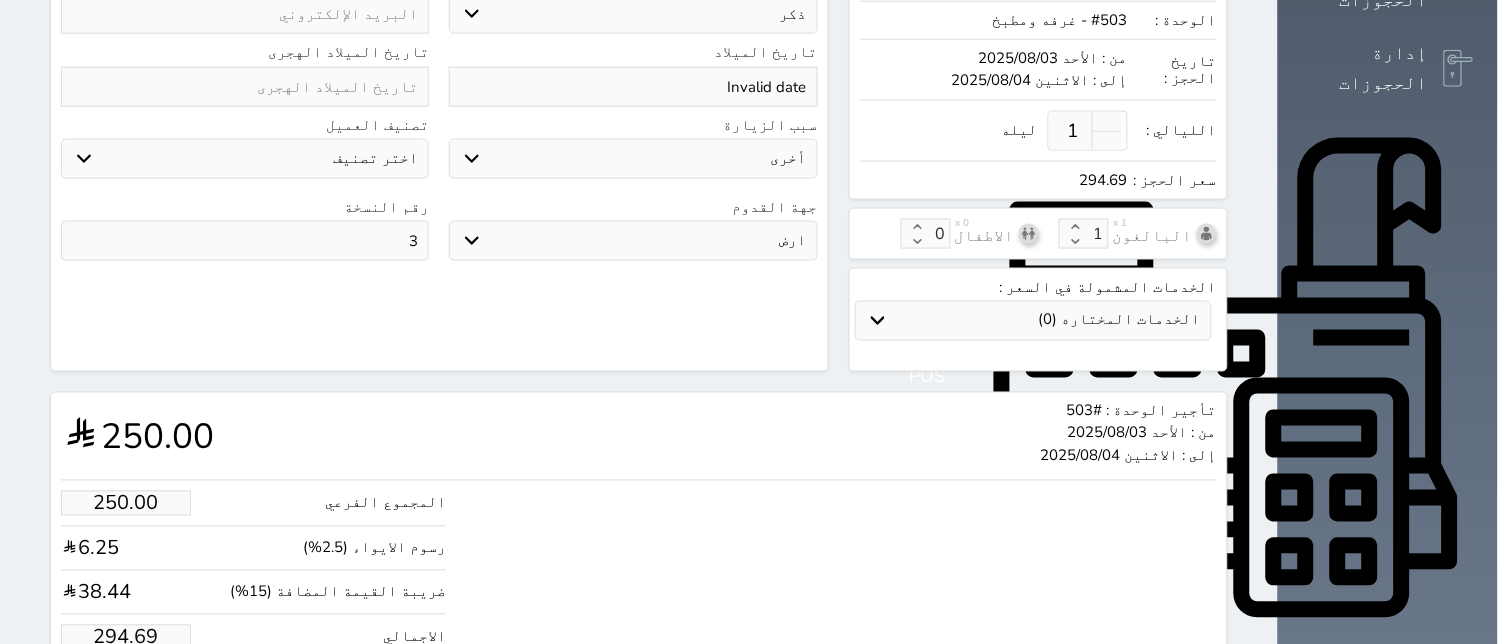 scroll, scrollTop: 640, scrollLeft: 0, axis: vertical 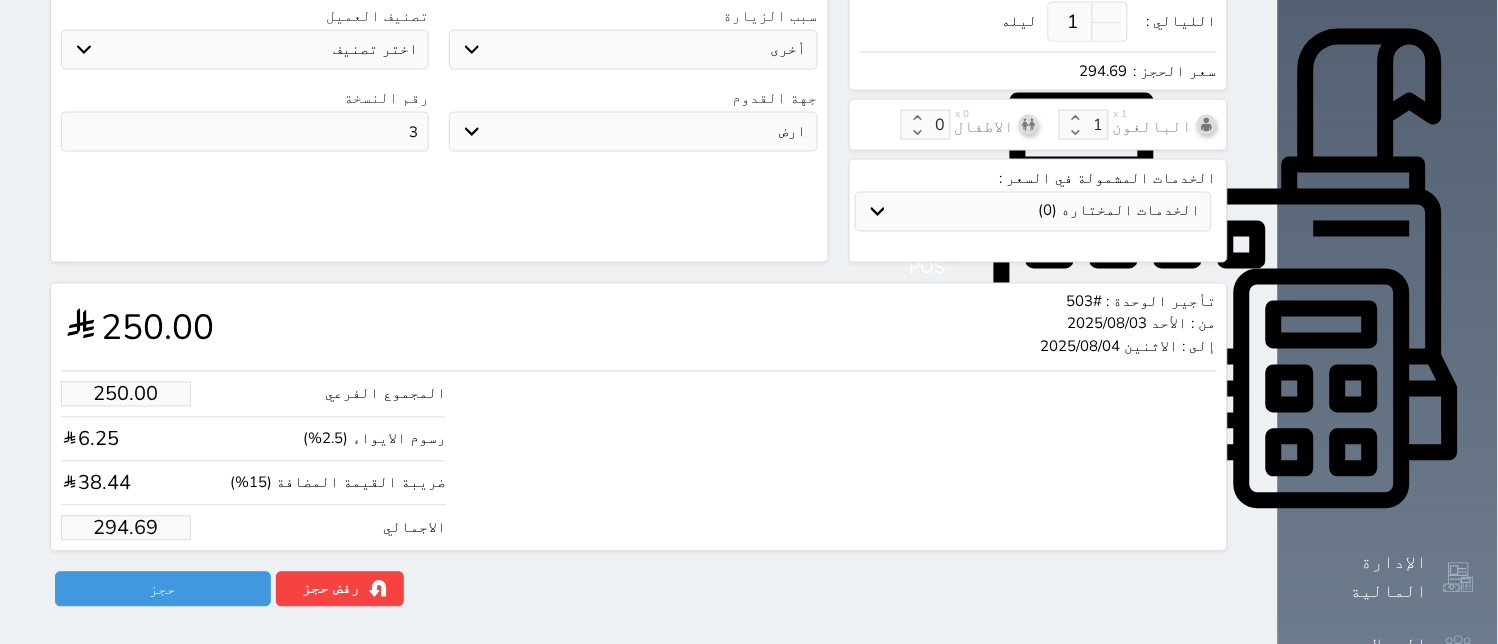 click on "294.69" at bounding box center [126, 528] 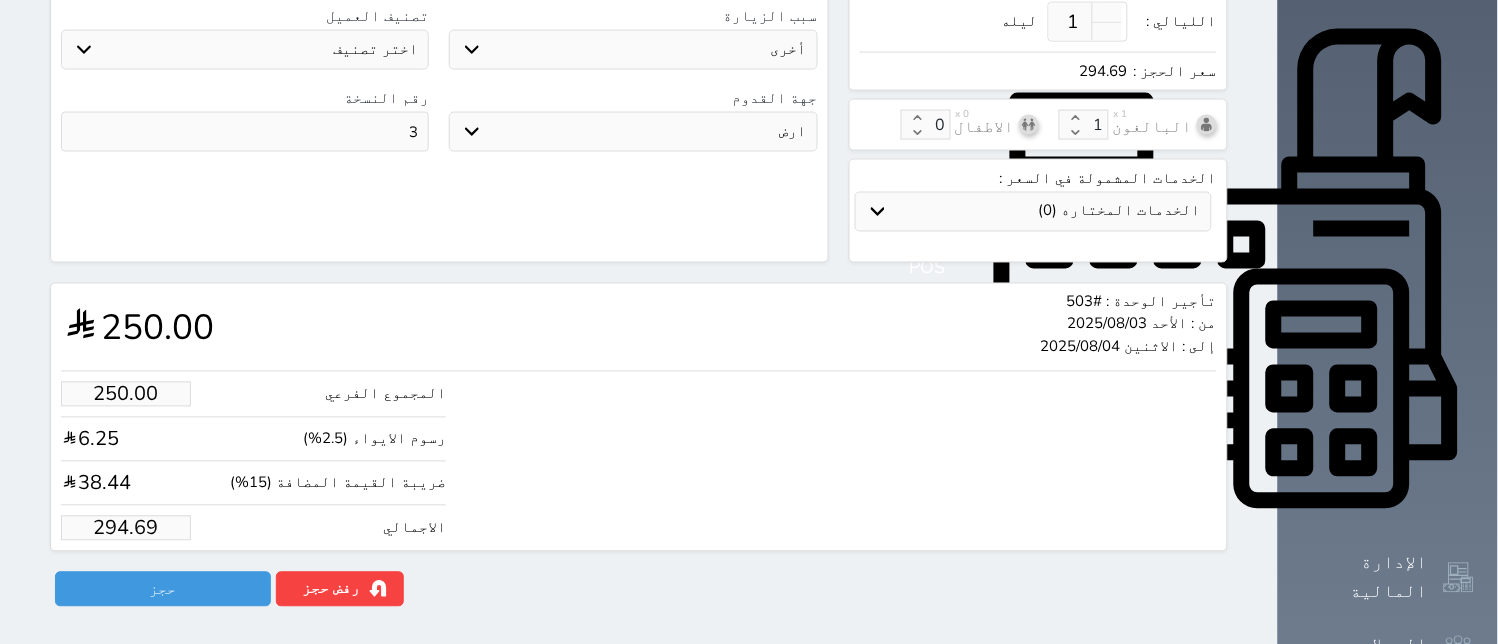 type on "249.93" 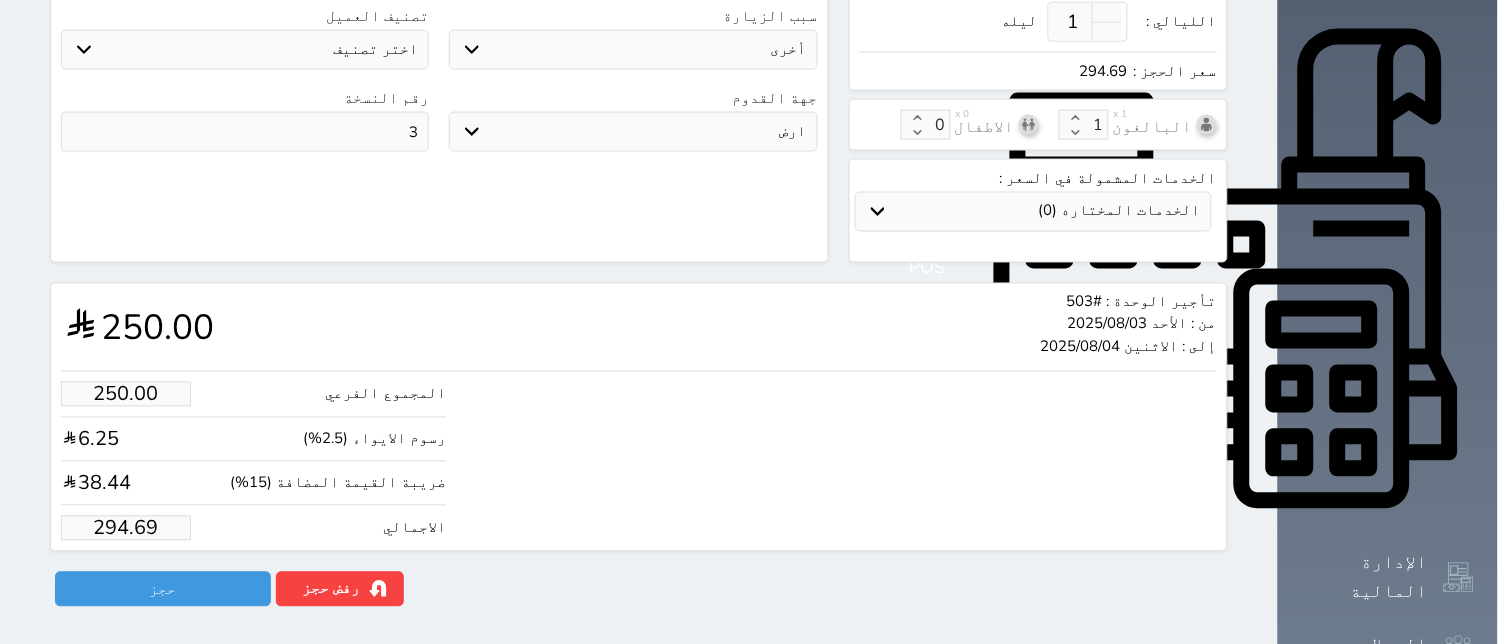 type on "294.6" 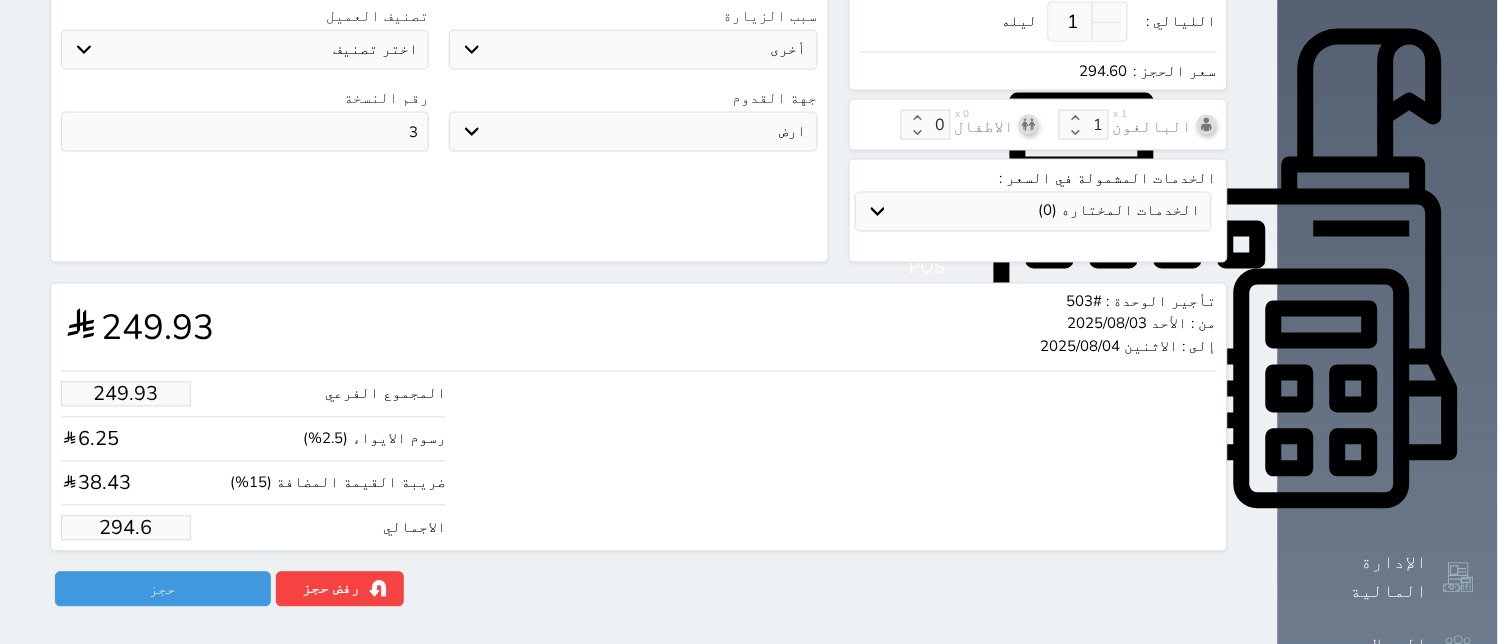 type on "249.42" 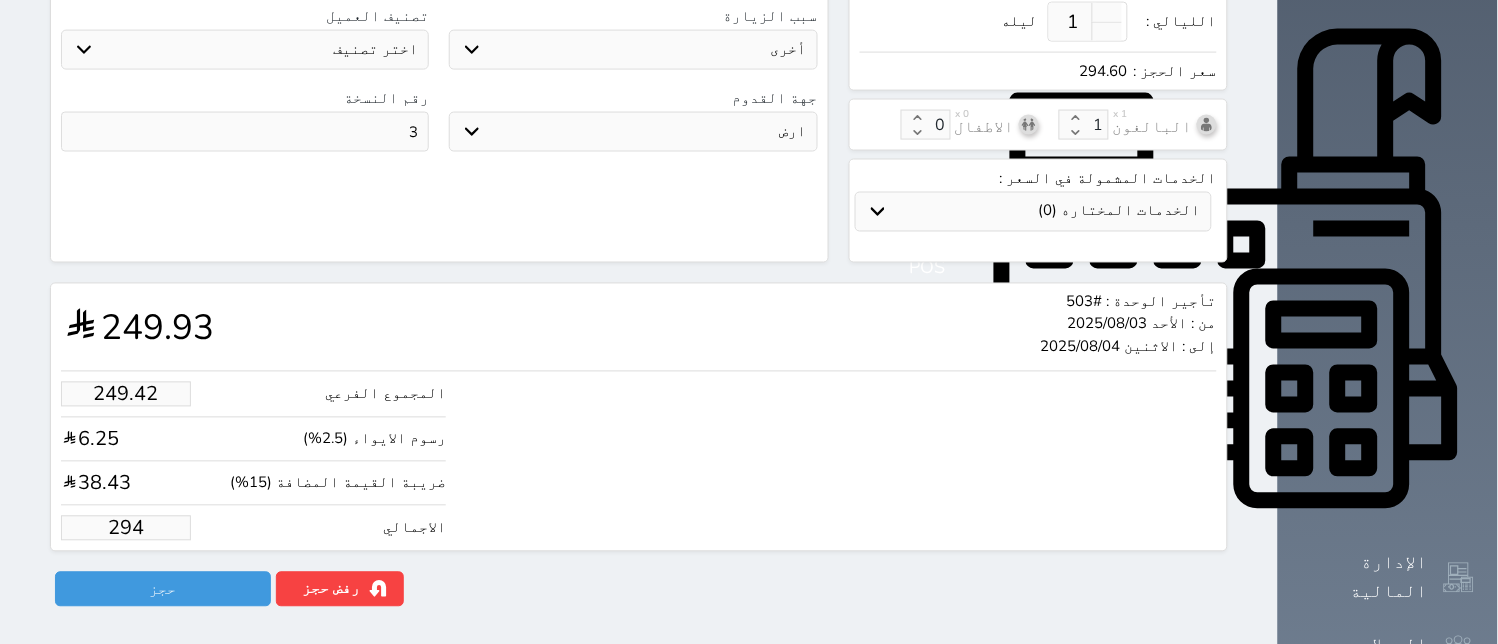 type on "24.60" 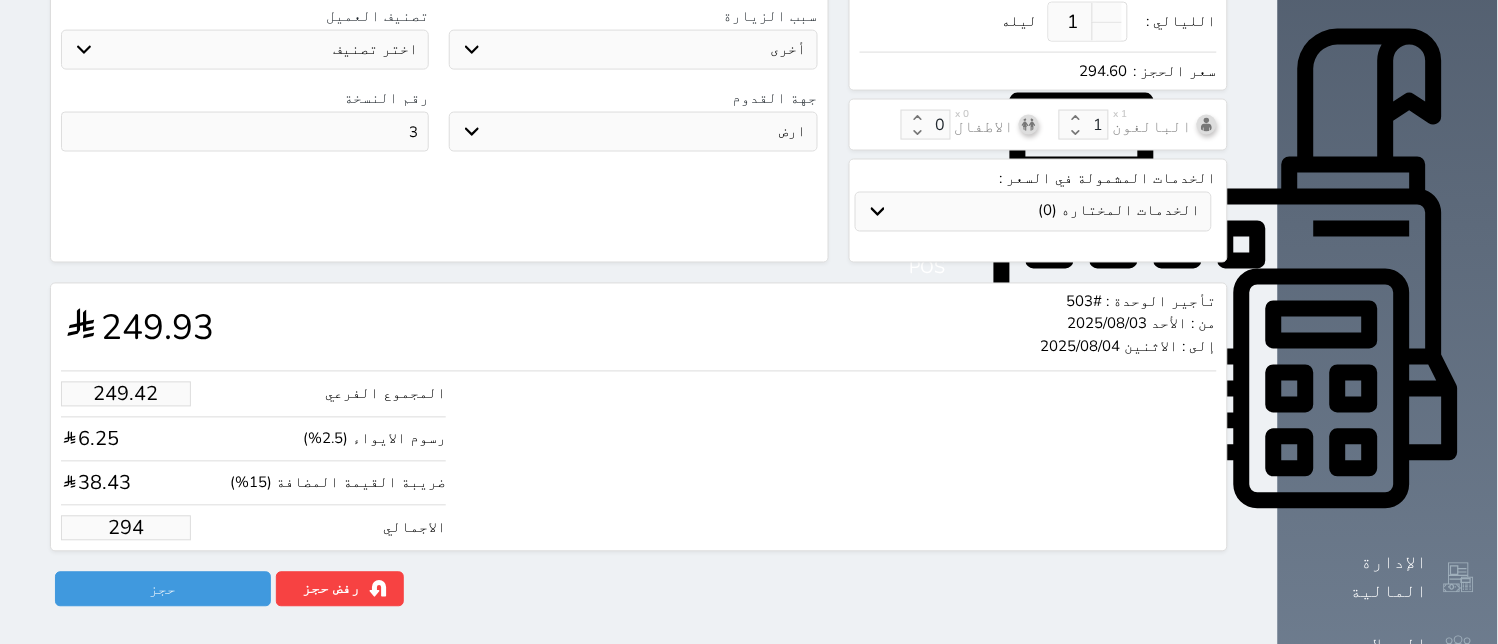 type on "29" 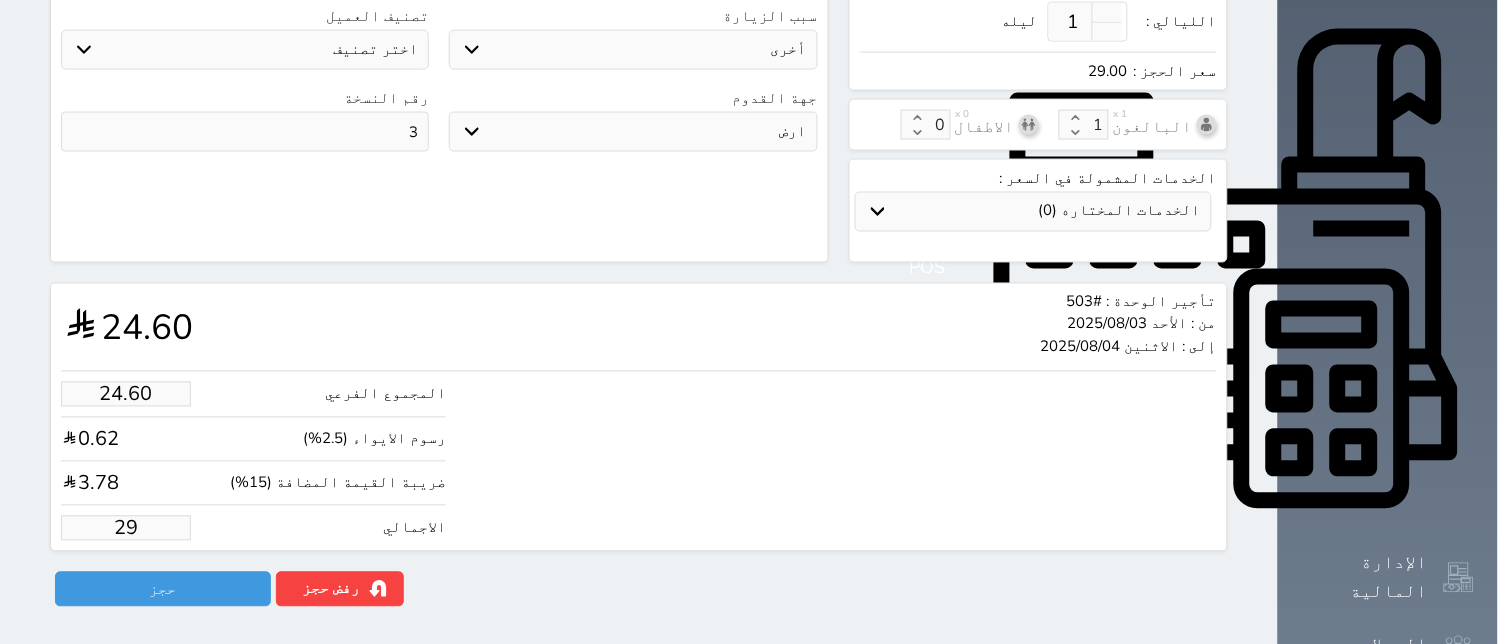 type on "1.70" 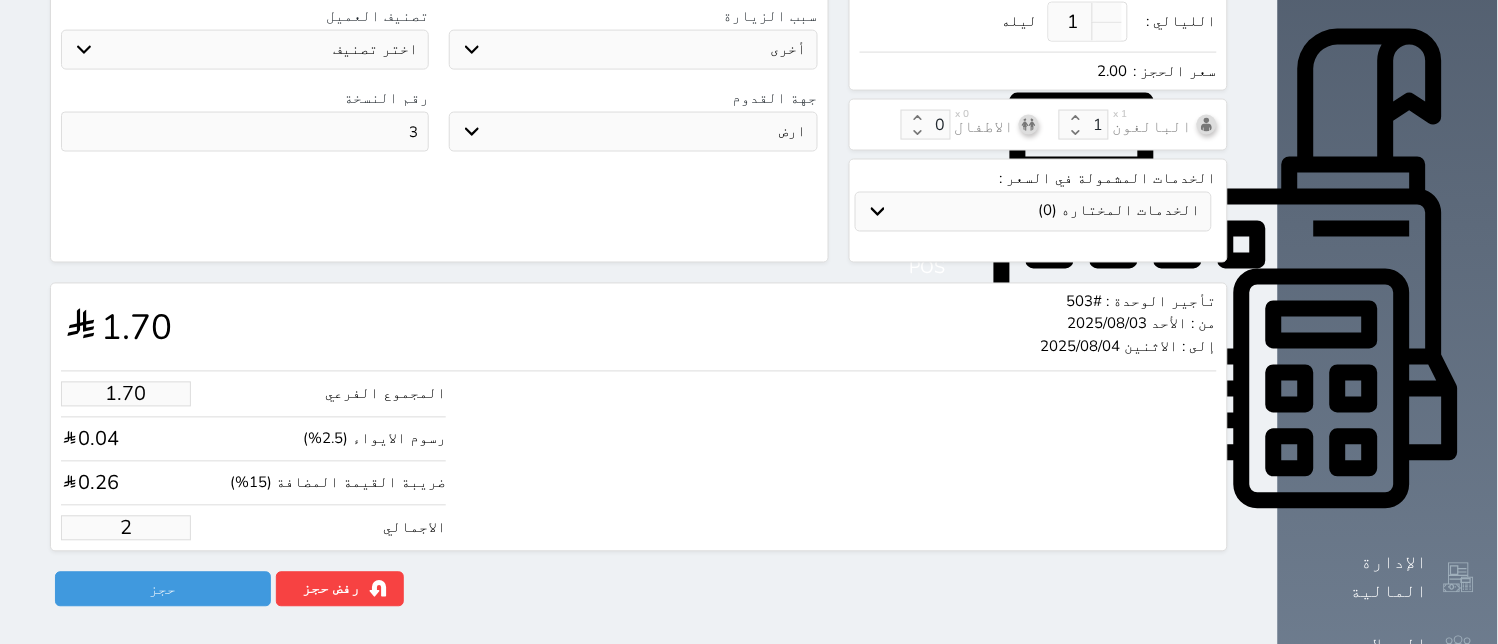 type on "1.00" 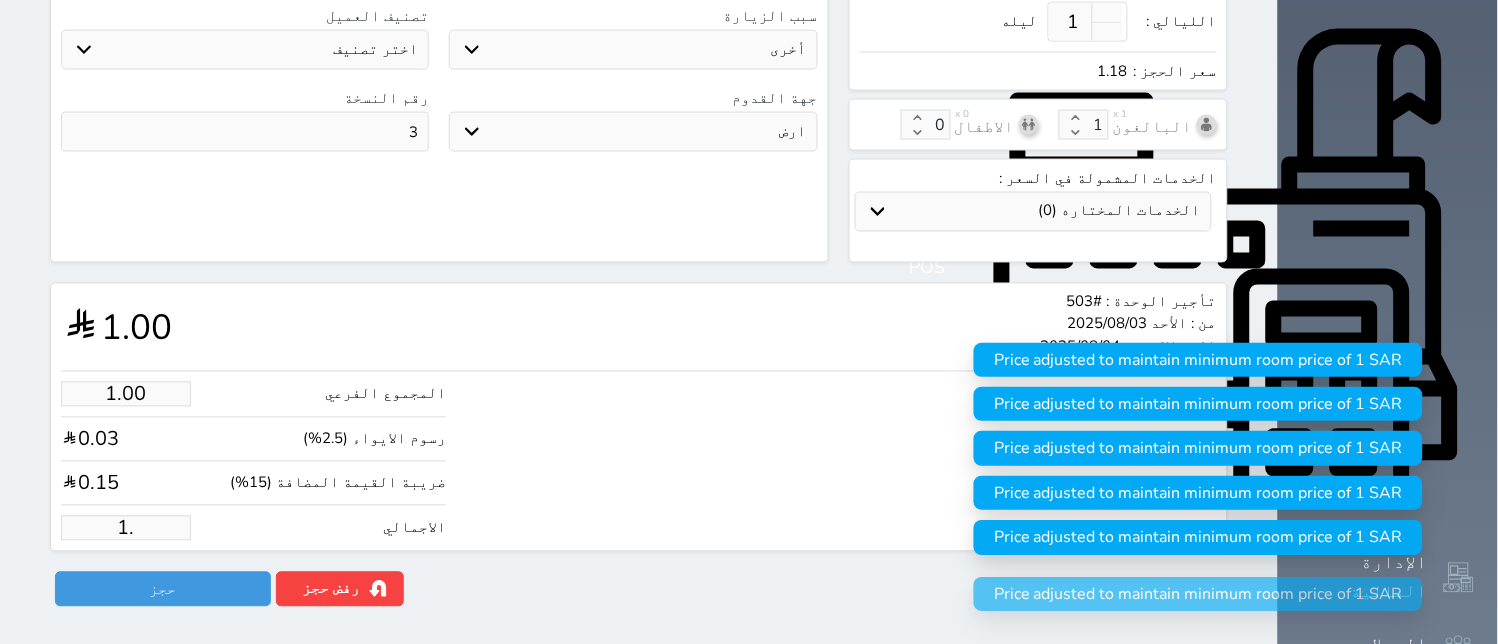 type on "1" 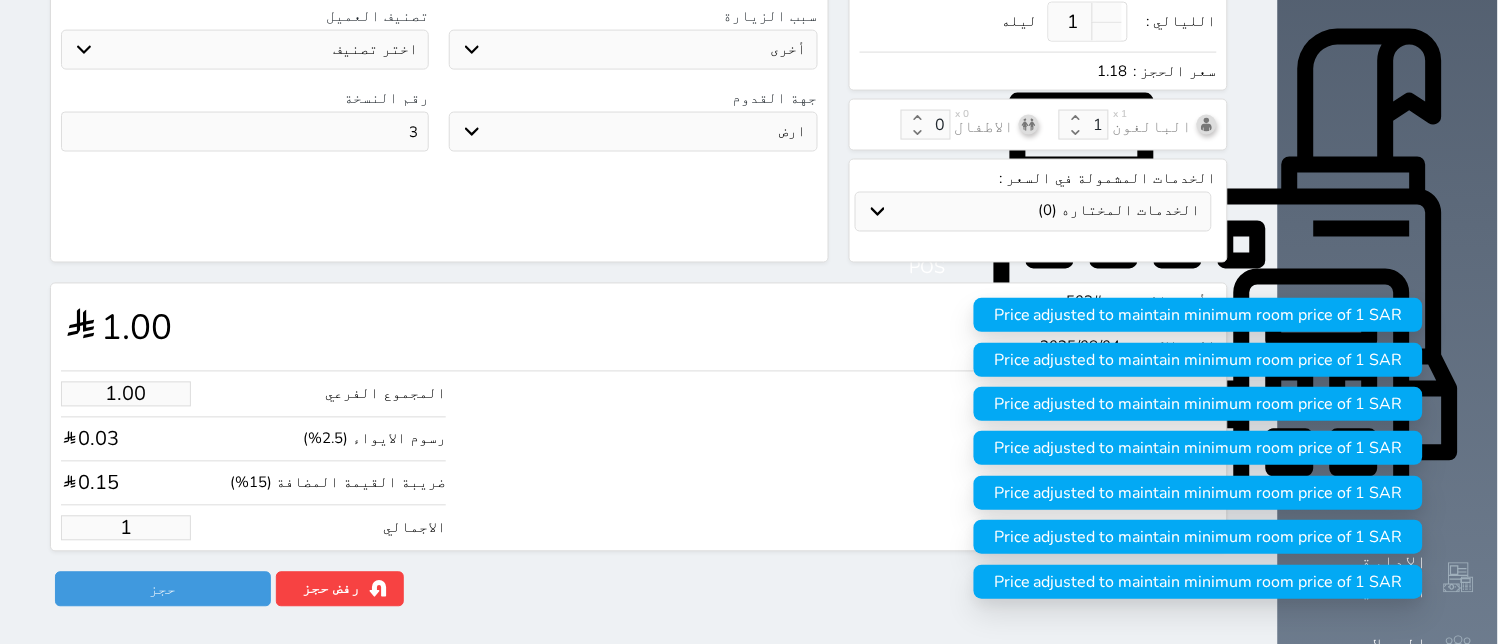 type 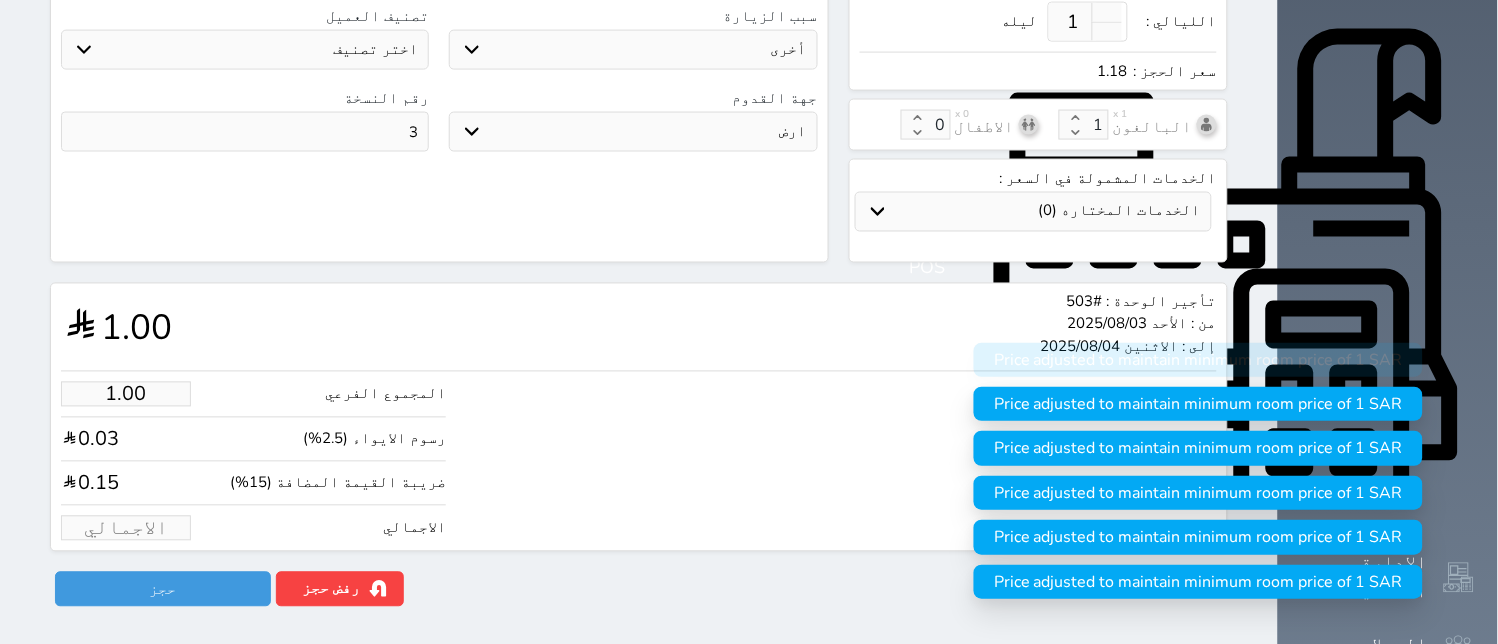type on "1.70" 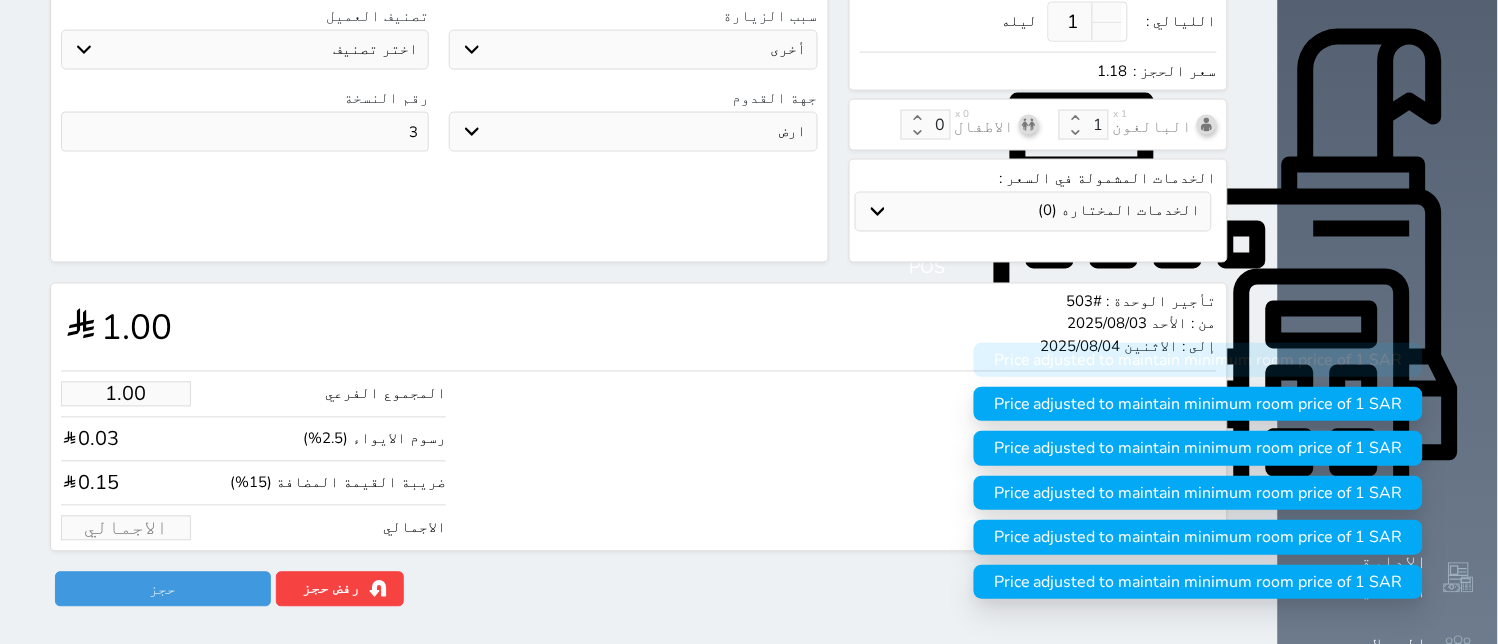 type on "2" 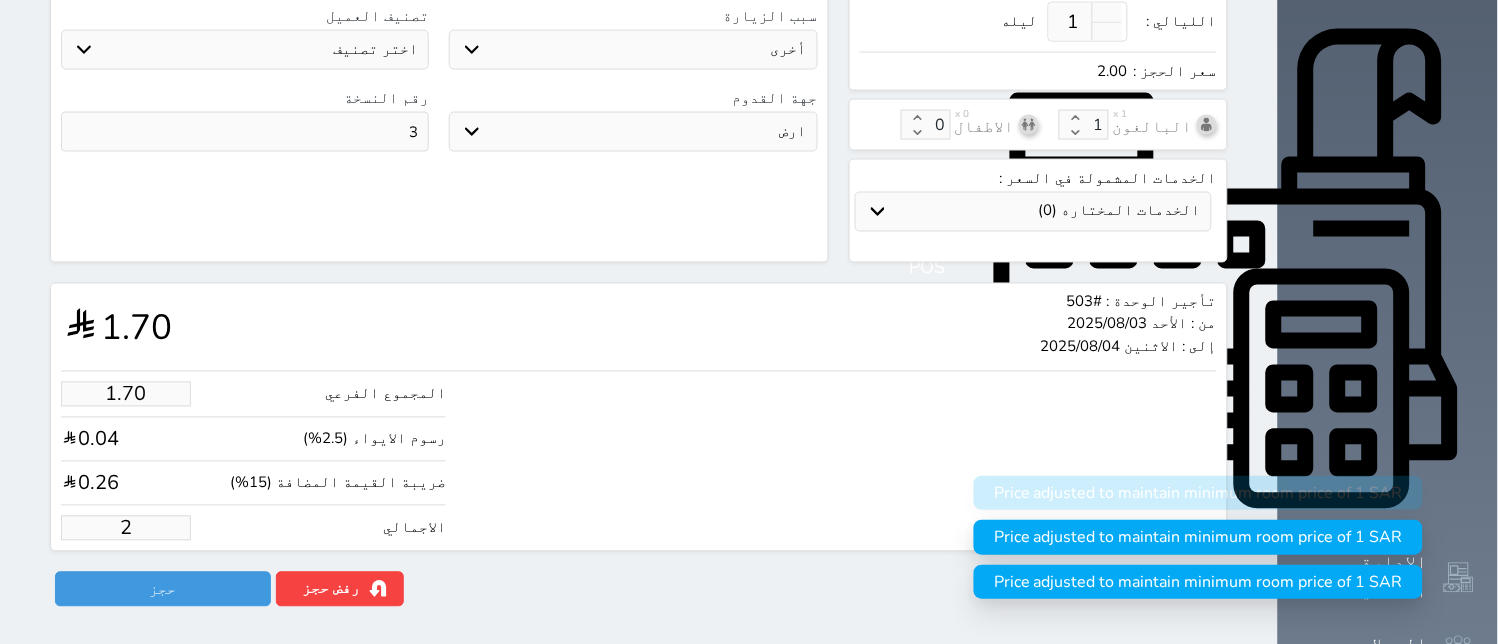 type on "16.97" 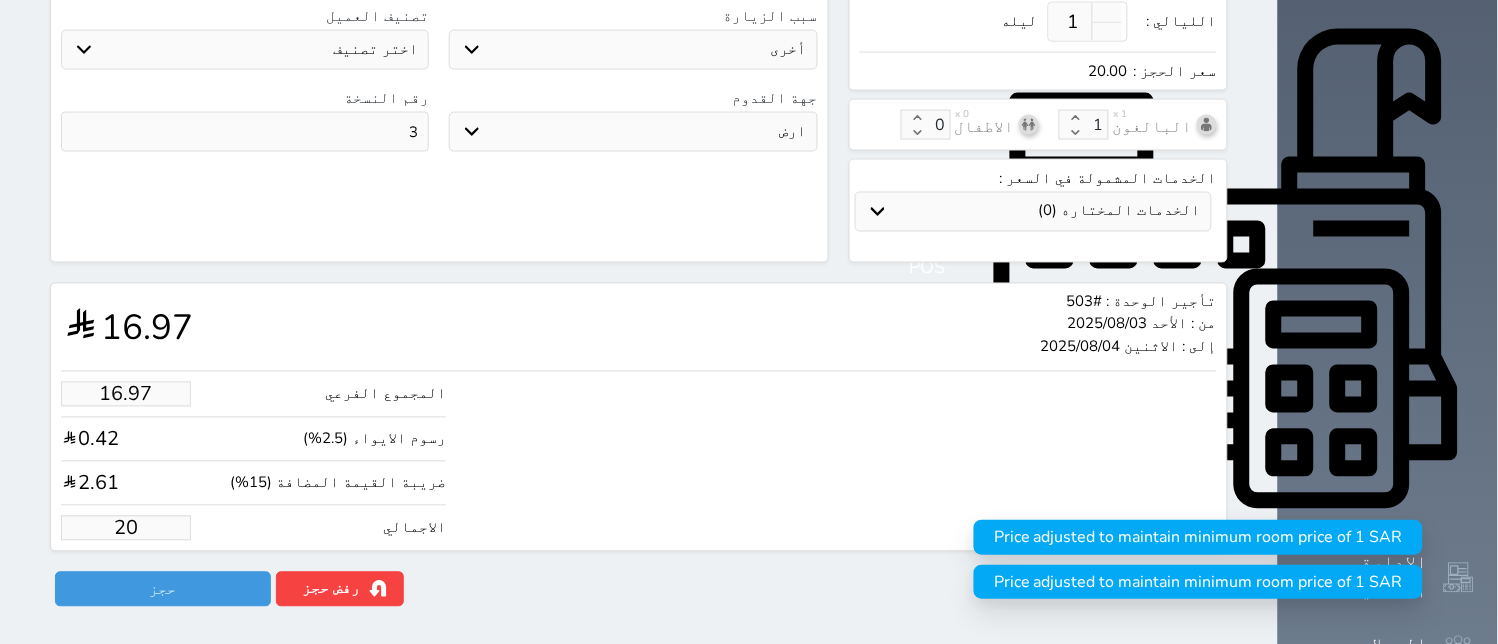 type on "169.67" 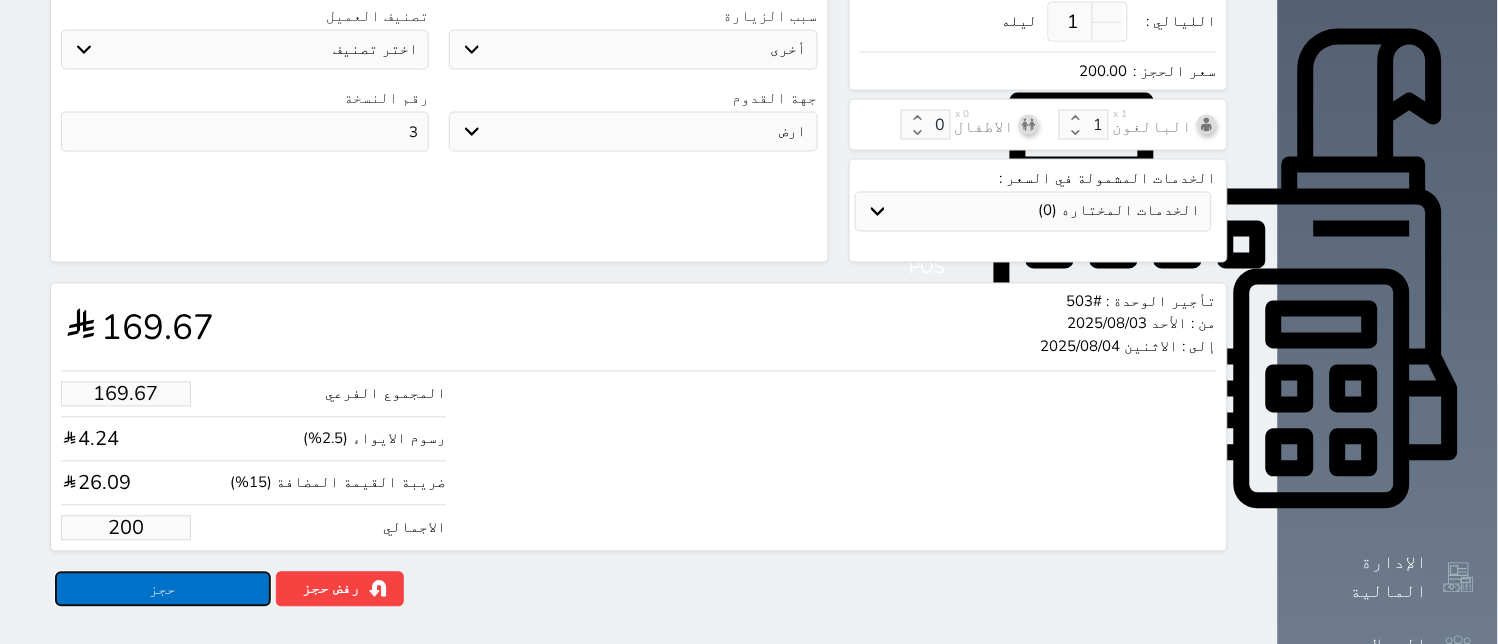 type on "200.00" 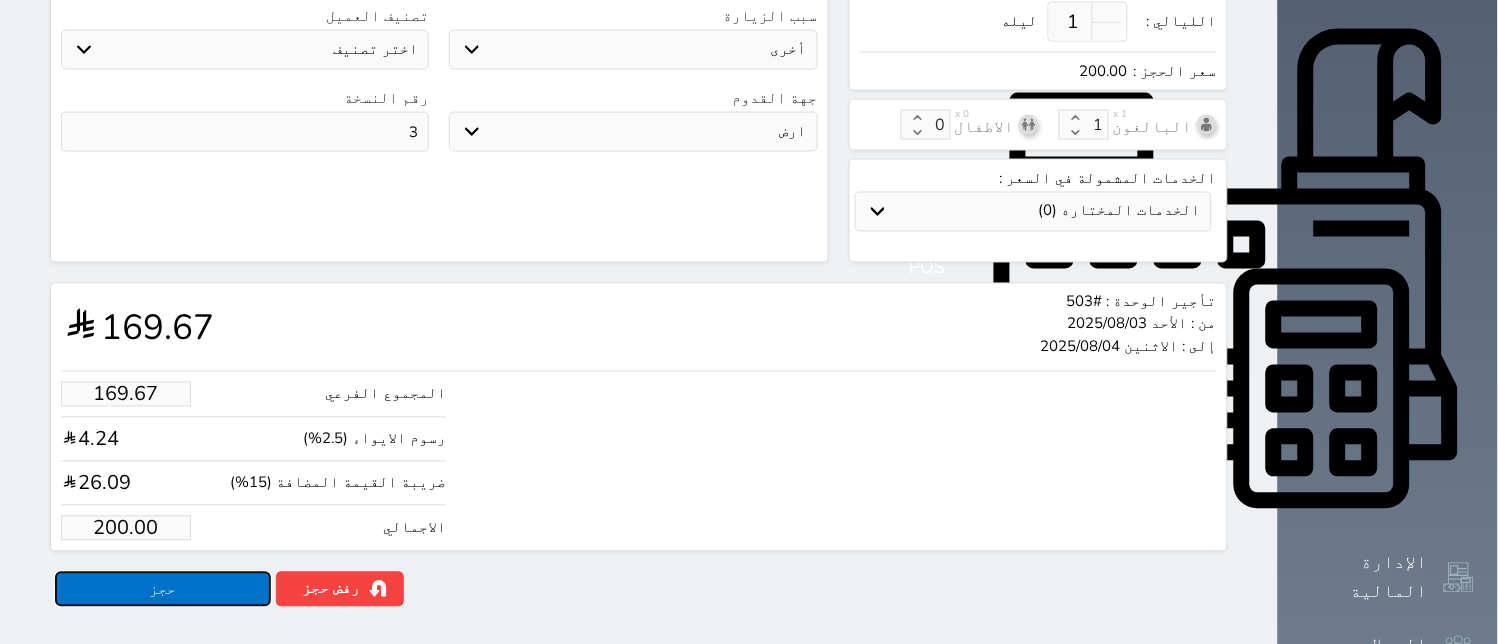 click on "حجز" at bounding box center (163, 589) 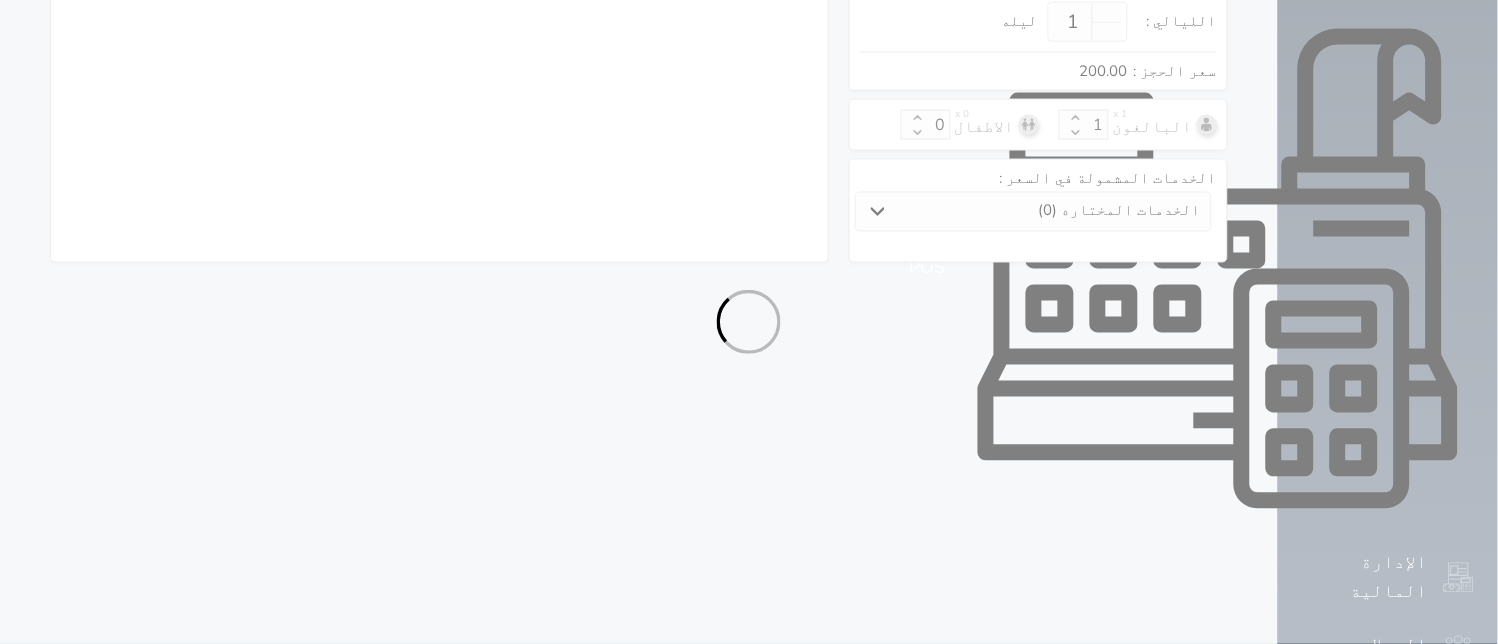 select on "1" 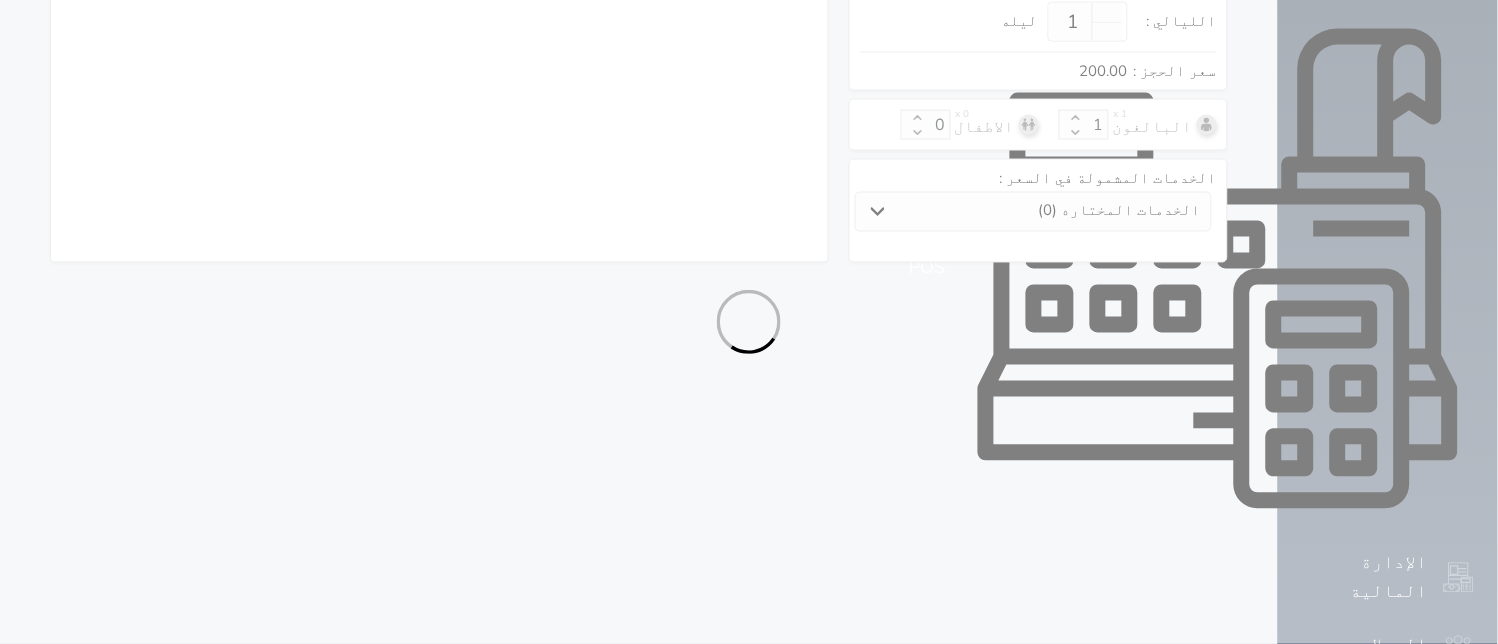 select on "113" 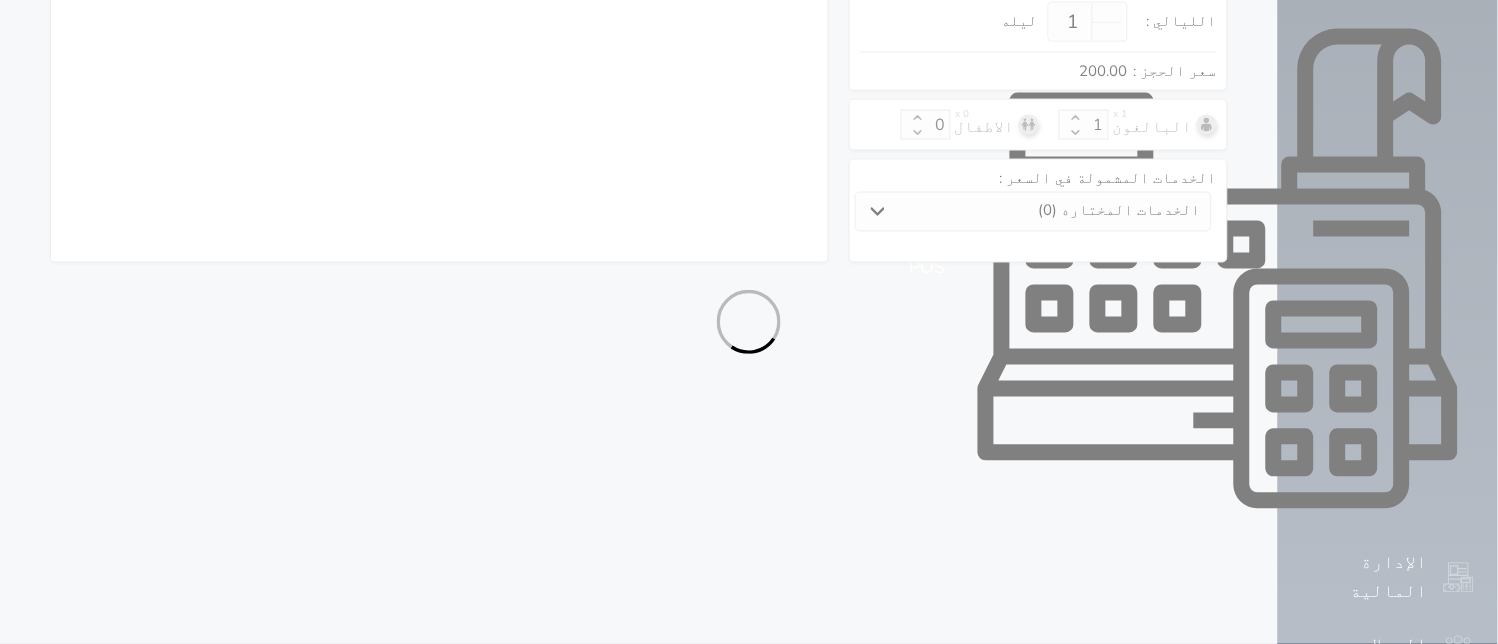 select on "1" 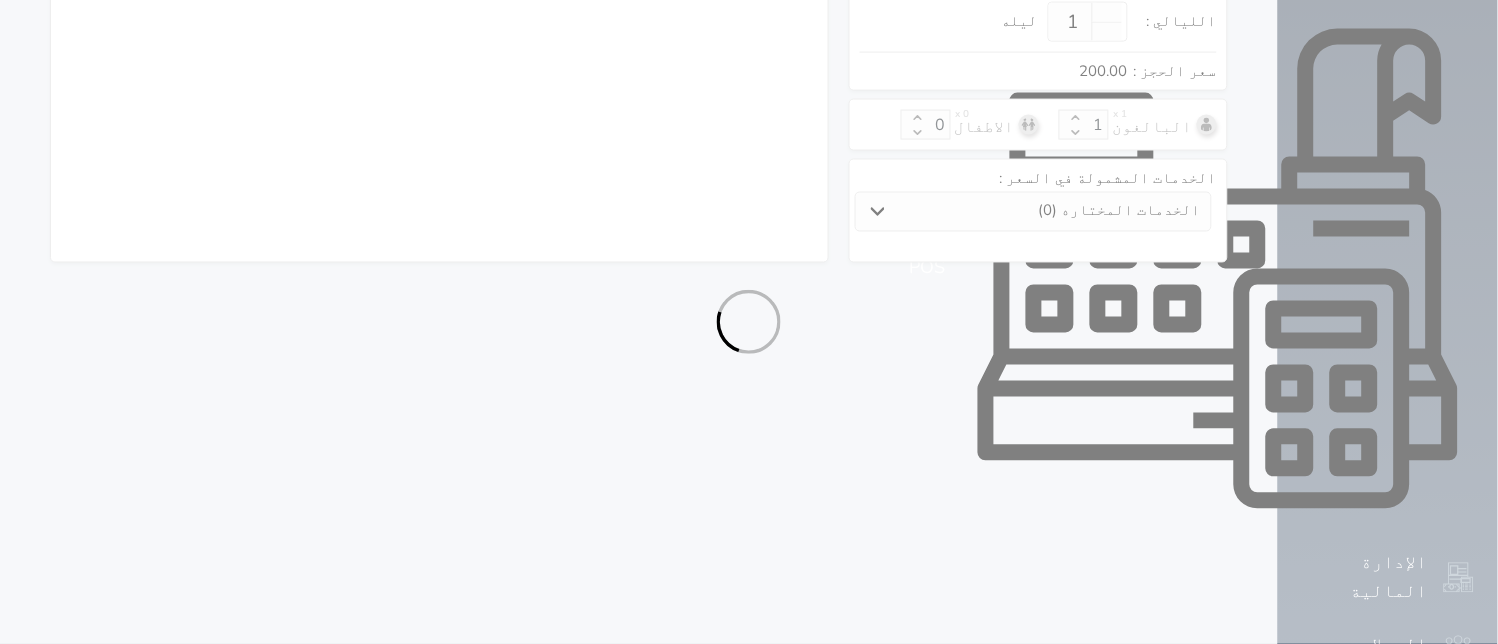 select on "7" 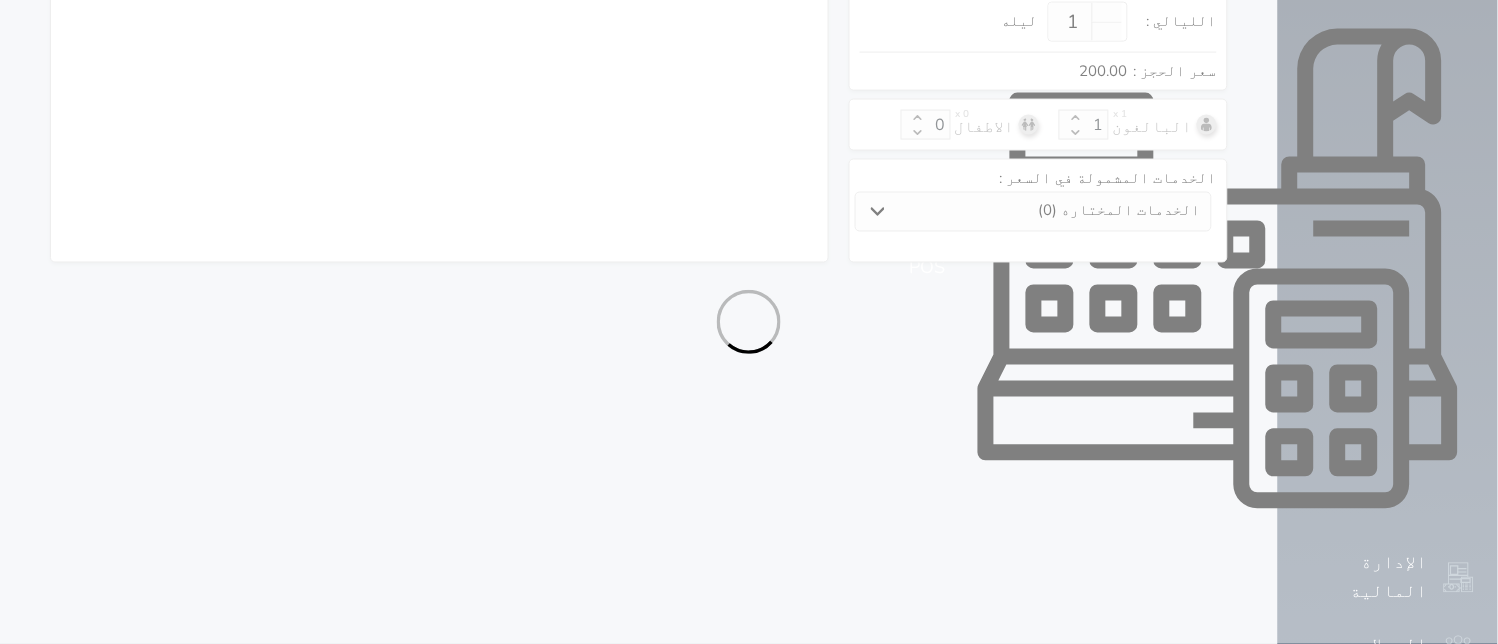 select on "9" 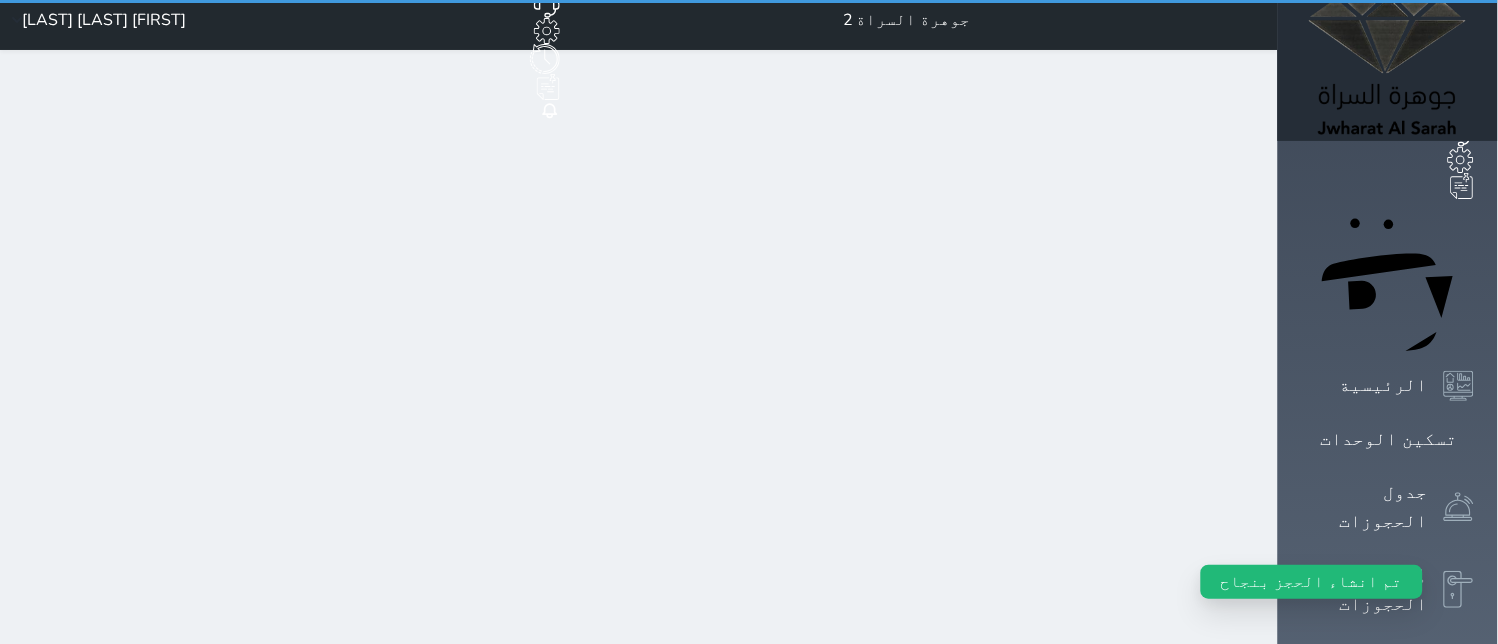 scroll, scrollTop: 0, scrollLeft: 0, axis: both 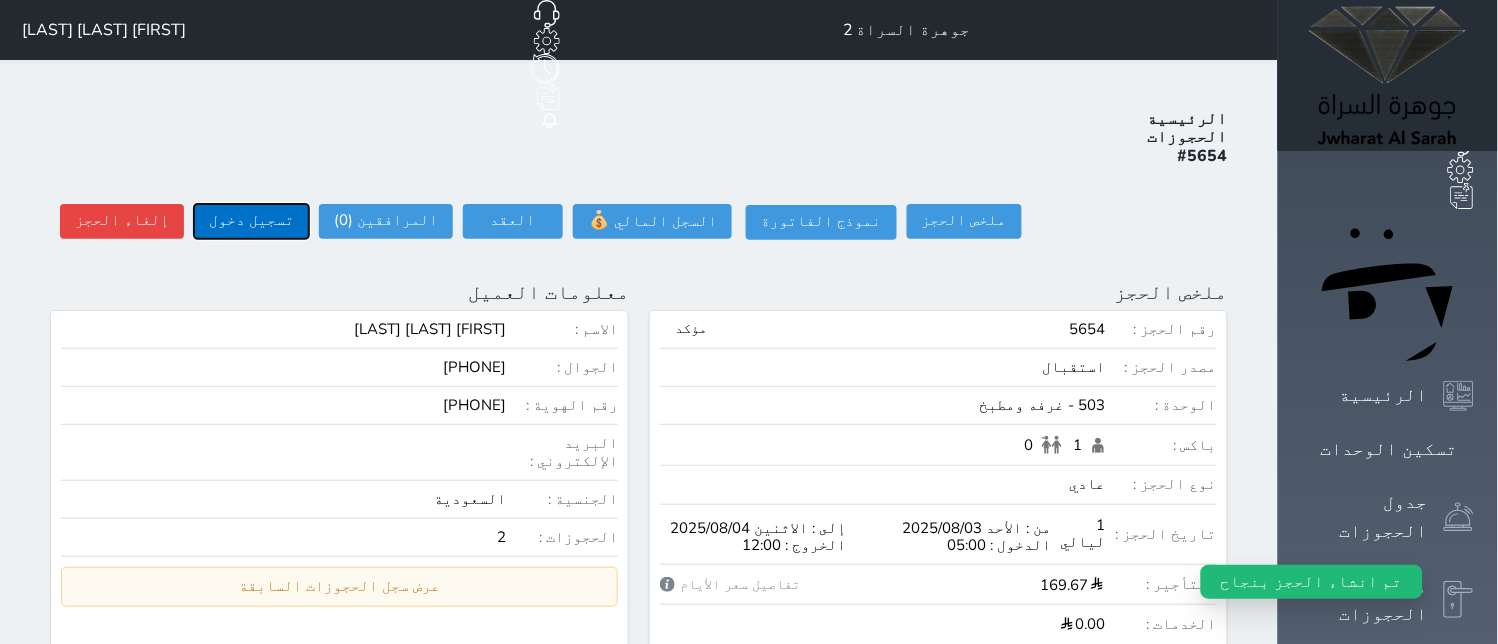 click on "تسجيل دخول" at bounding box center [251, 221] 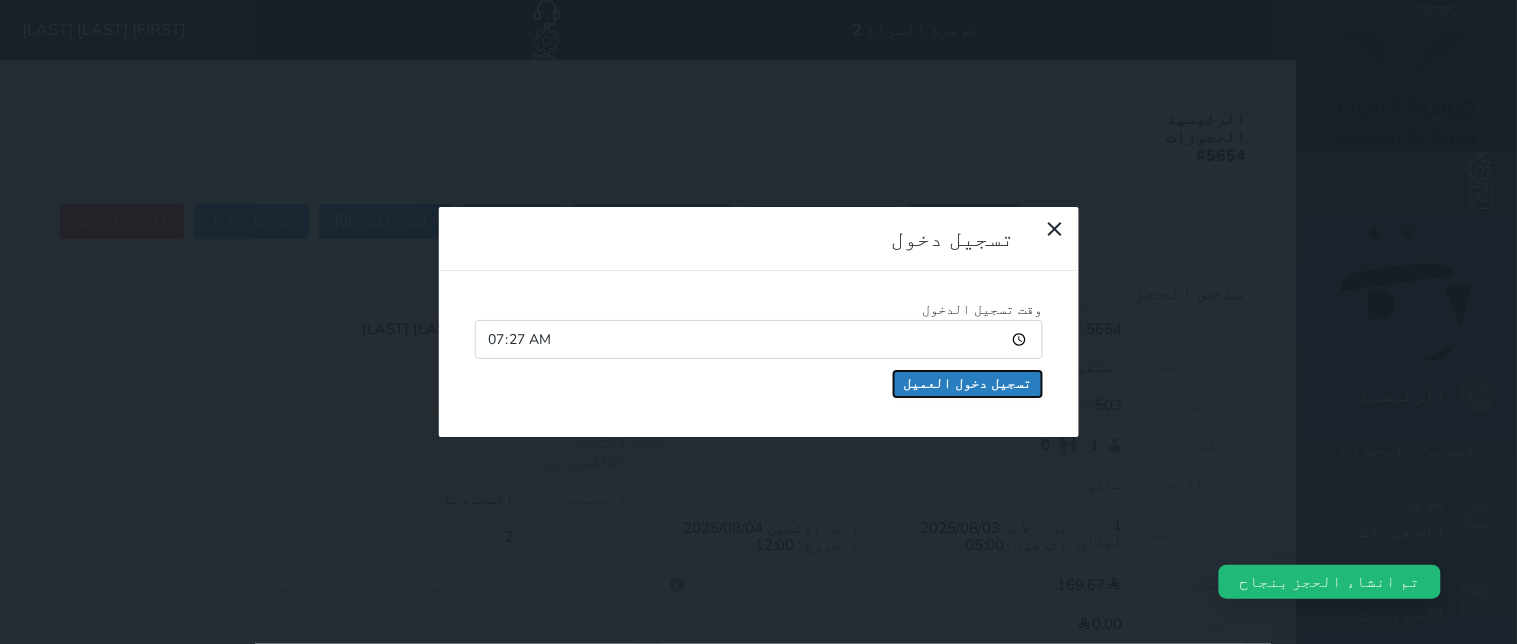 click on "تسجيل دخول العميل" at bounding box center (968, 384) 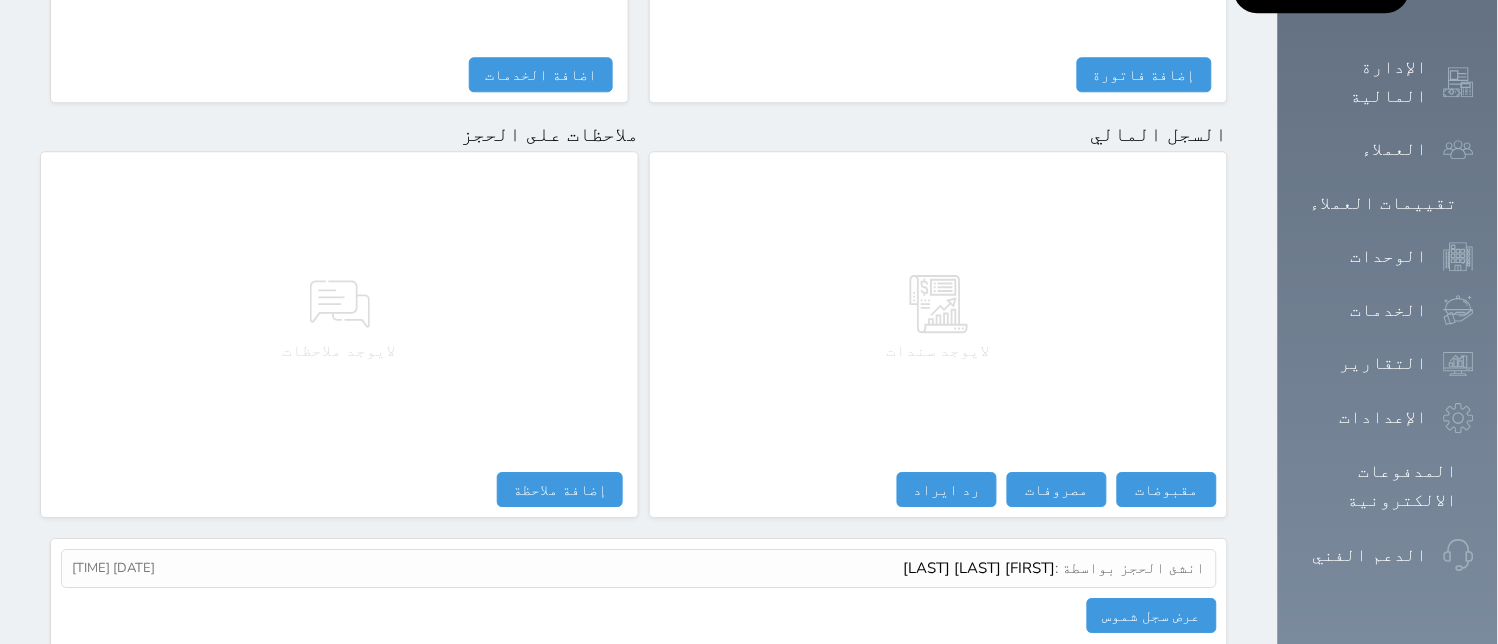 scroll, scrollTop: 1137, scrollLeft: 0, axis: vertical 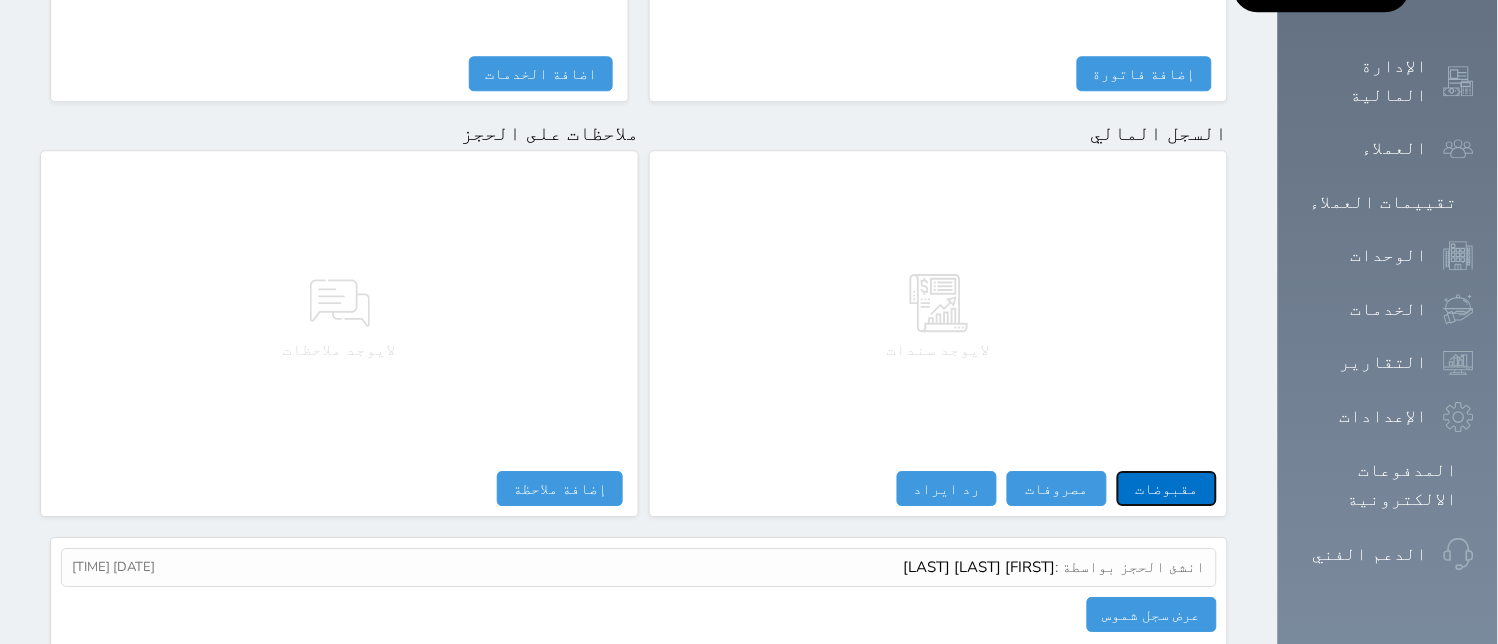 click on "مقبوضات" at bounding box center (1167, 488) 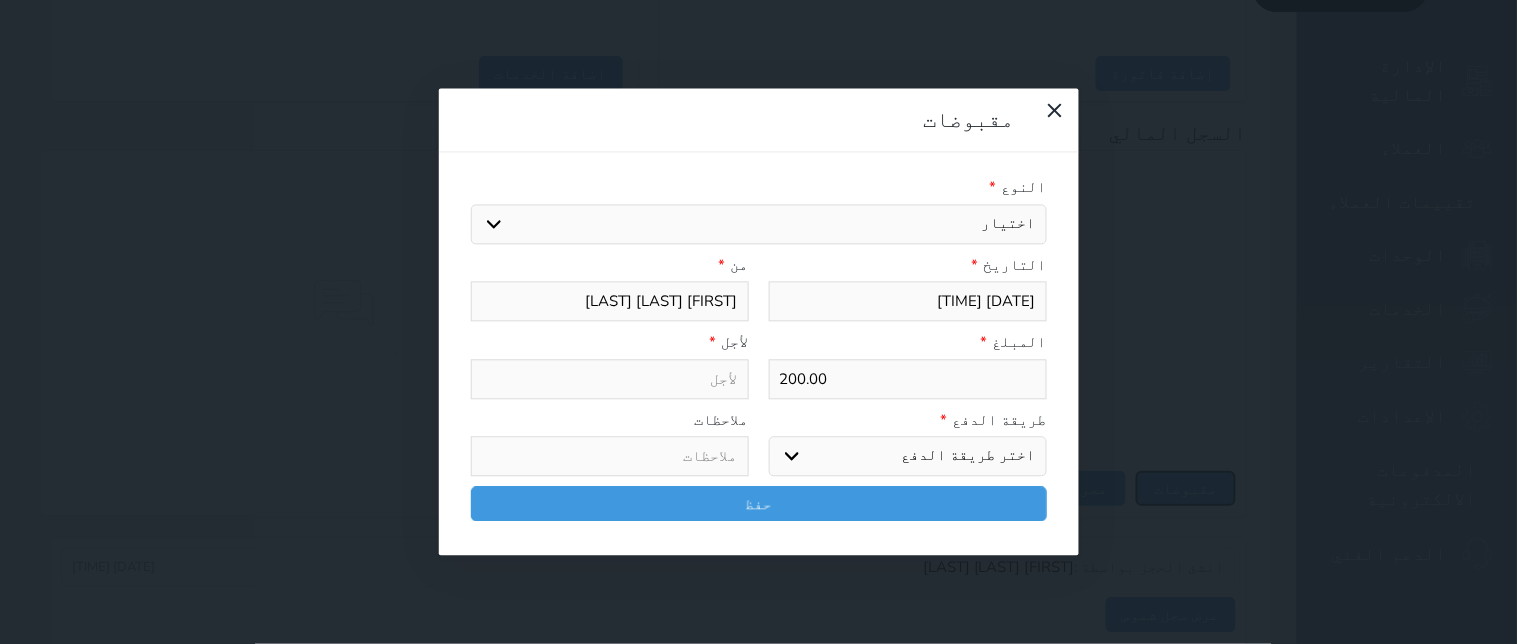 type on "[DATE] [TIME]" 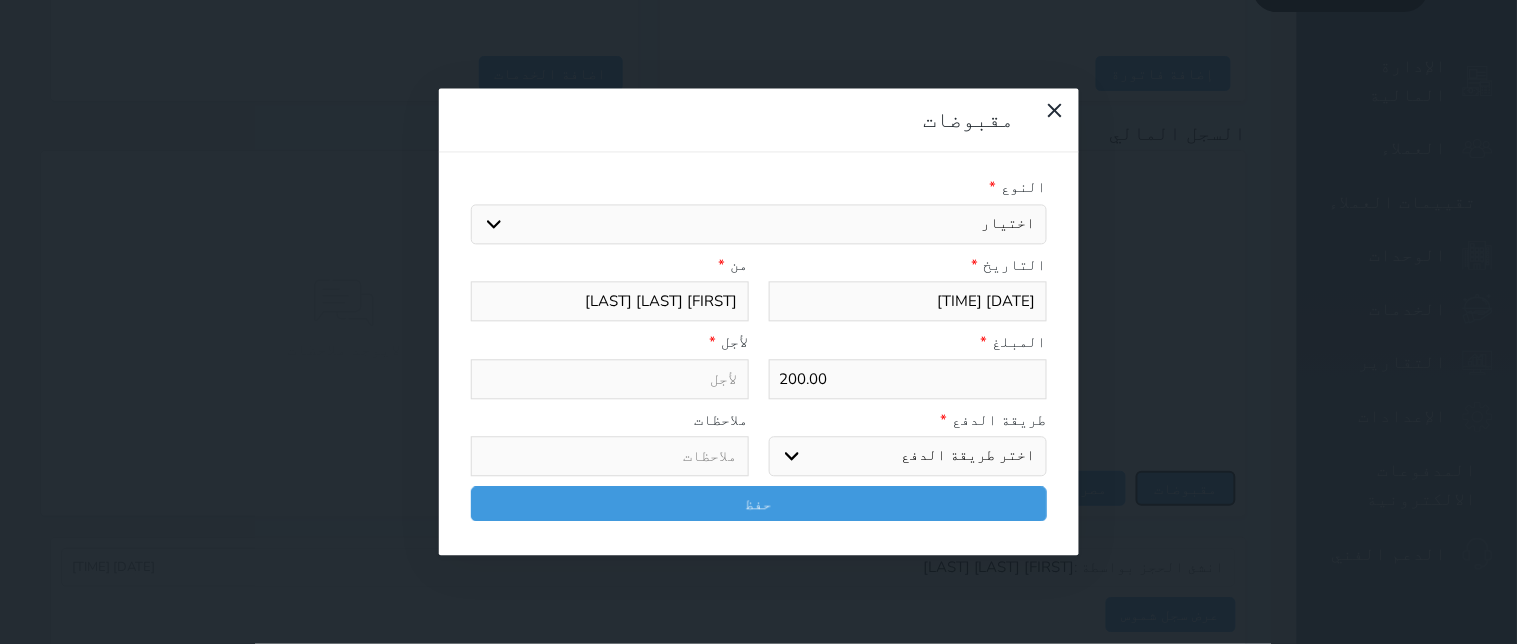 select 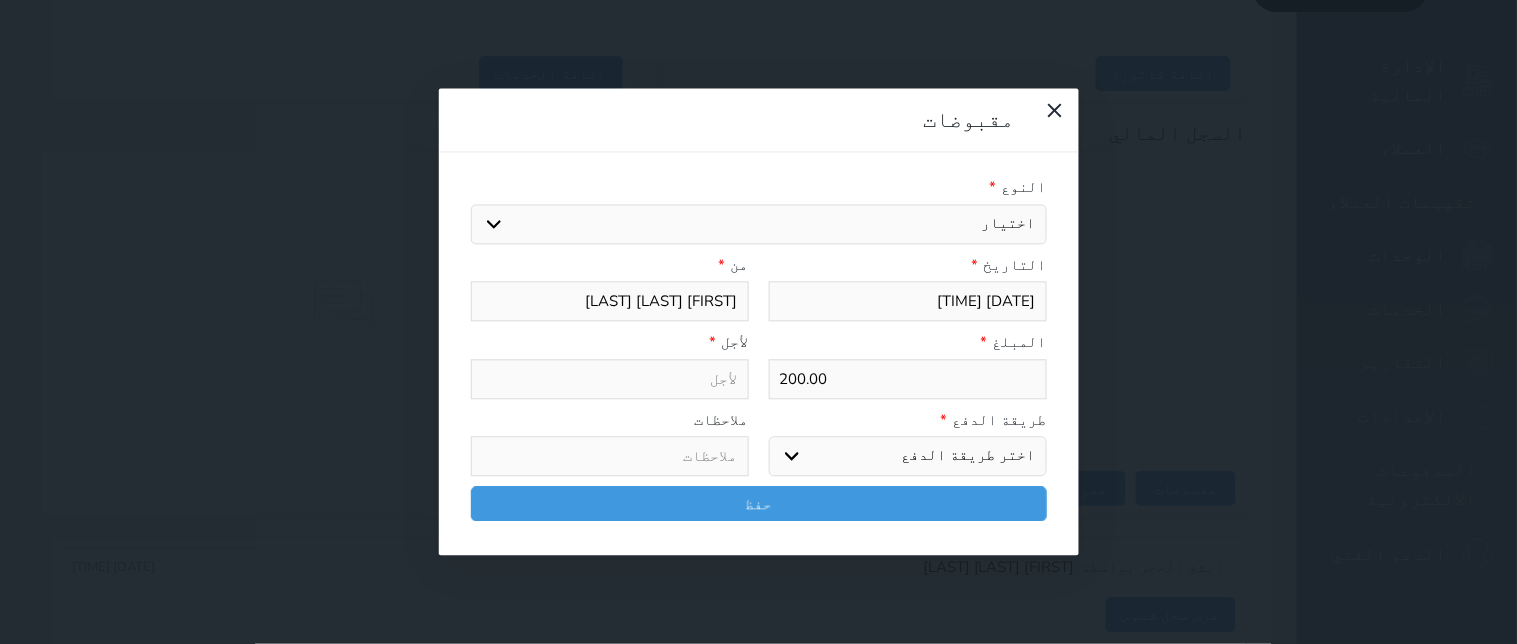 click on "اختيار   مقبوضات عامة قيمة إيجار فواتير تامين عربون لا ينطبق آخر مغسلة واي فاي - الإنترنت مواقف السيارات طعام الأغذية والمشروبات مشروبات المشروبات الباردة المشروبات الساخنة الإفطار غداء عشاء مخبز و كعك حمام سباحة الصالة الرياضية سبا و خدمات الجمال اختيار وإسقاط (خدمات النقل) ميني بار كابل - تلفزيون سرير إضافي تصفيف الشعر التسوق خدمات الجولات السياحية المنظمة خدمات الدليل السياحي" at bounding box center [759, 224] 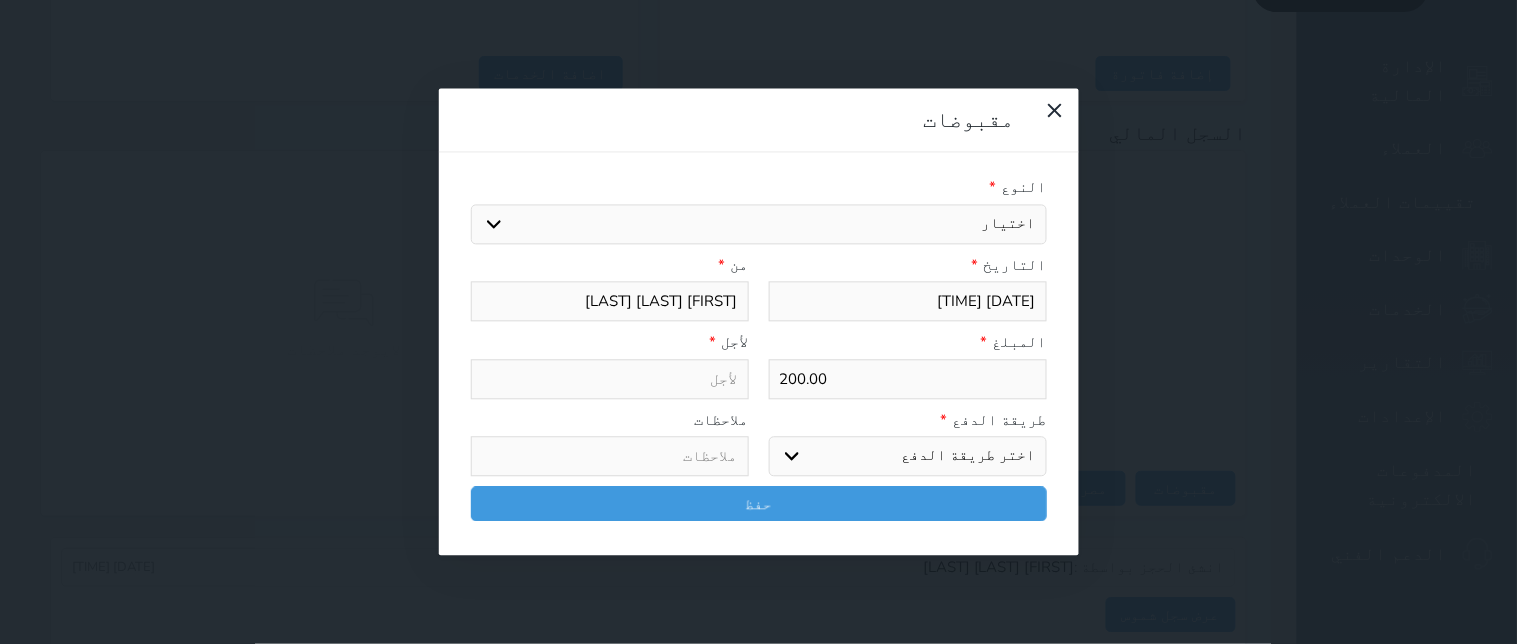 select on "38317" 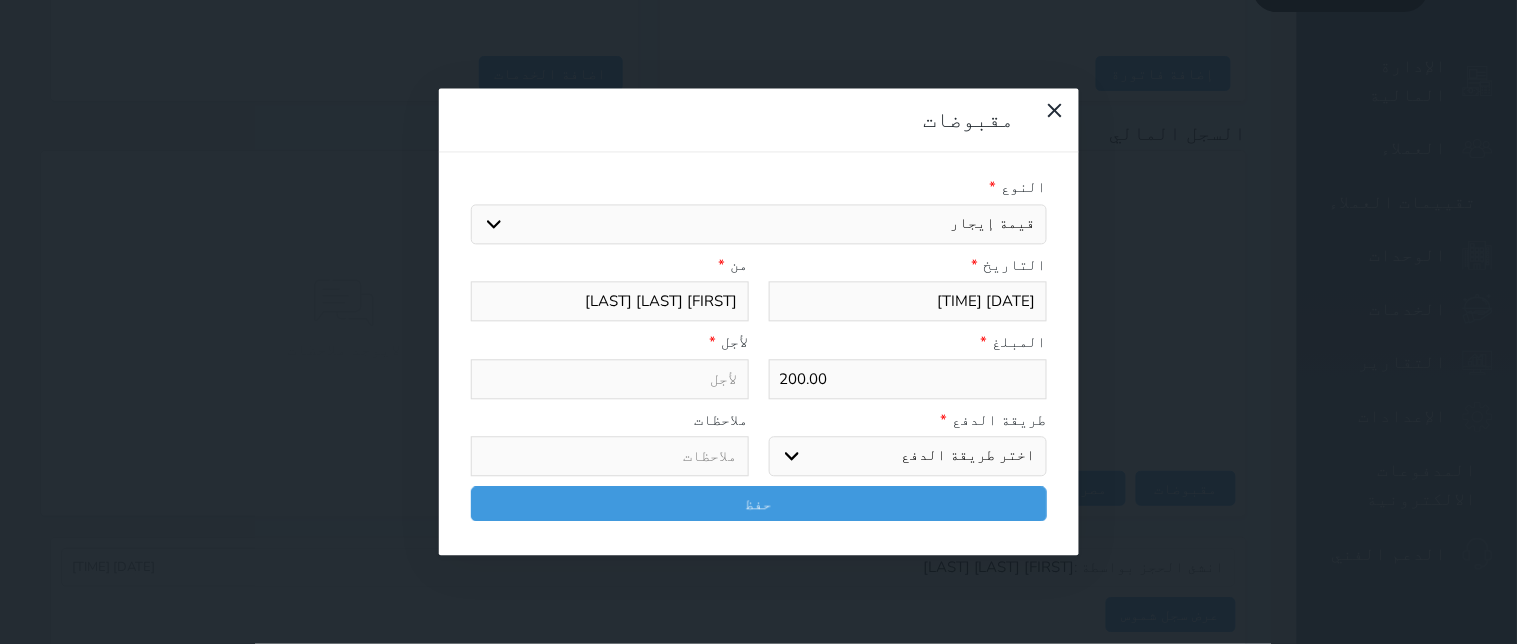 click on "اختيار   مقبوضات عامة قيمة إيجار فواتير تامين عربون لا ينطبق آخر مغسلة واي فاي - الإنترنت مواقف السيارات طعام الأغذية والمشروبات مشروبات المشروبات الباردة المشروبات الساخنة الإفطار غداء عشاء مخبز و كعك حمام سباحة الصالة الرياضية سبا و خدمات الجمال اختيار وإسقاط (خدمات النقل) ميني بار كابل - تلفزيون سرير إضافي تصفيف الشعر التسوق خدمات الجولات السياحية المنظمة خدمات الدليل السياحي" at bounding box center [759, 224] 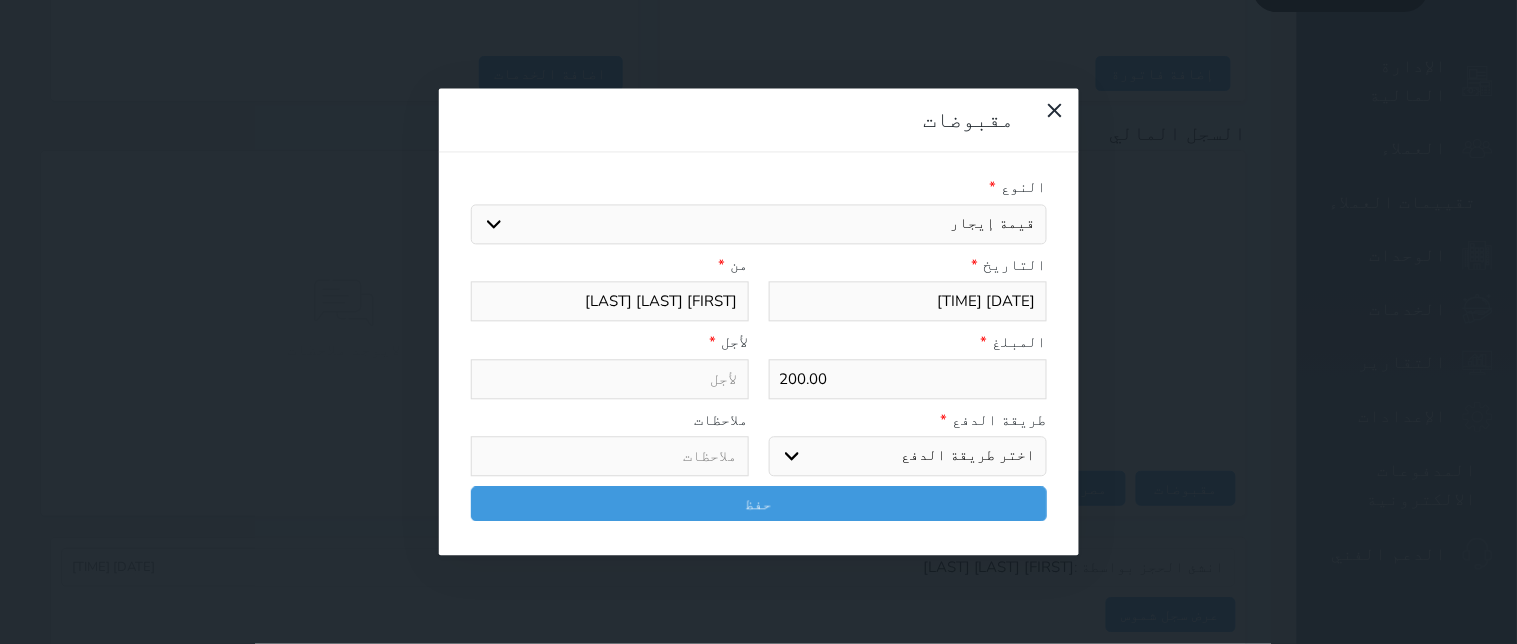 type on "قيمة إيجار - الوحدة - 503" 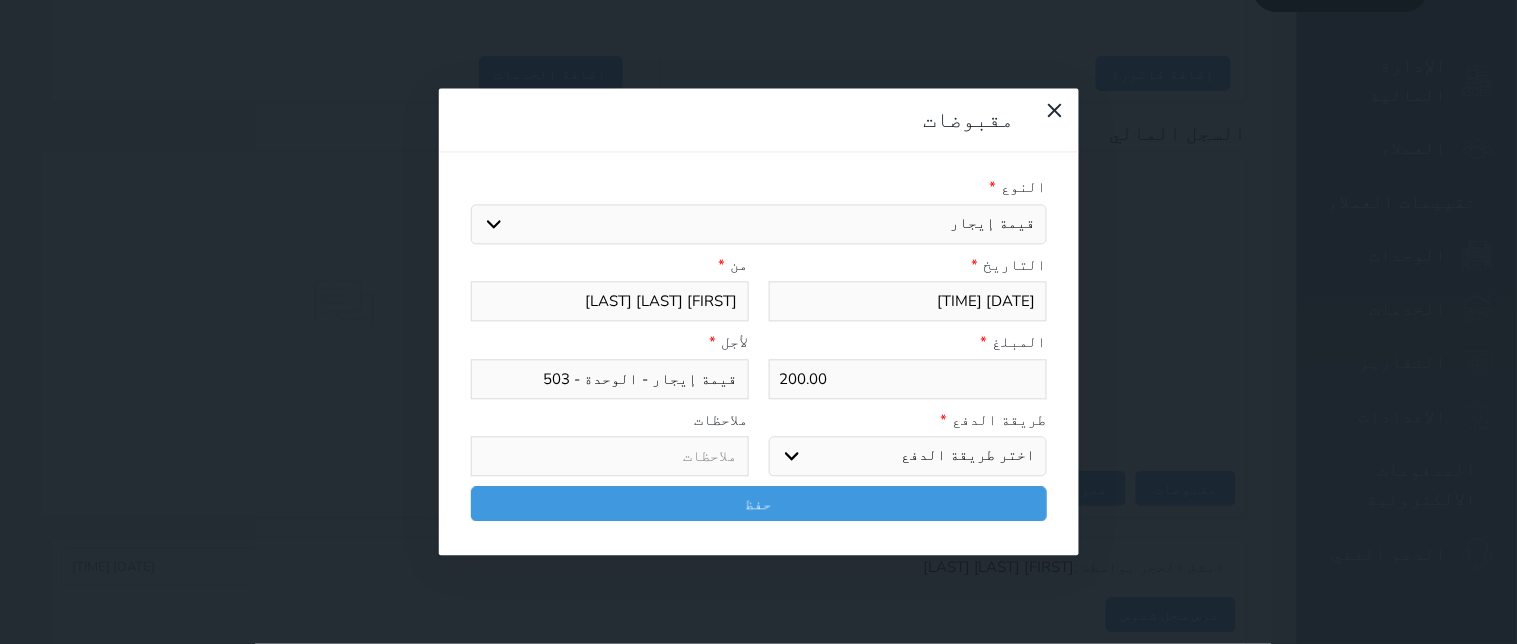 click on "اختر طريقة الدفع   دفع نقدى   تحويل بنكى   مدى   بطاقة ائتمان   آجل" at bounding box center (908, 457) 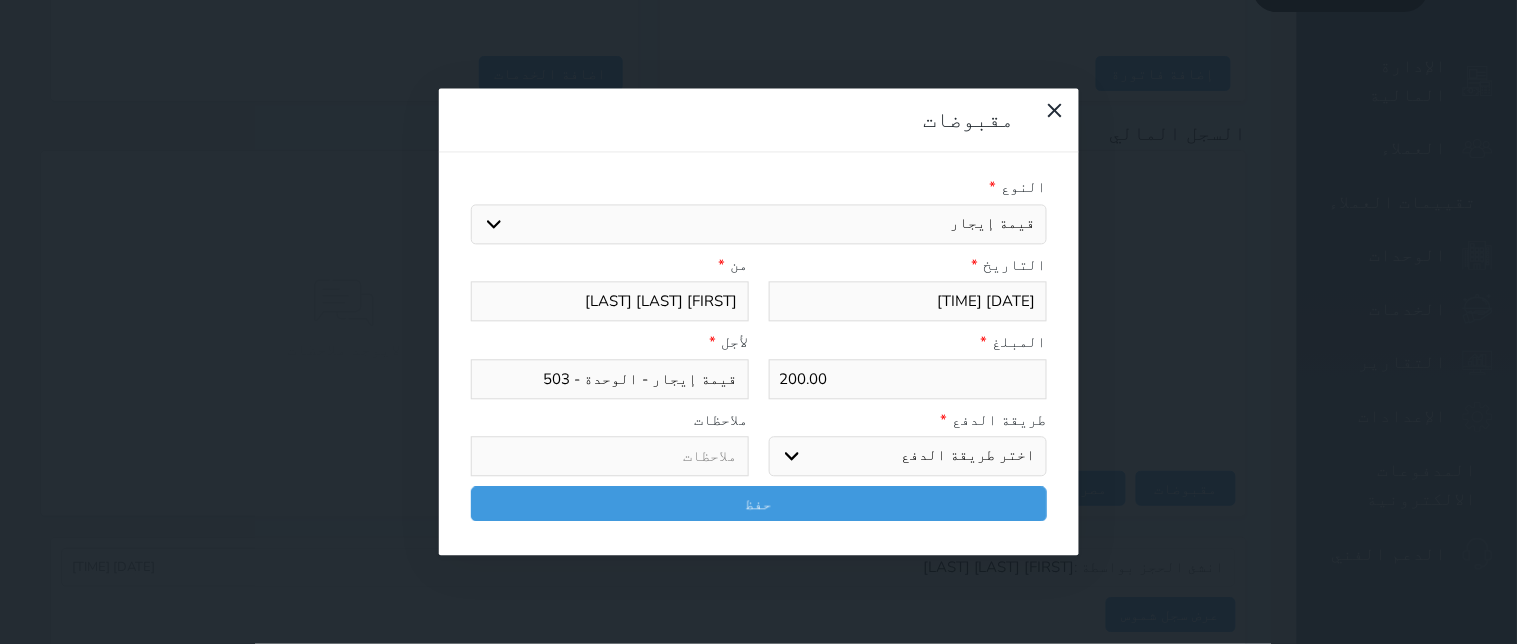 select on "mada" 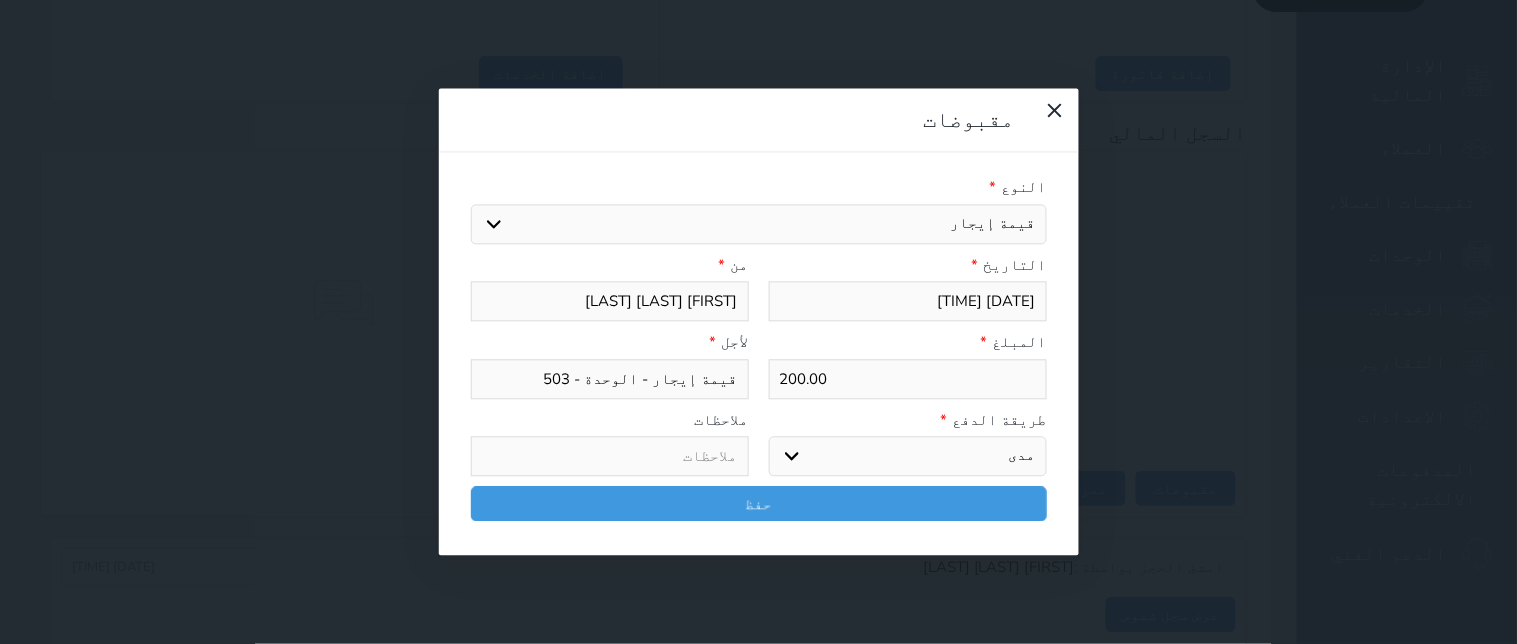 click on "اختر طريقة الدفع   دفع نقدى   تحويل بنكى   مدى   بطاقة ائتمان   آجل" at bounding box center (908, 457) 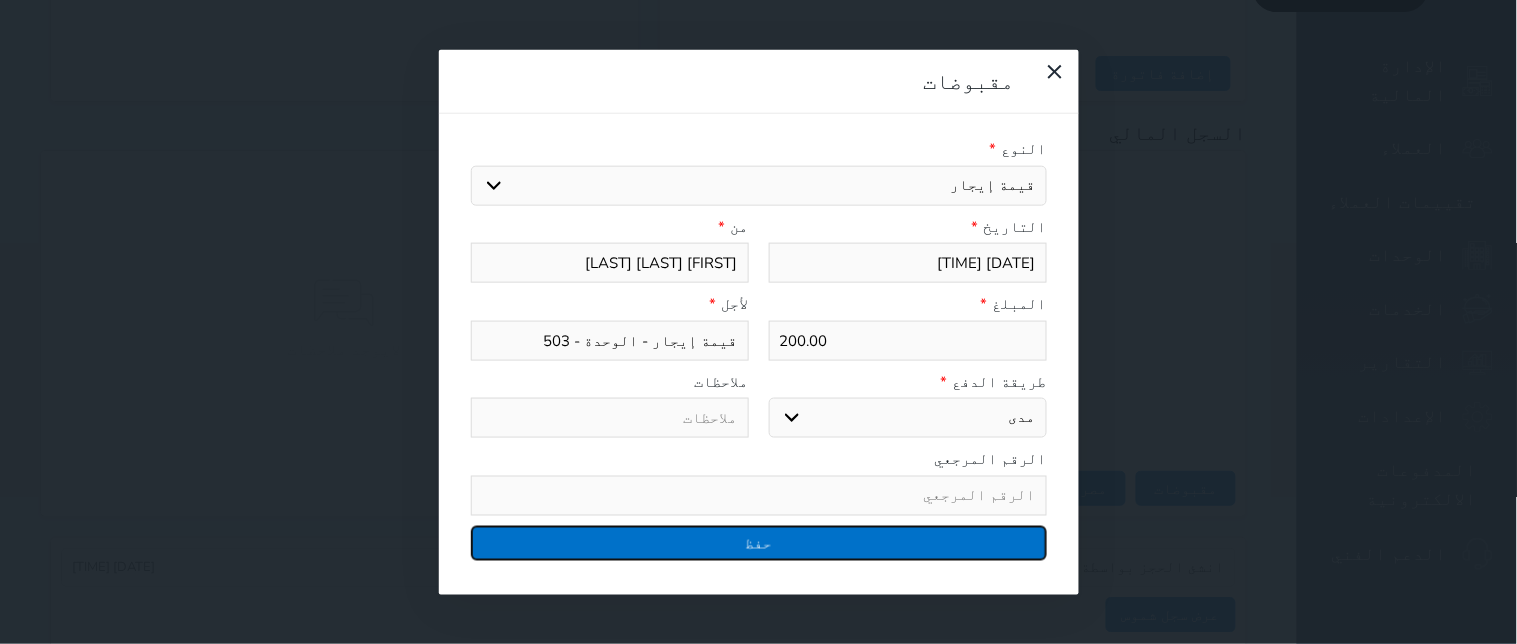 click on "حفظ" at bounding box center [759, 542] 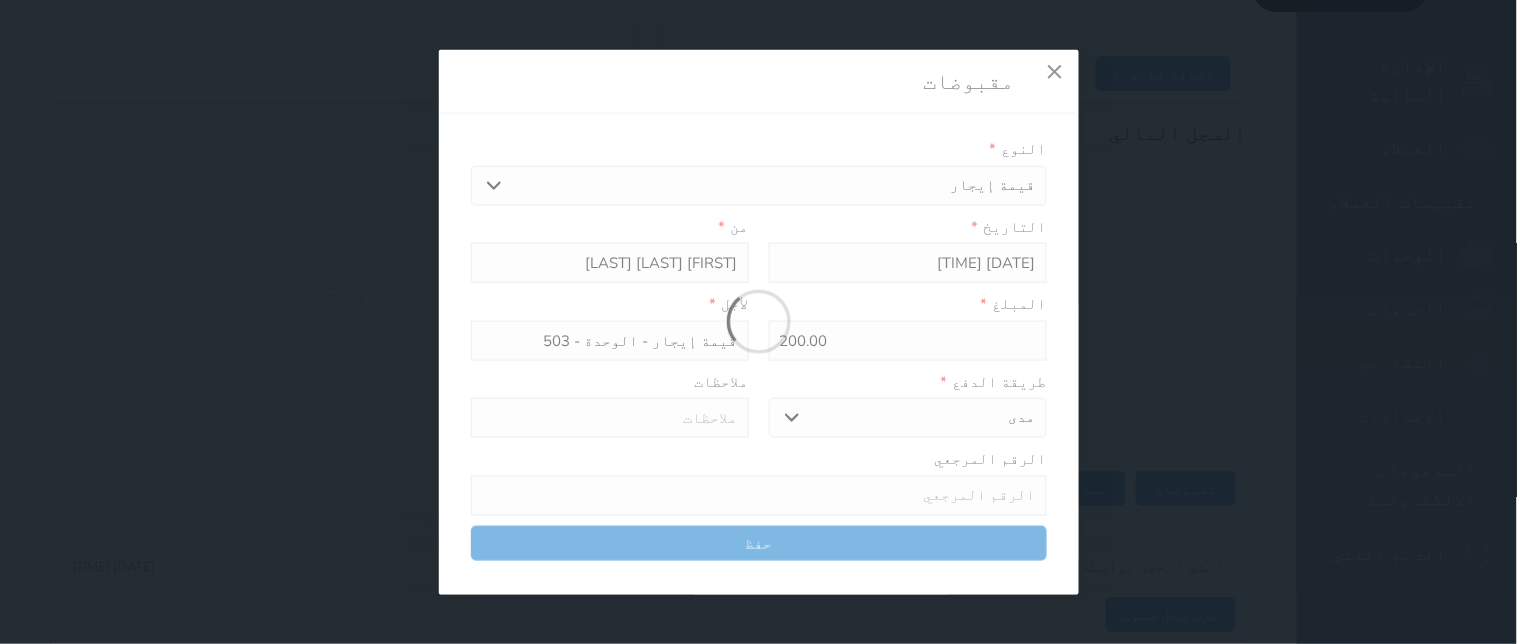select 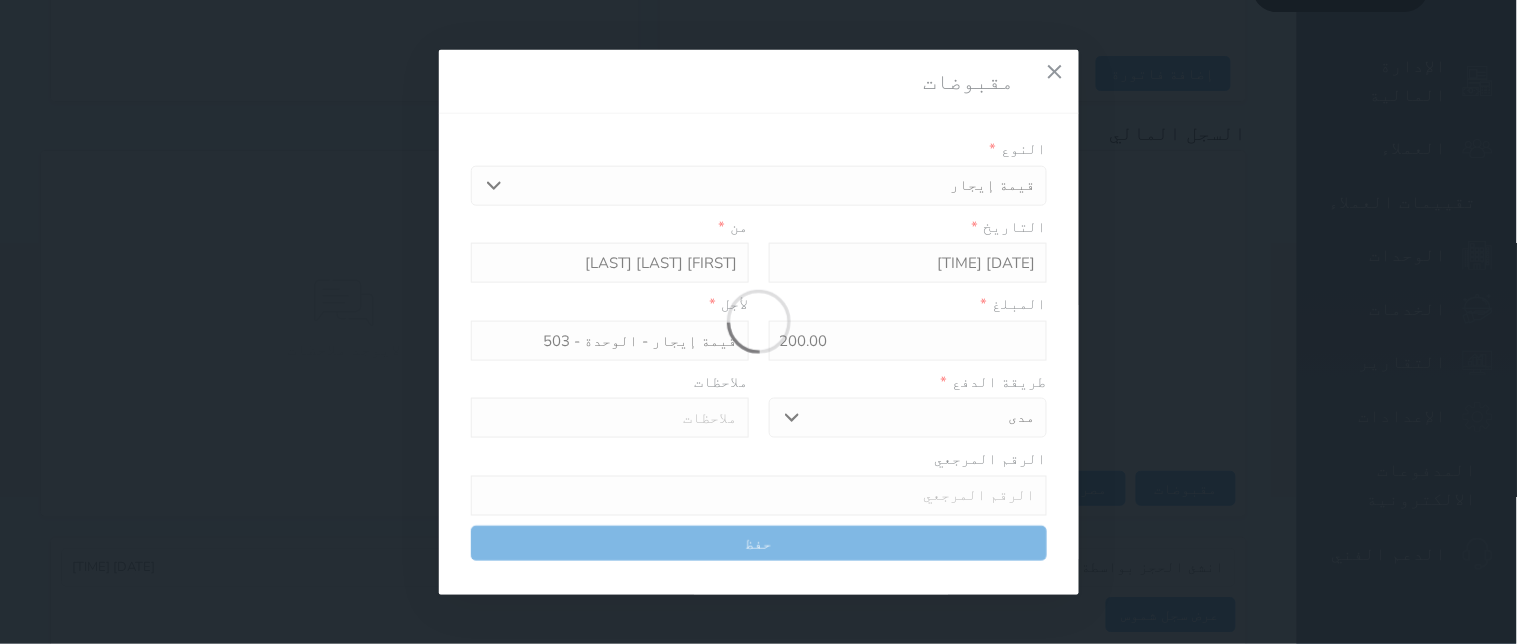 type 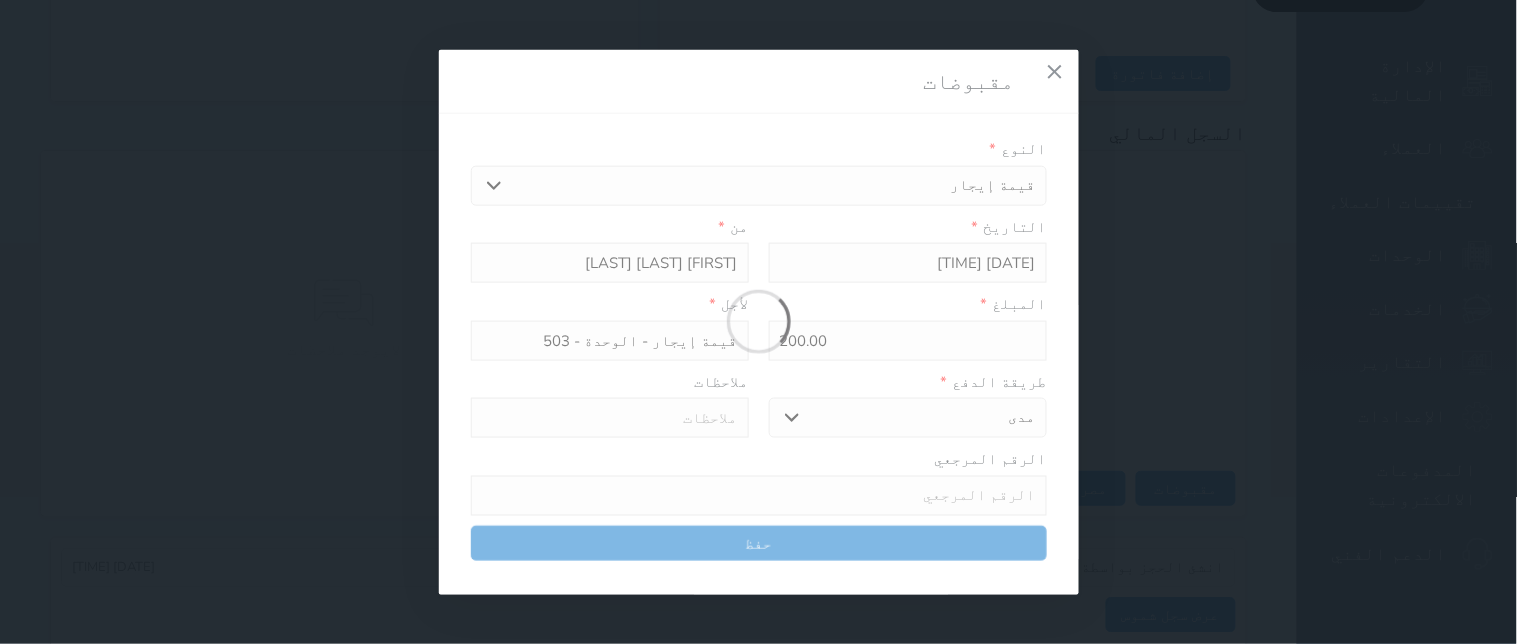type on "0" 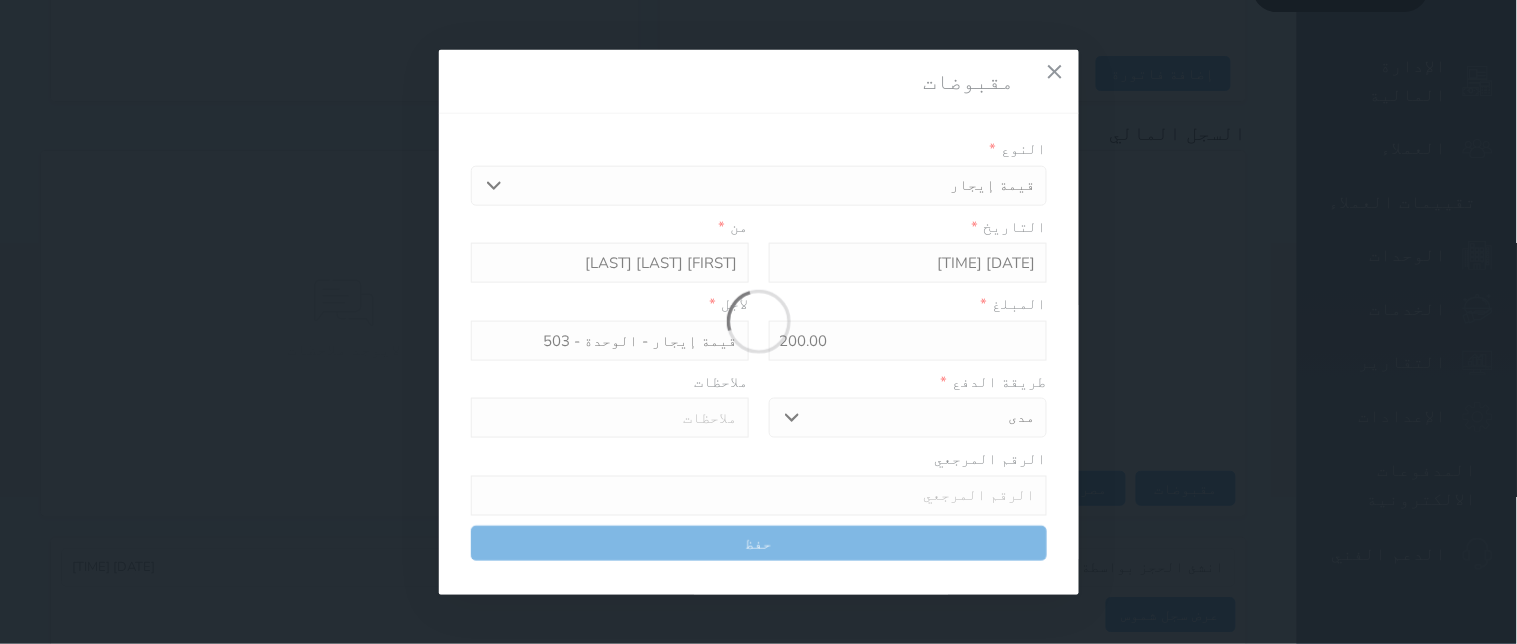 select 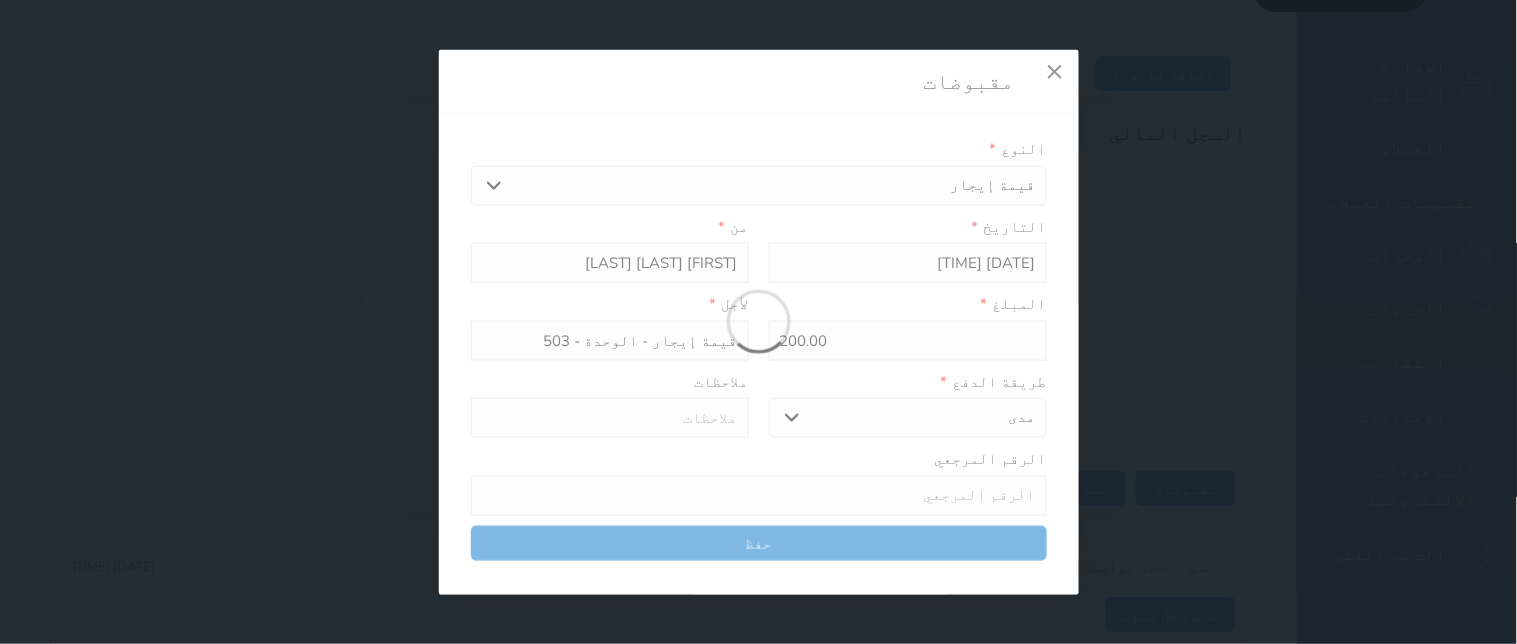 type on "0" 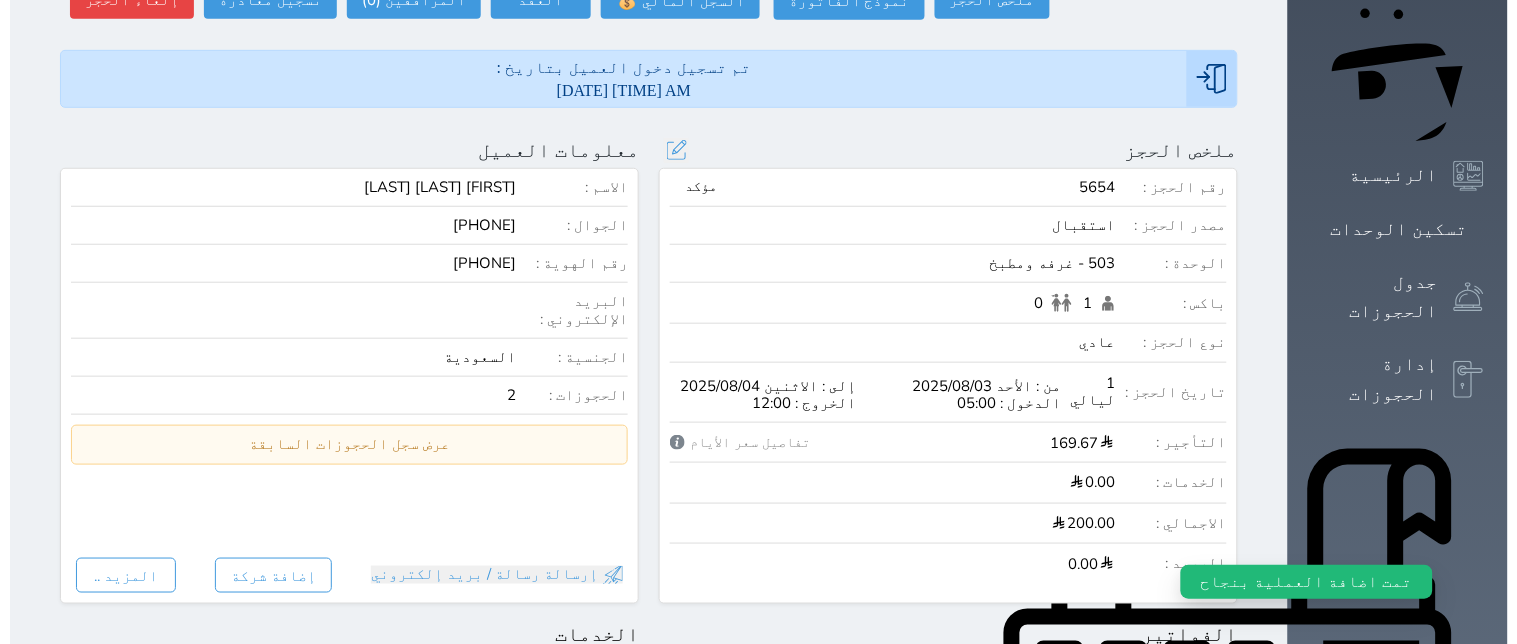scroll, scrollTop: 0, scrollLeft: 0, axis: both 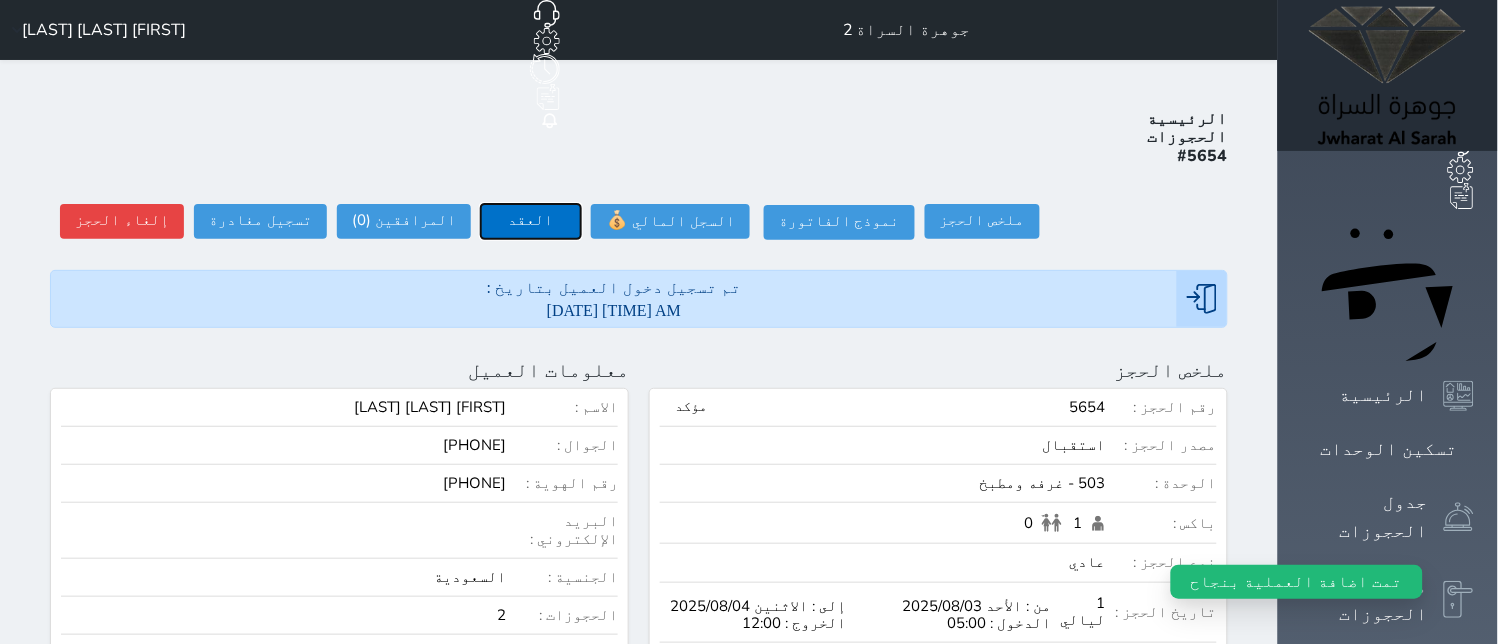 click on "العقد" at bounding box center [531, 221] 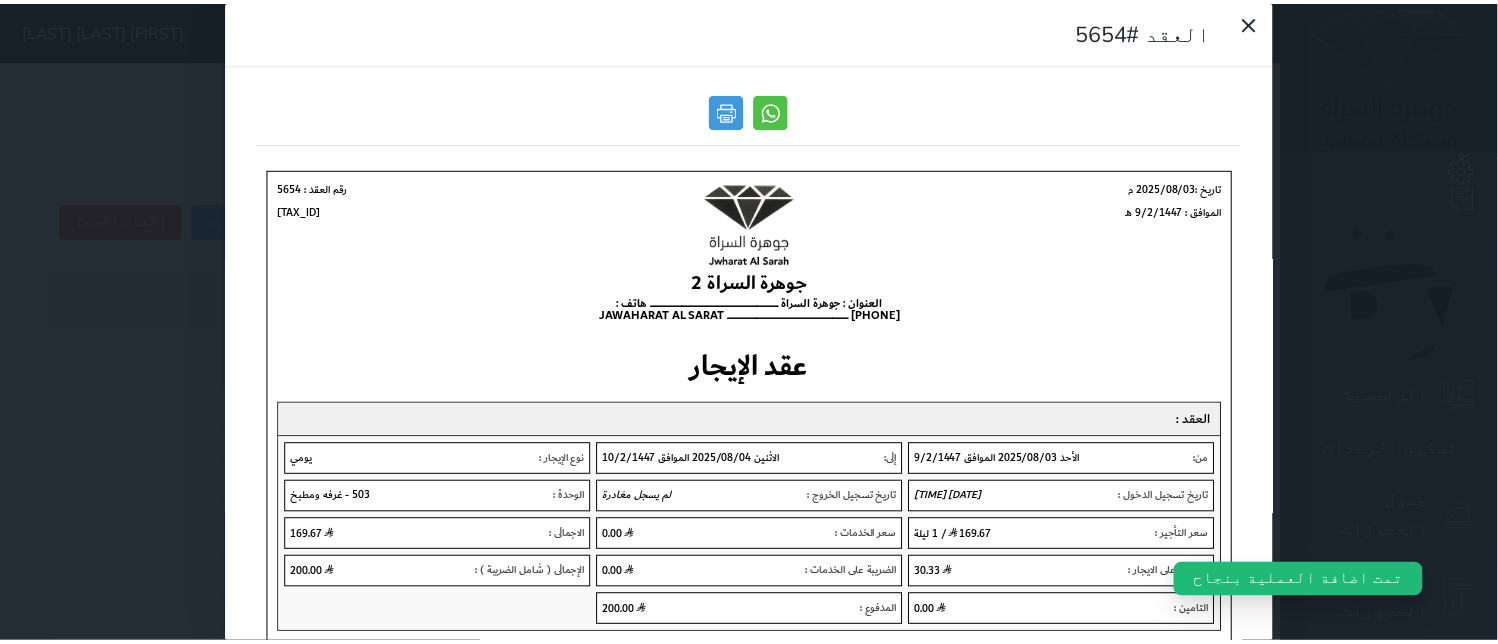 scroll, scrollTop: 0, scrollLeft: 0, axis: both 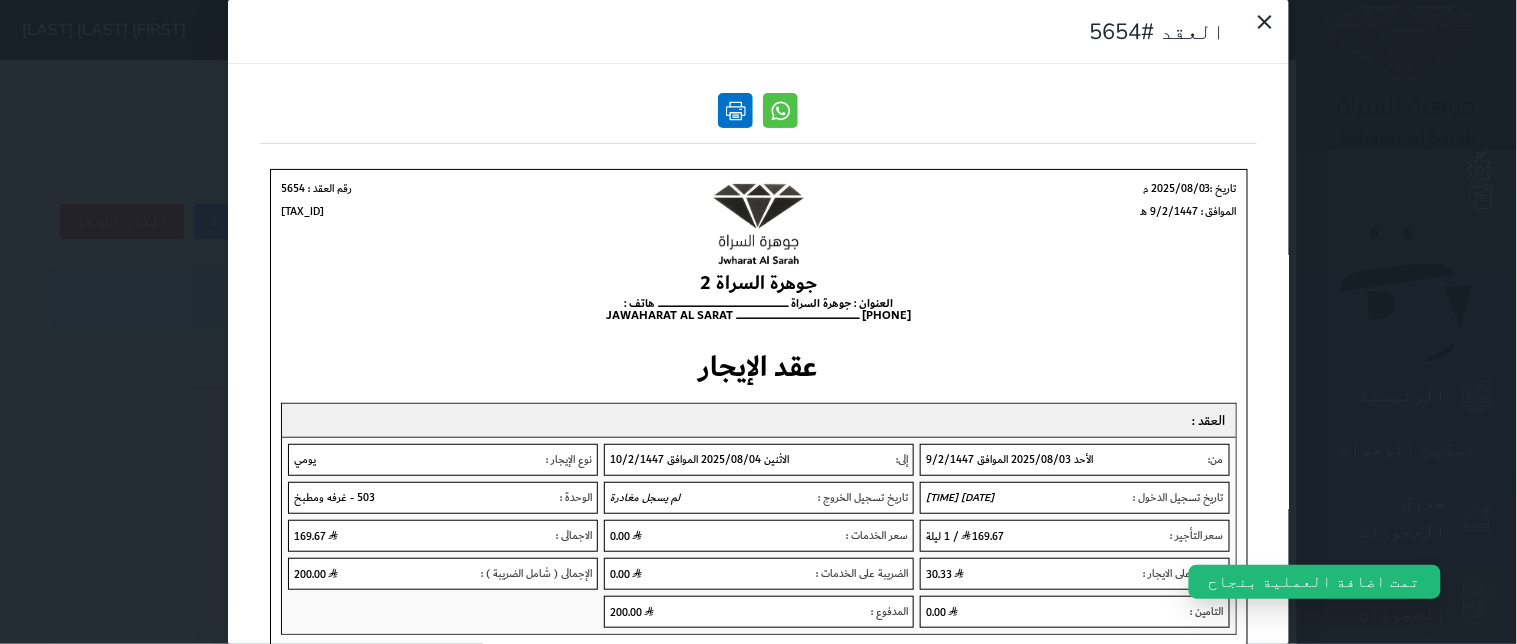 click at bounding box center (736, 110) 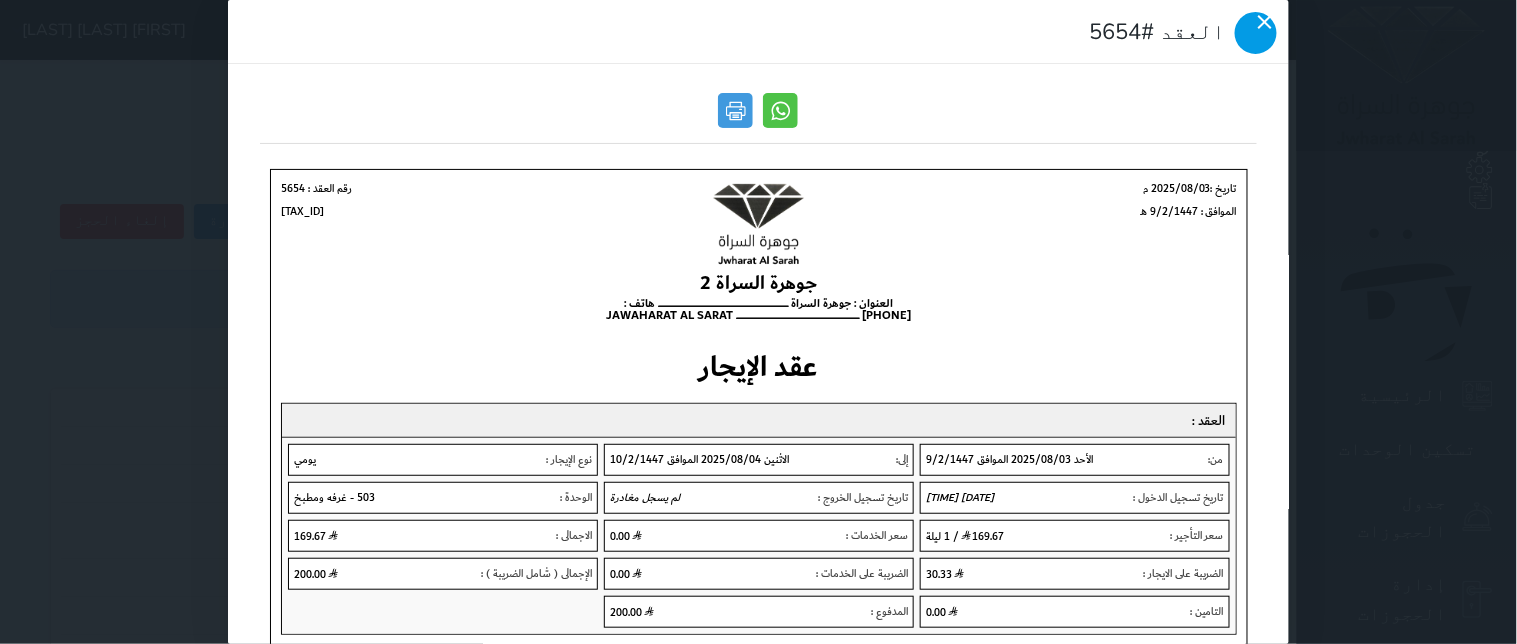 click 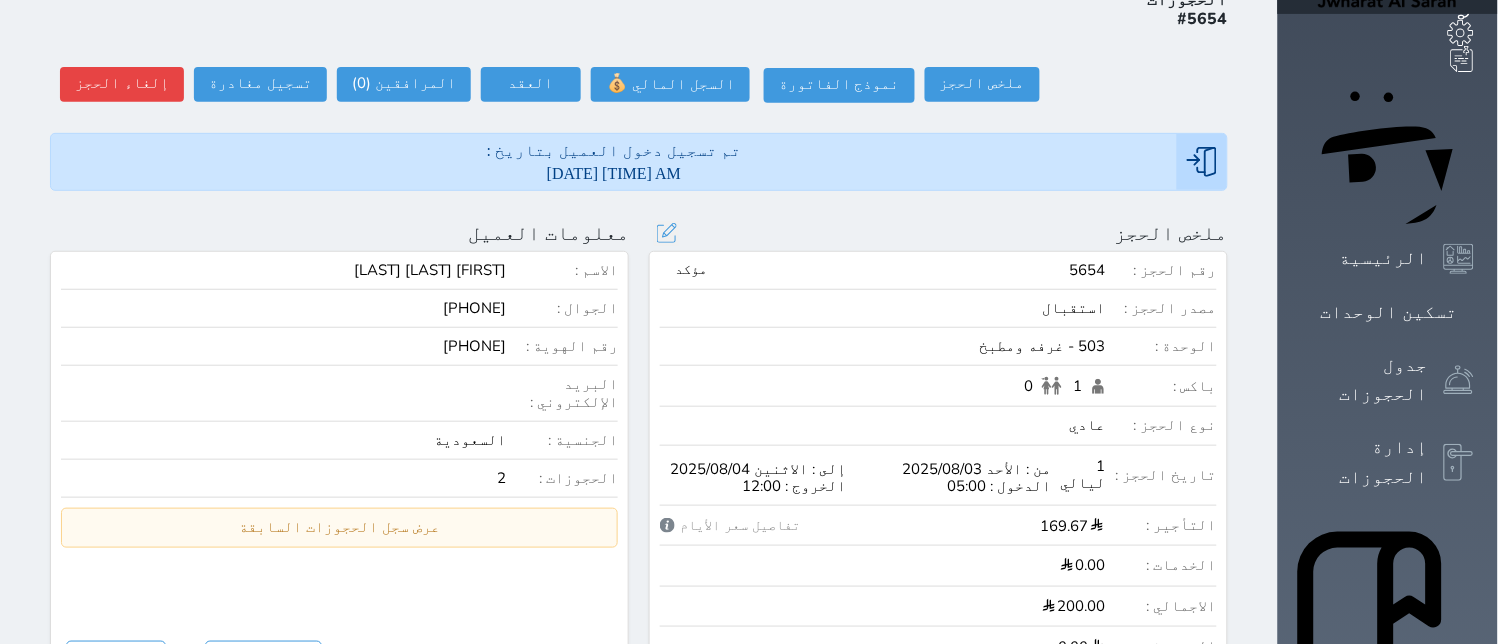 scroll, scrollTop: 0, scrollLeft: 0, axis: both 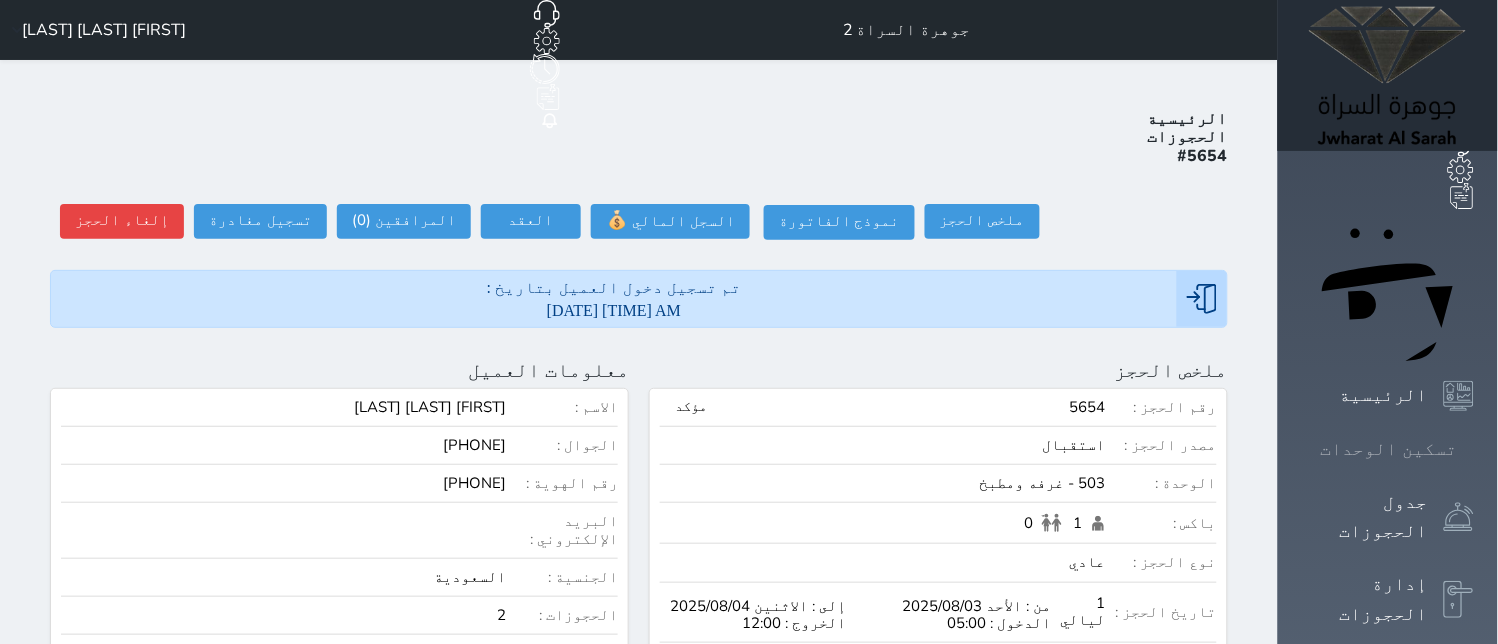 click 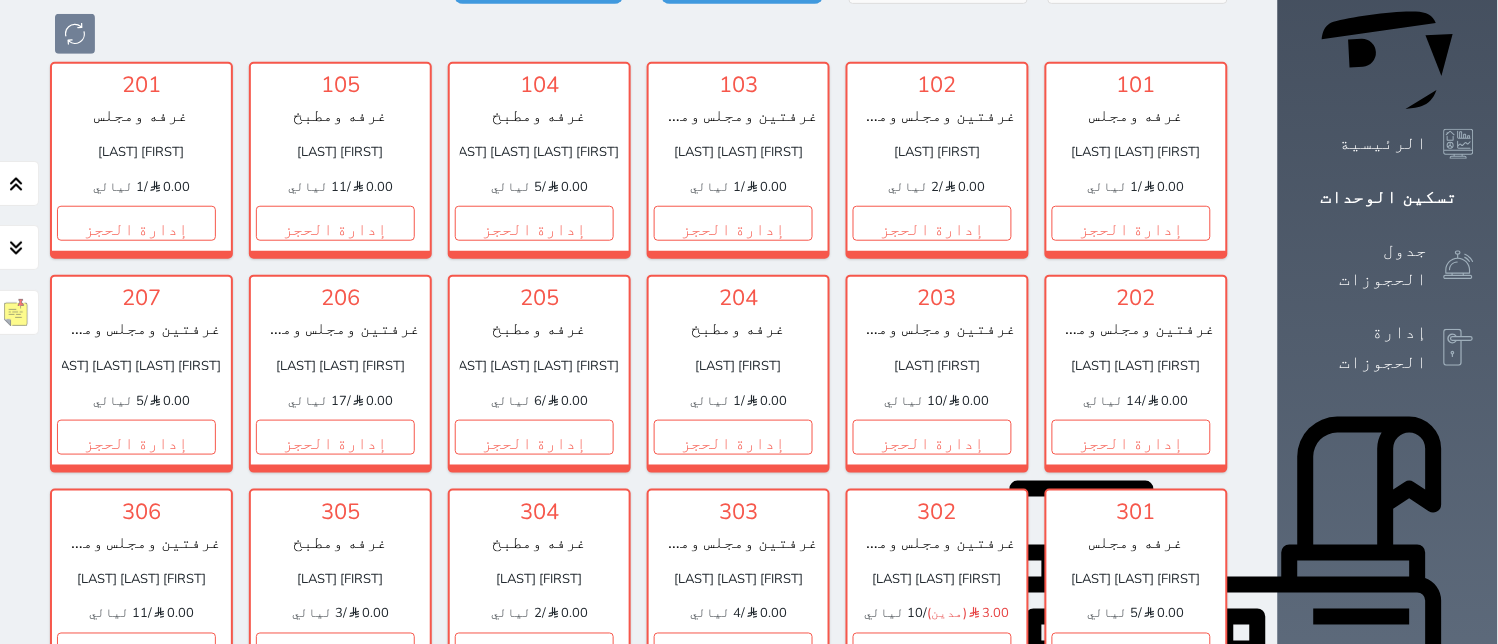scroll, scrollTop: 77, scrollLeft: 0, axis: vertical 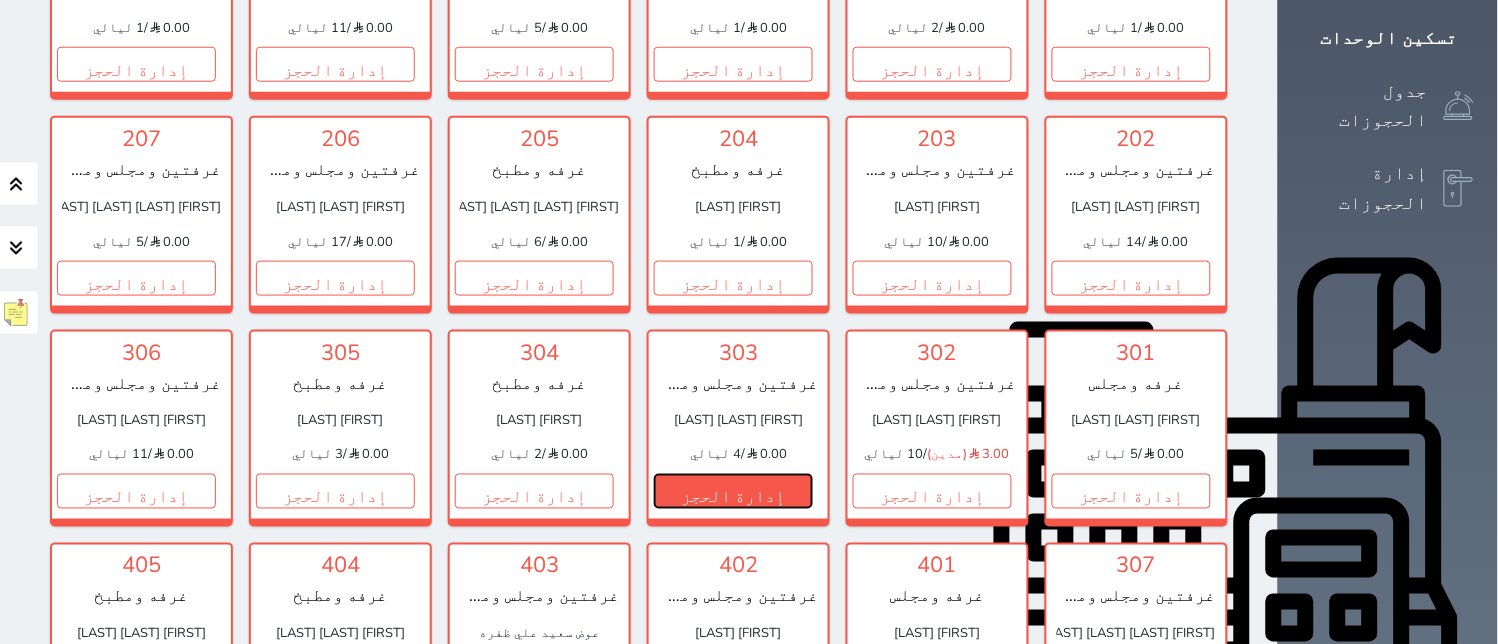 click on "إدارة الحجز" at bounding box center (733, 491) 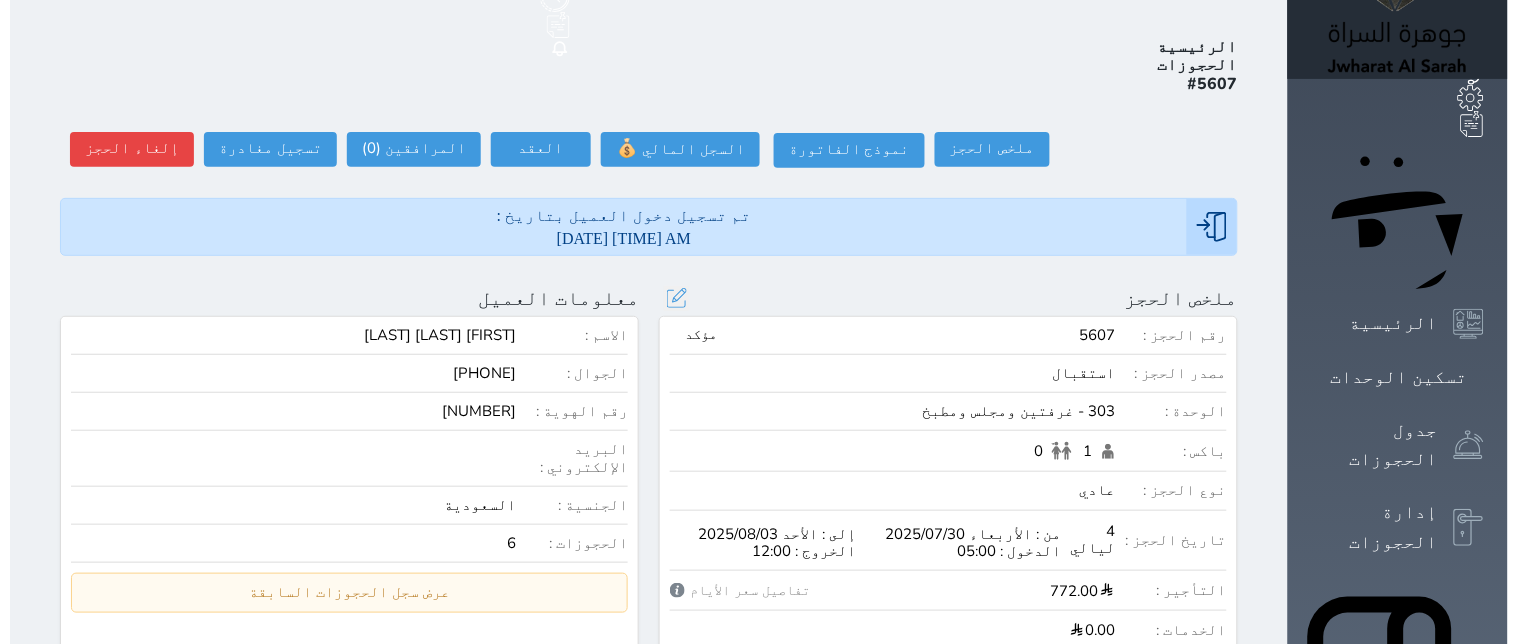 scroll, scrollTop: 222, scrollLeft: 0, axis: vertical 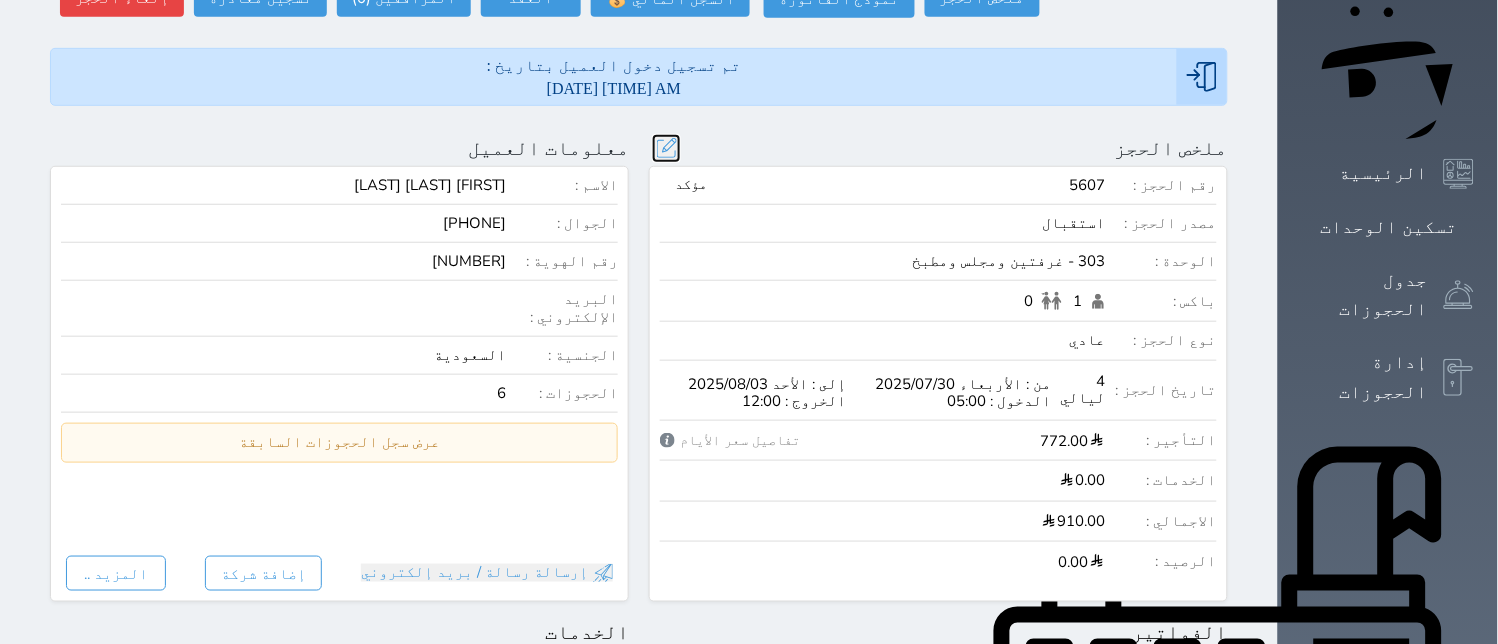 click at bounding box center [666, 148] 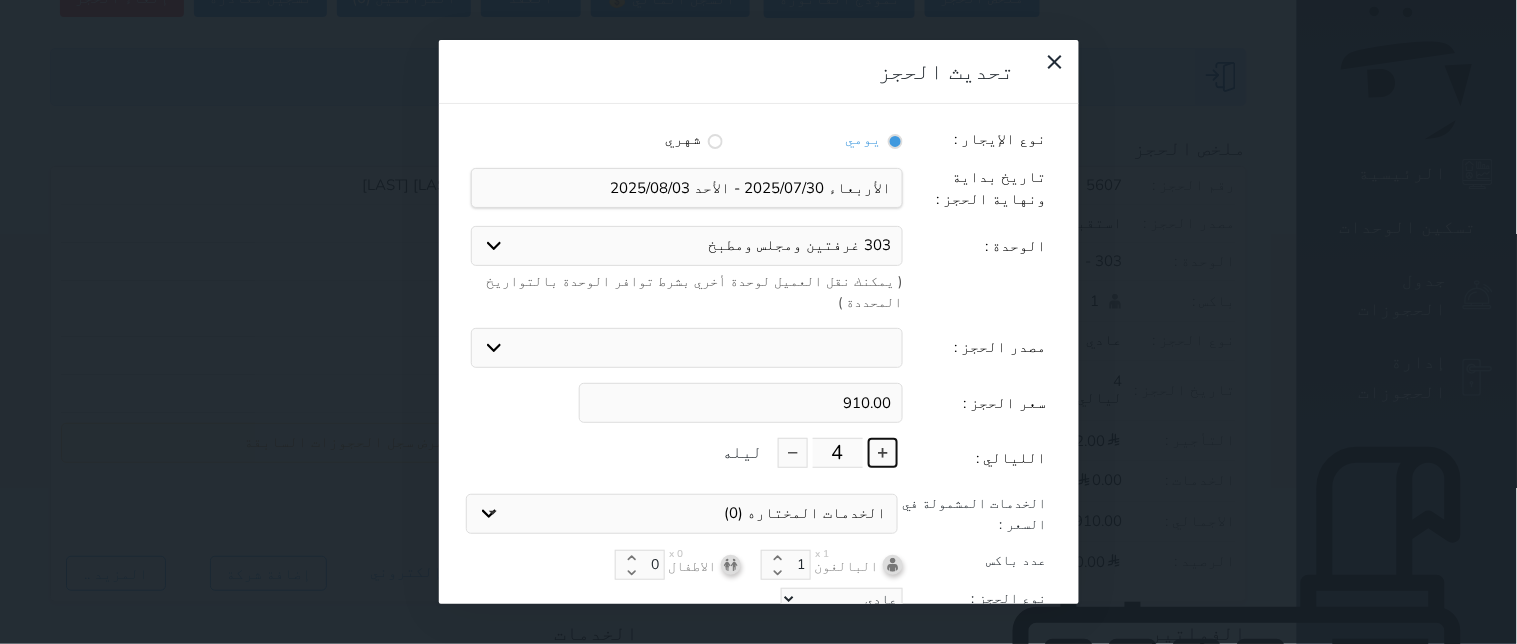 click at bounding box center [883, 453] 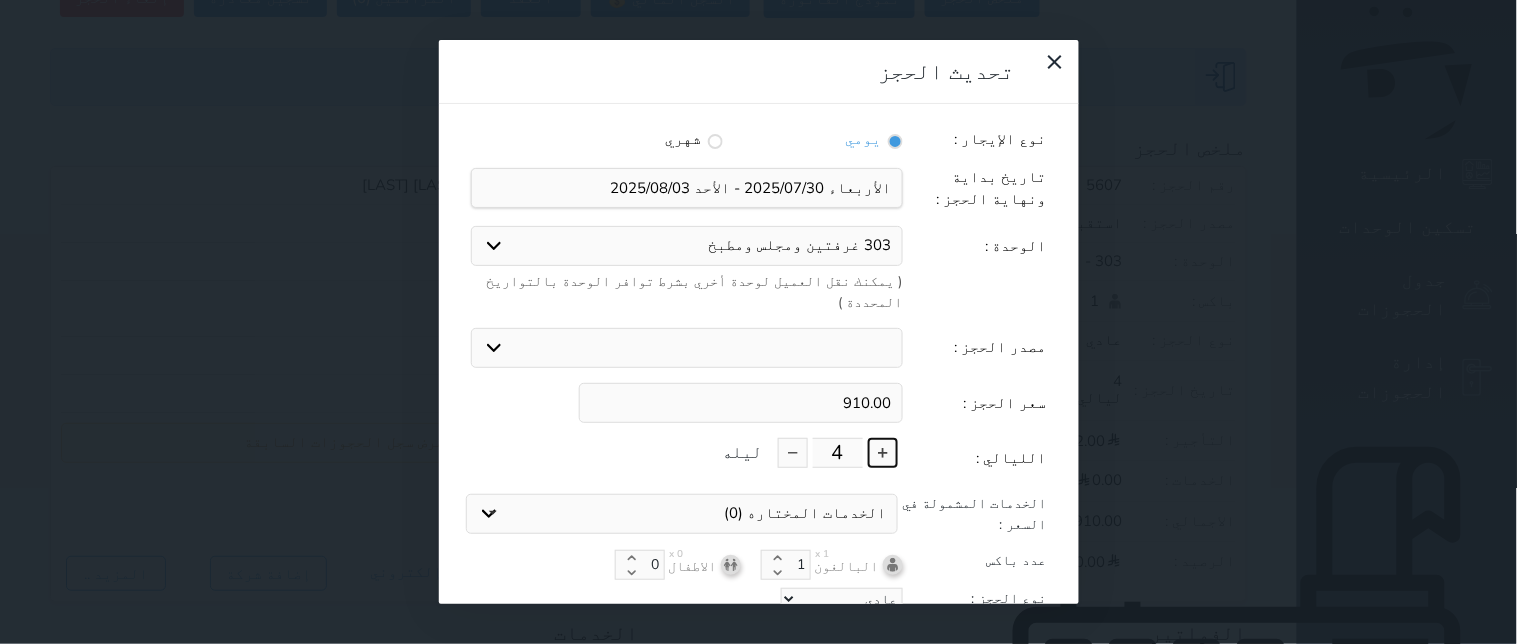 type on "5" 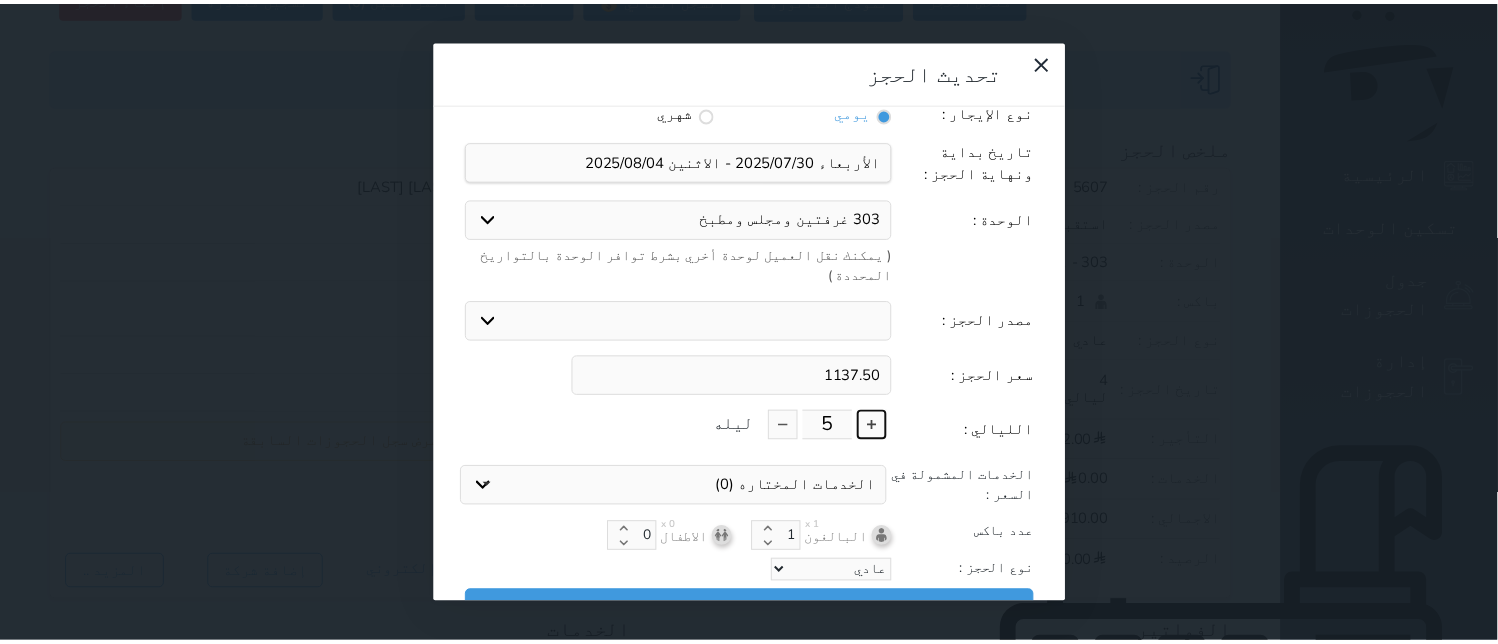 scroll, scrollTop: 44, scrollLeft: 0, axis: vertical 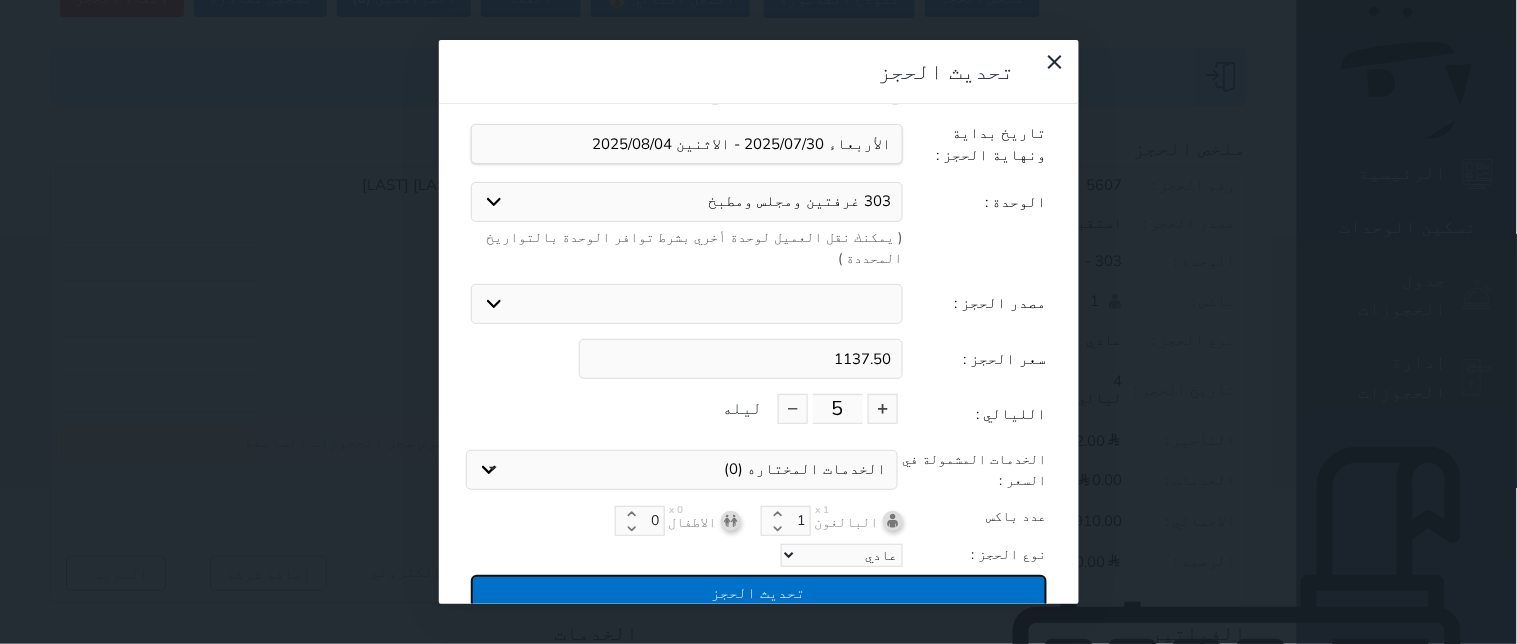 click on "تحديث الحجز" at bounding box center [759, 592] 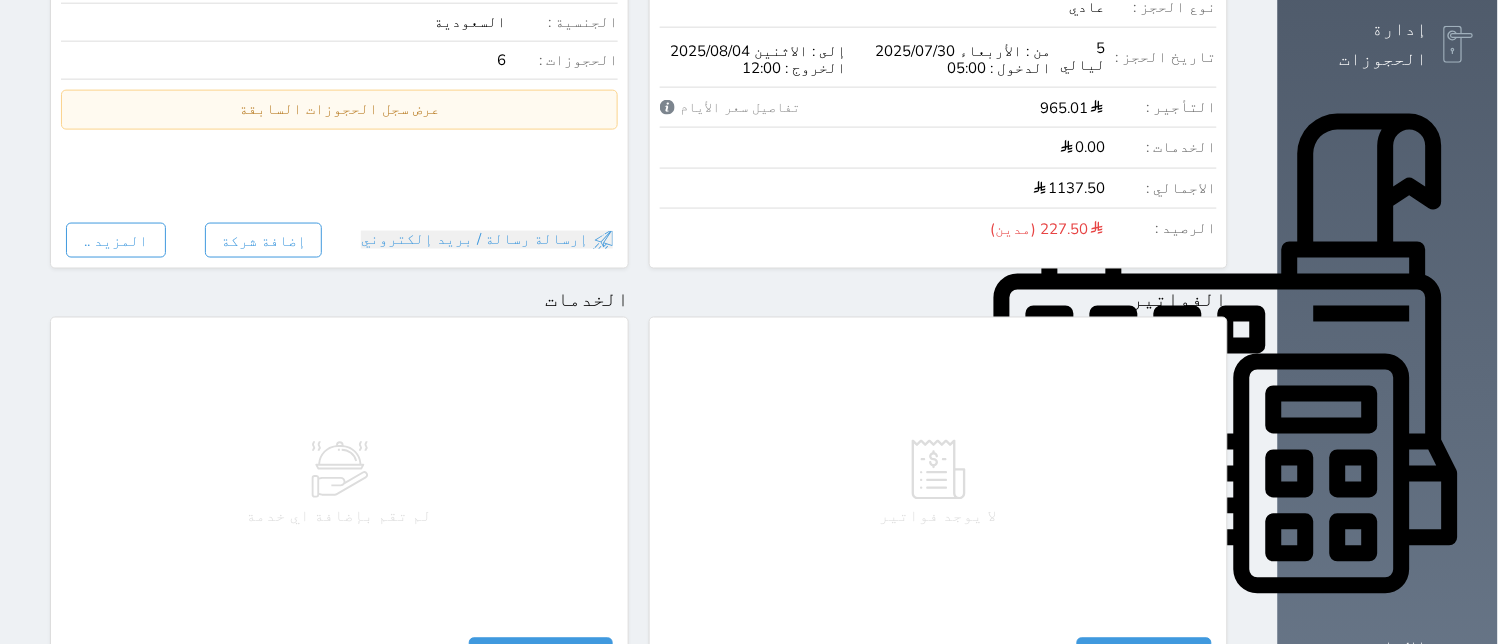 scroll, scrollTop: 1137, scrollLeft: 0, axis: vertical 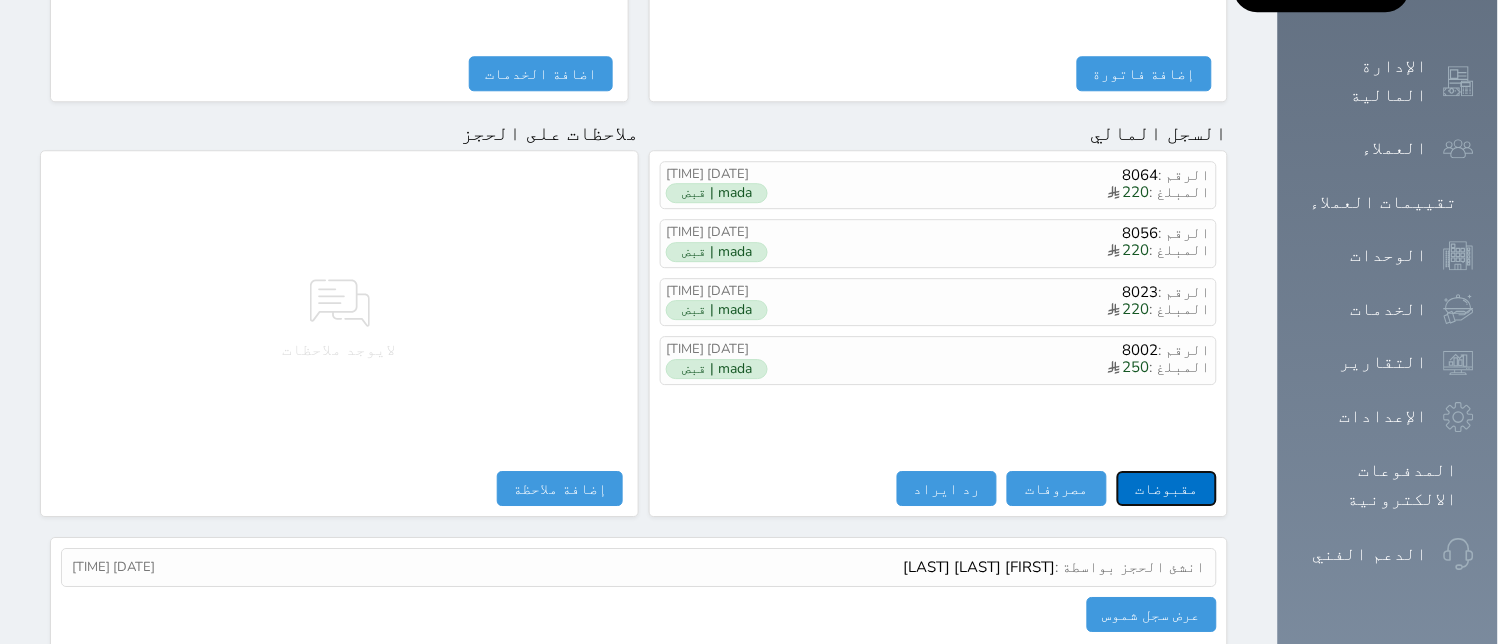 click on "مقبوضات" at bounding box center [1167, 488] 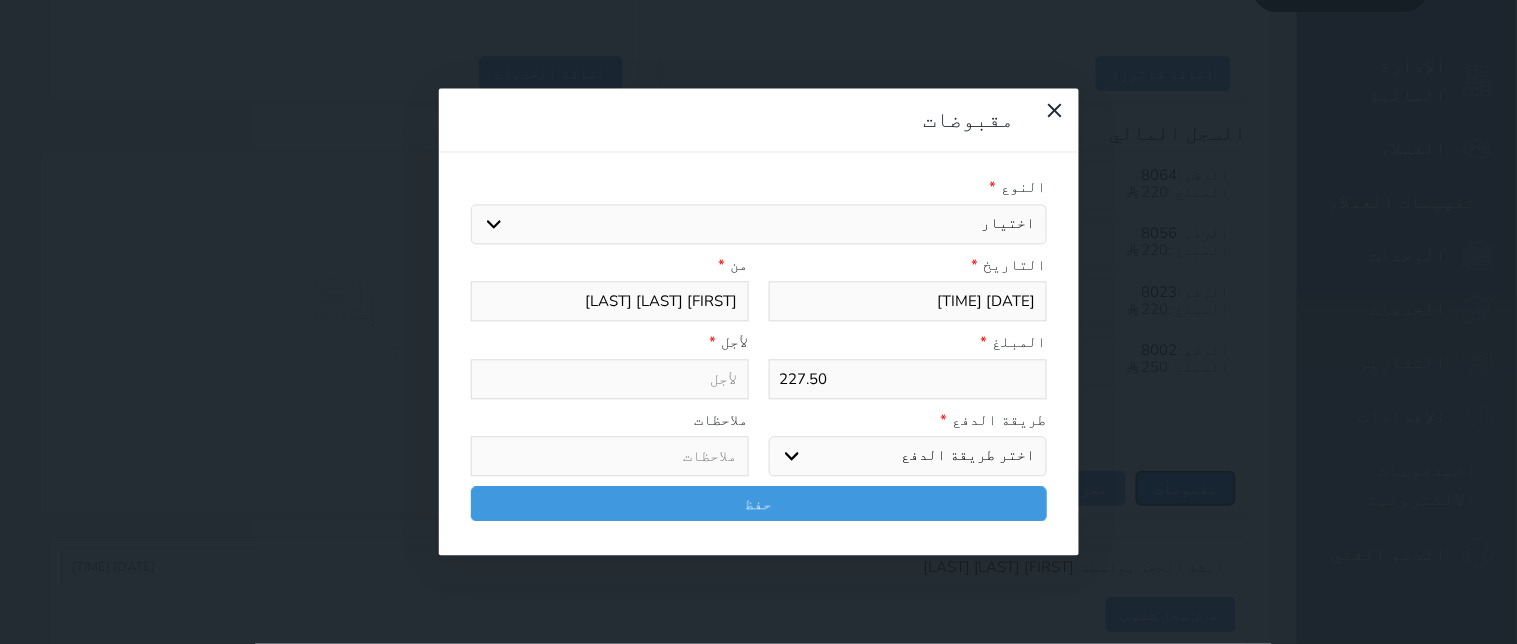 type on "2025-08-03 07:37" 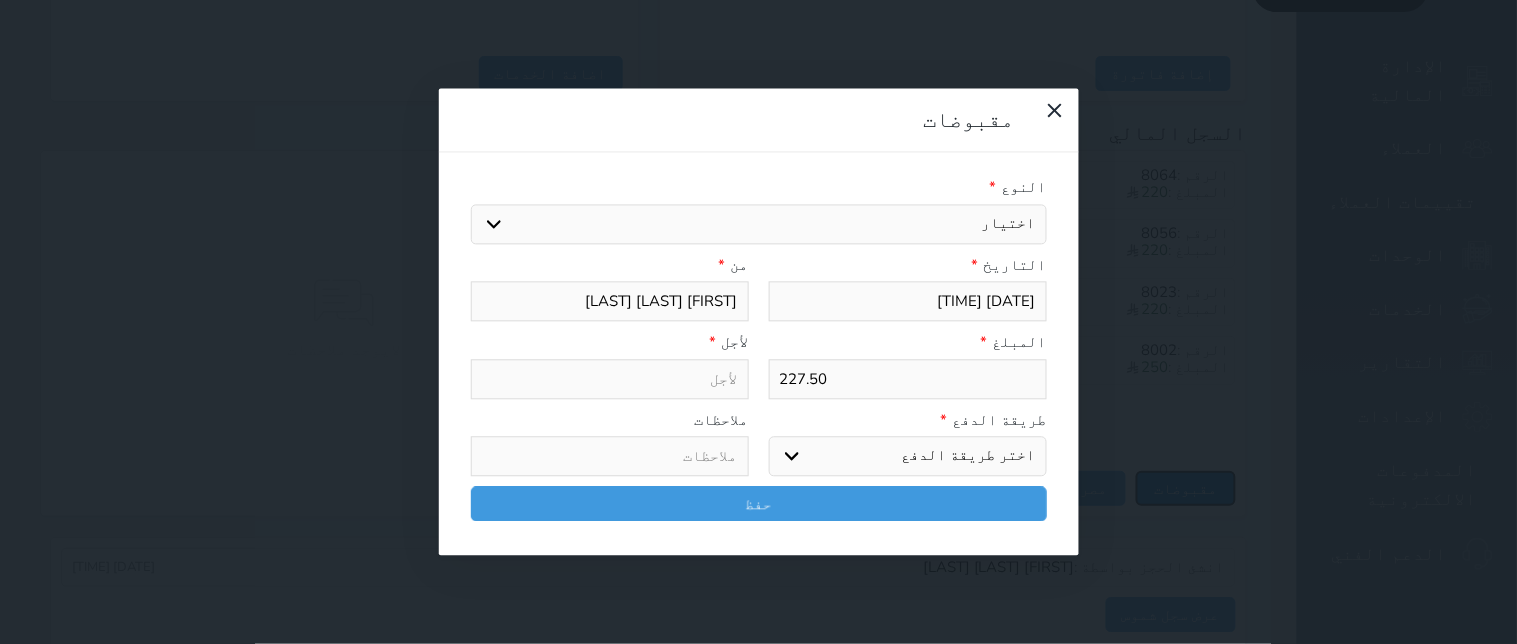 select 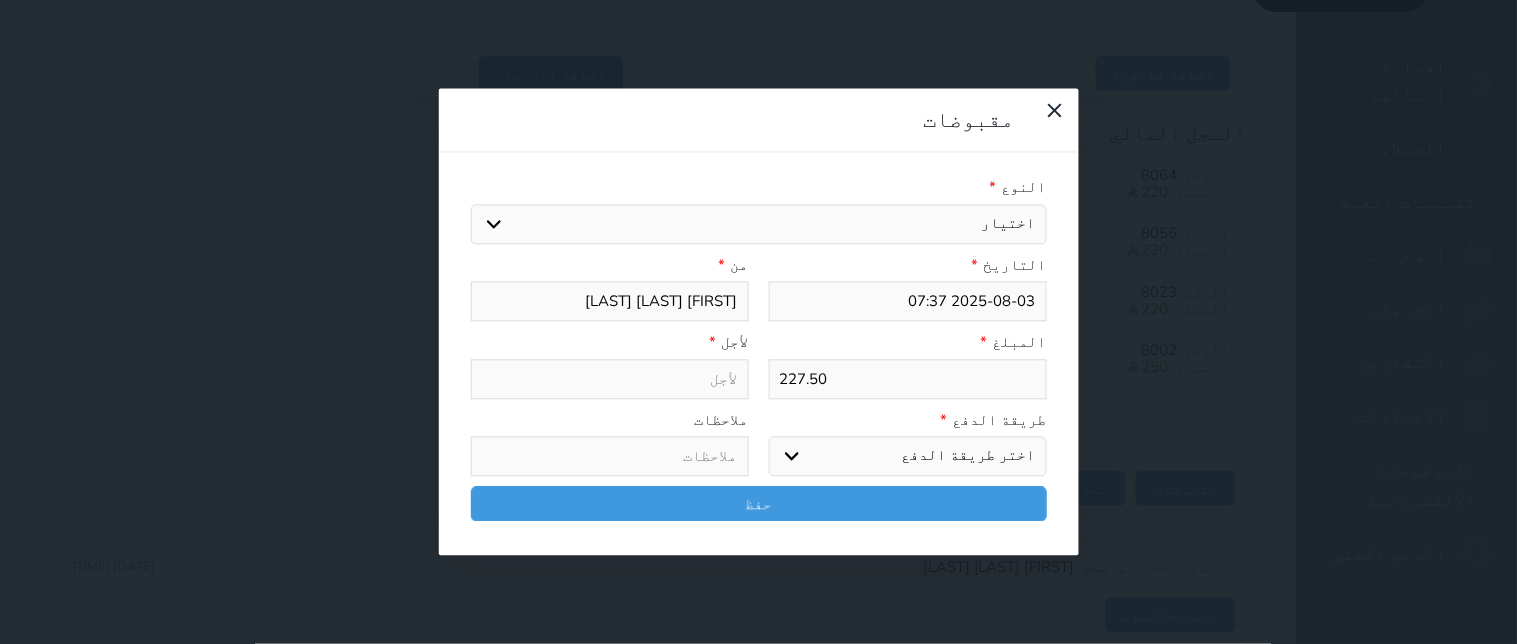 click on "اختيار   مقبوضات عامة قيمة إيجار فواتير تامين عربون لا ينطبق آخر مغسلة واي فاي - الإنترنت مواقف السيارات طعام الأغذية والمشروبات مشروبات المشروبات الباردة المشروبات الساخنة الإفطار غداء عشاء مخبز و كعك حمام سباحة الصالة الرياضية سبا و خدمات الجمال اختيار وإسقاط (خدمات النقل) ميني بار كابل - تلفزيون سرير إضافي تصفيف الشعر التسوق خدمات الجولات السياحية المنظمة خدمات الدليل السياحي" at bounding box center (759, 224) 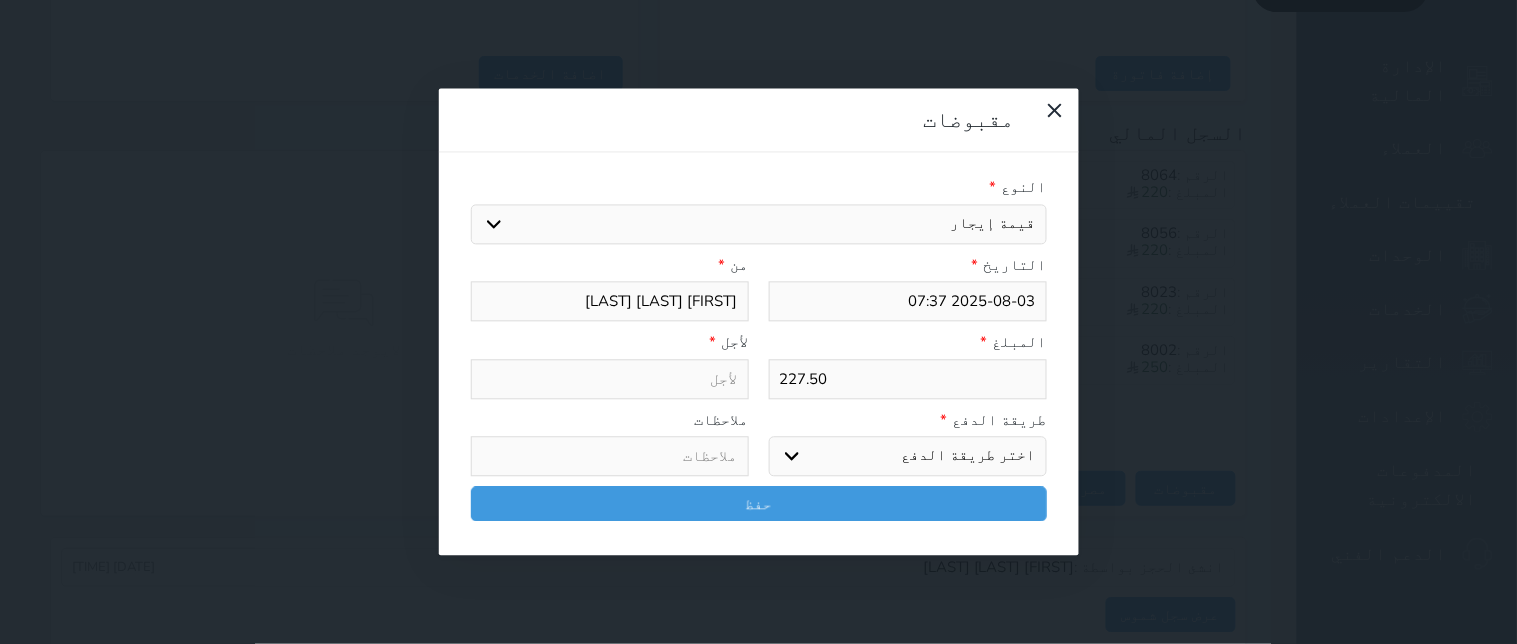 click on "اختيار   مقبوضات عامة قيمة إيجار فواتير تامين عربون لا ينطبق آخر مغسلة واي فاي - الإنترنت مواقف السيارات طعام الأغذية والمشروبات مشروبات المشروبات الباردة المشروبات الساخنة الإفطار غداء عشاء مخبز و كعك حمام سباحة الصالة الرياضية سبا و خدمات الجمال اختيار وإسقاط (خدمات النقل) ميني بار كابل - تلفزيون سرير إضافي تصفيف الشعر التسوق خدمات الجولات السياحية المنظمة خدمات الدليل السياحي" at bounding box center (759, 224) 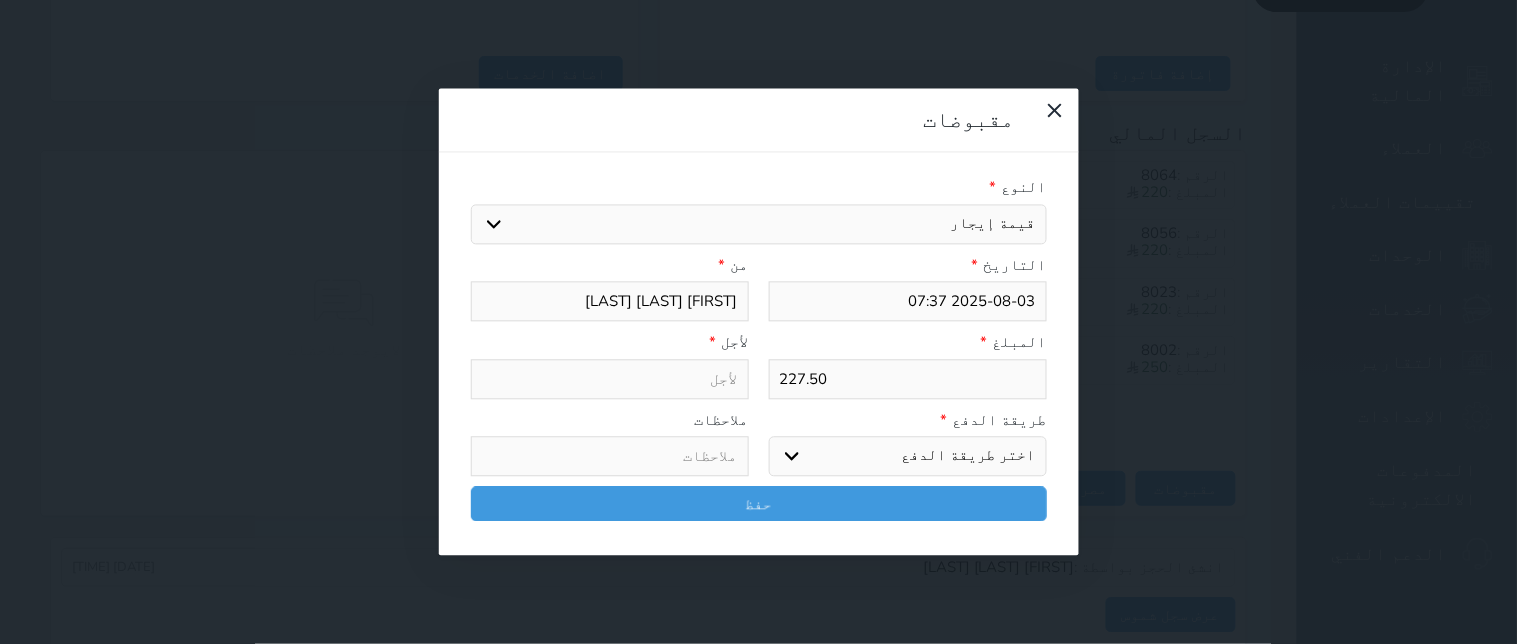 type on "قيمة إيجار - الوحدة - 303" 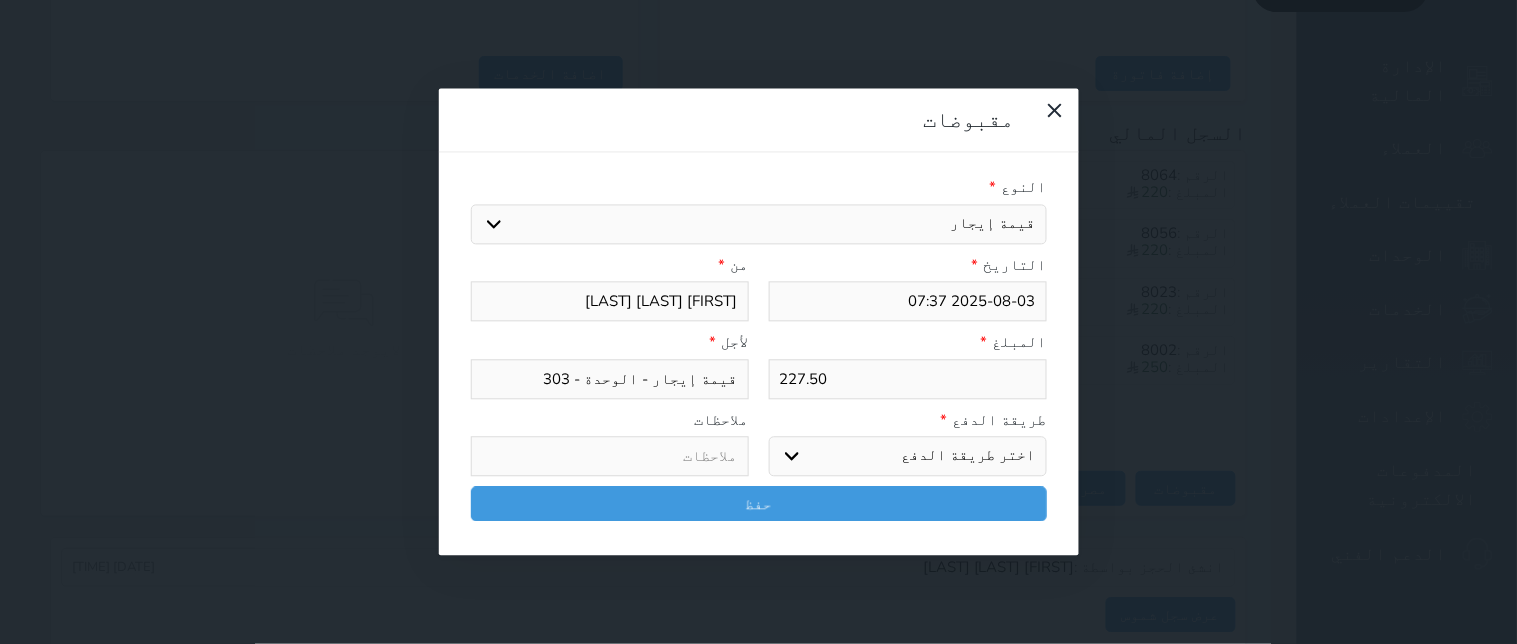 click on "اختر طريقة الدفع   دفع نقدى   تحويل بنكى   مدى   بطاقة ائتمان   آجل" at bounding box center [908, 457] 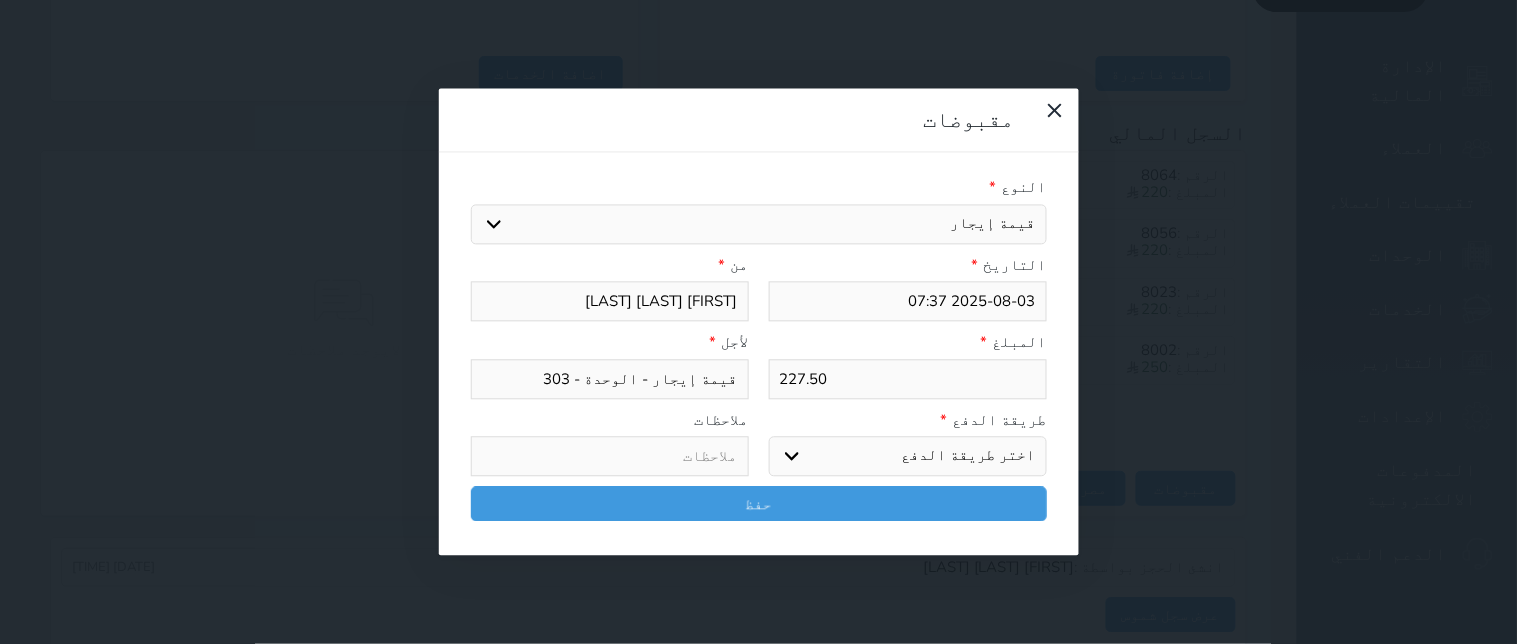 select on "mada" 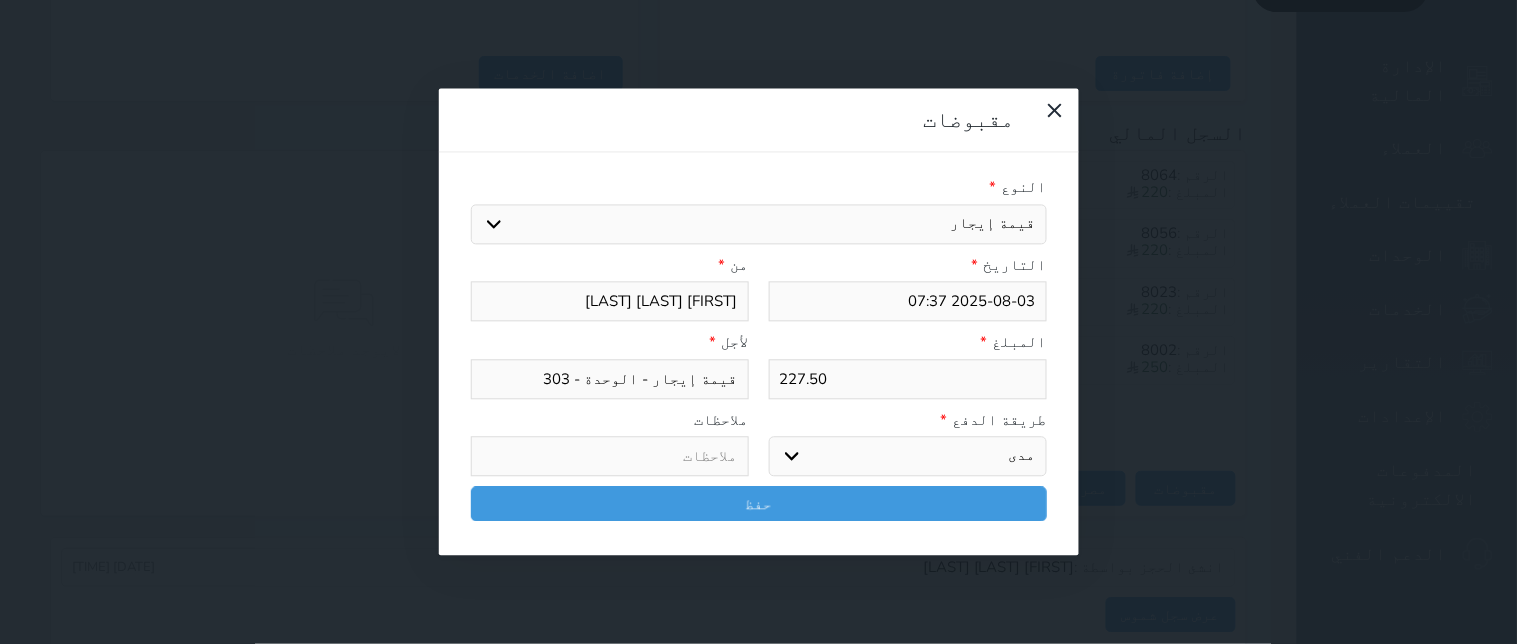 click on "اختر طريقة الدفع   دفع نقدى   تحويل بنكى   مدى   بطاقة ائتمان   آجل" at bounding box center [908, 457] 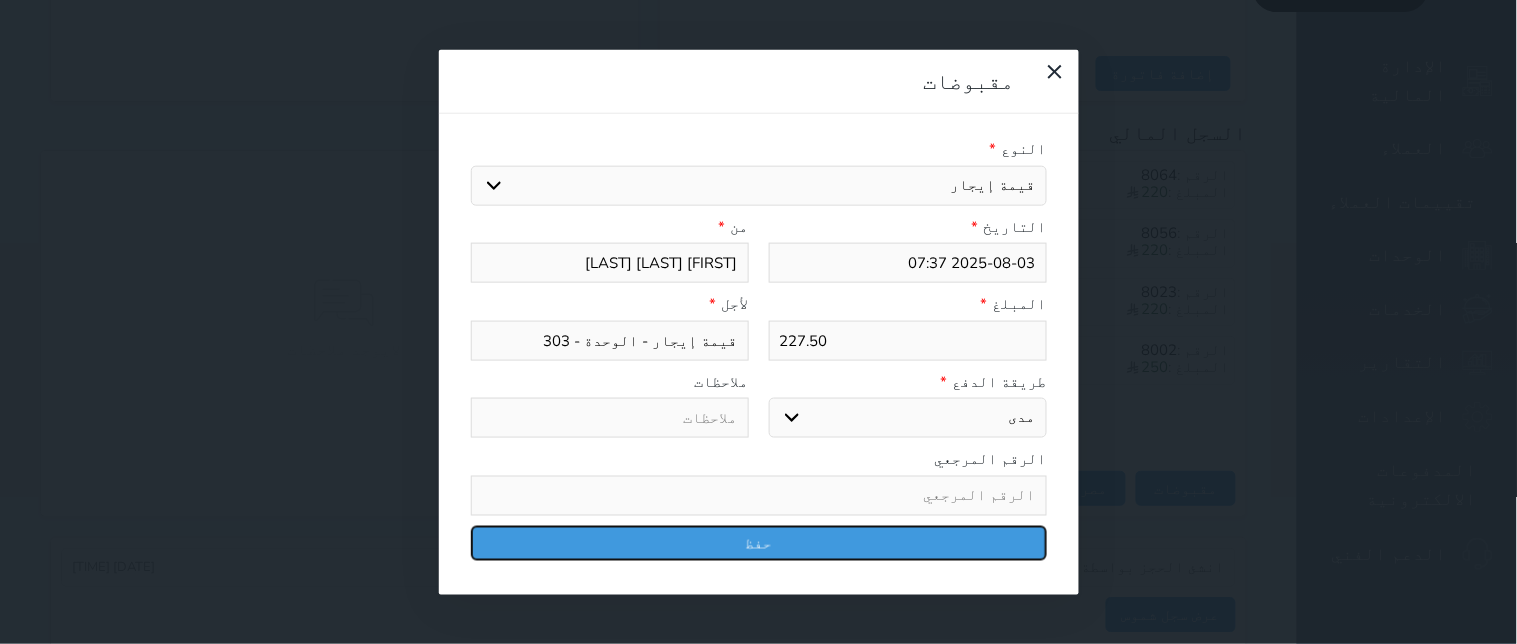 click on "حفظ" at bounding box center [759, 542] 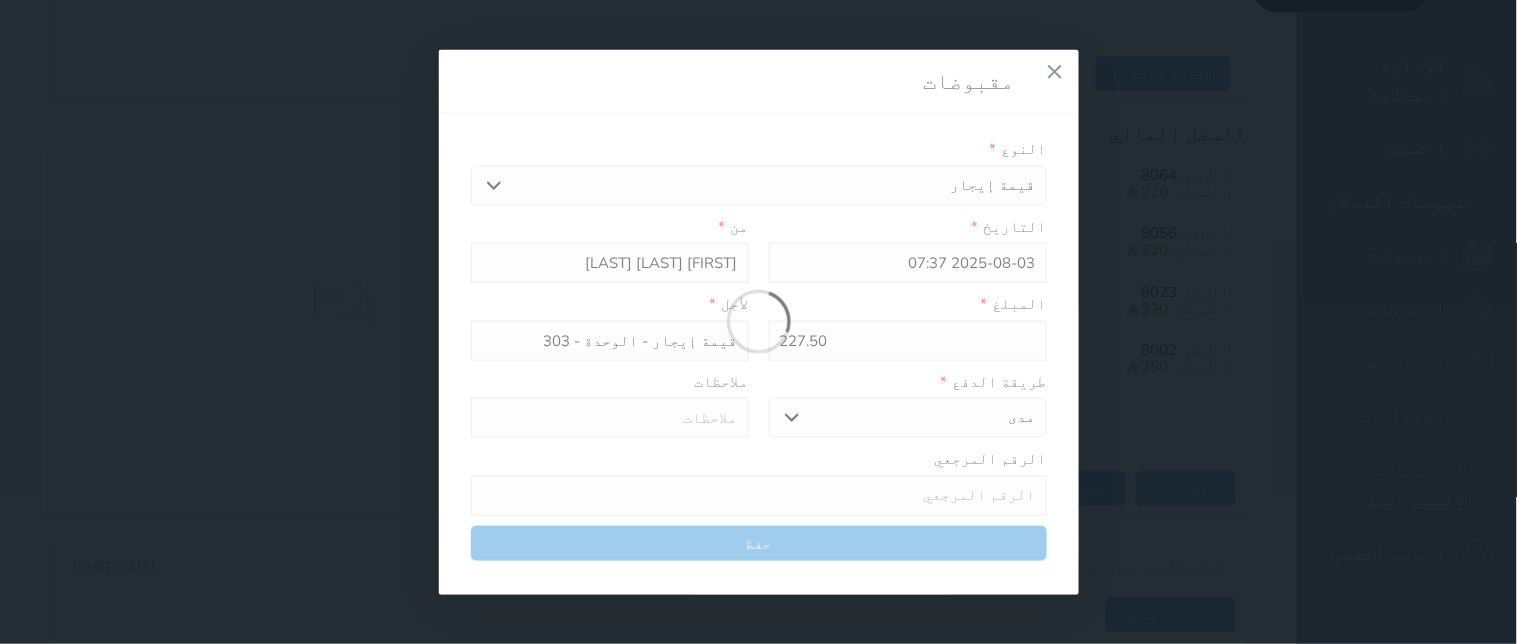 select 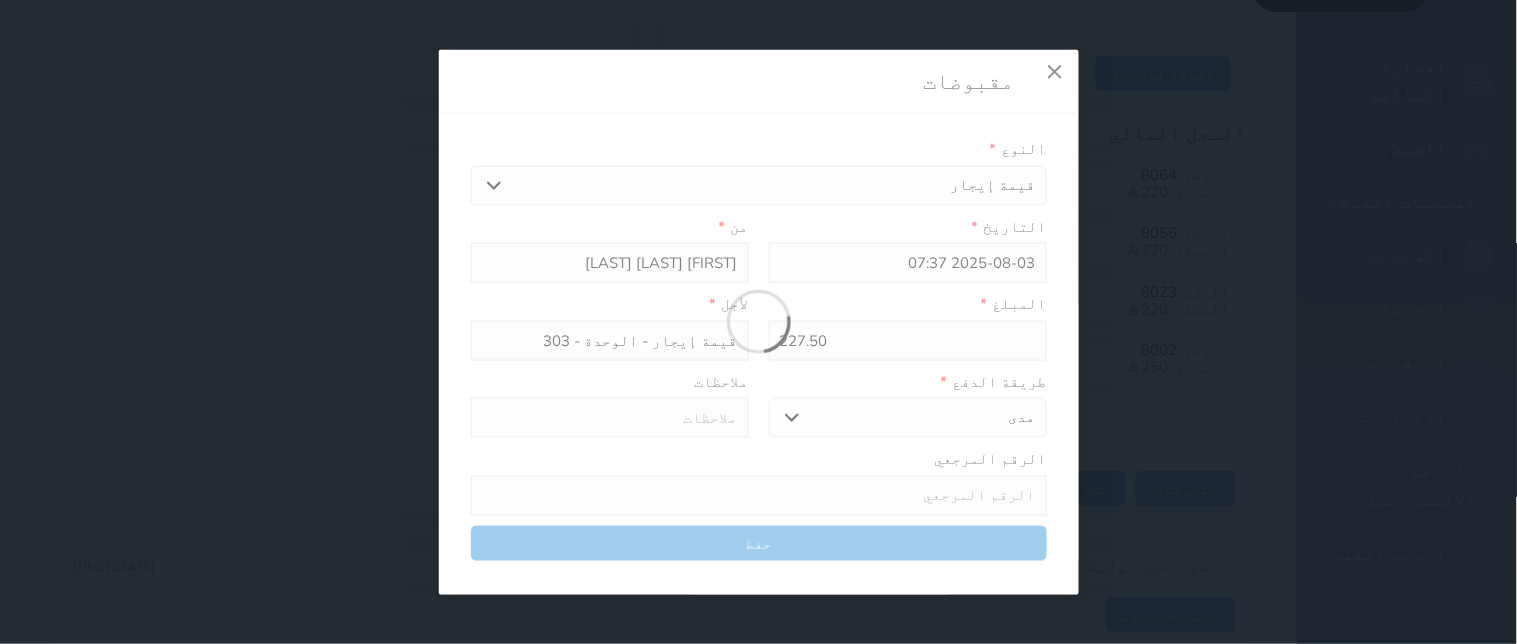 type 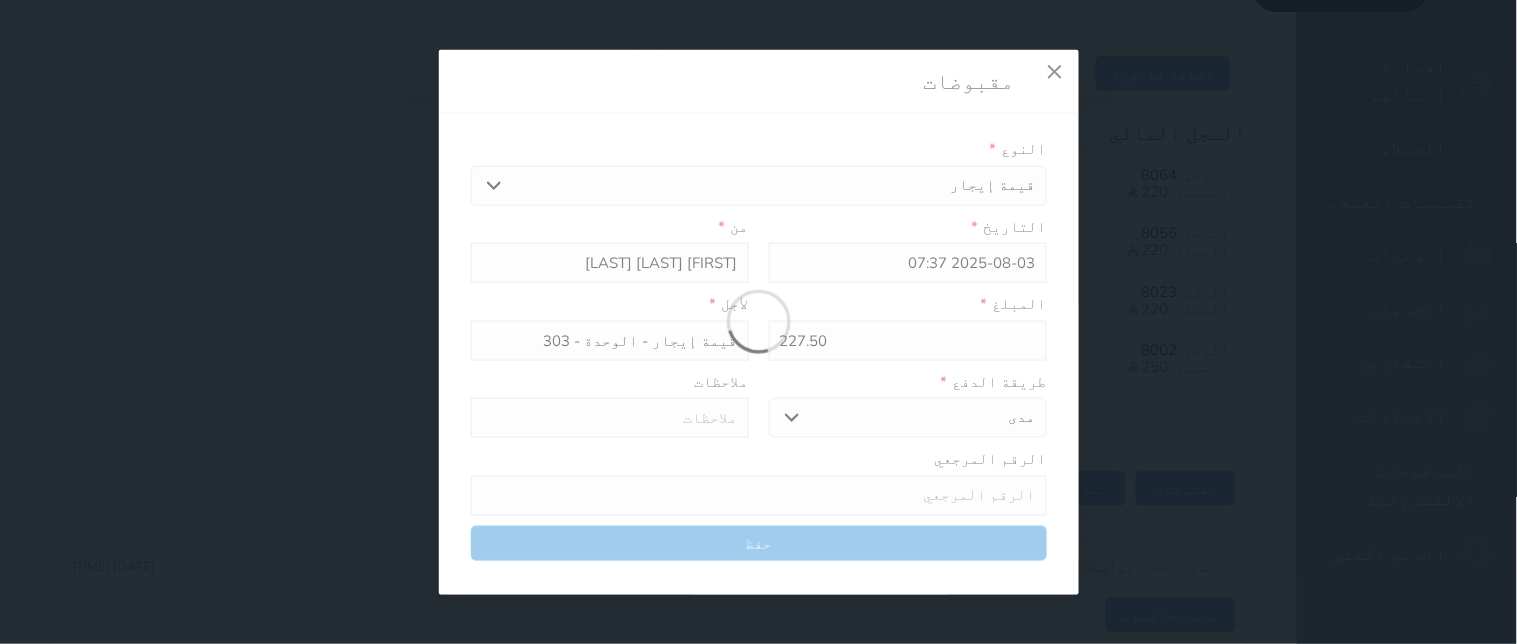 type on "0" 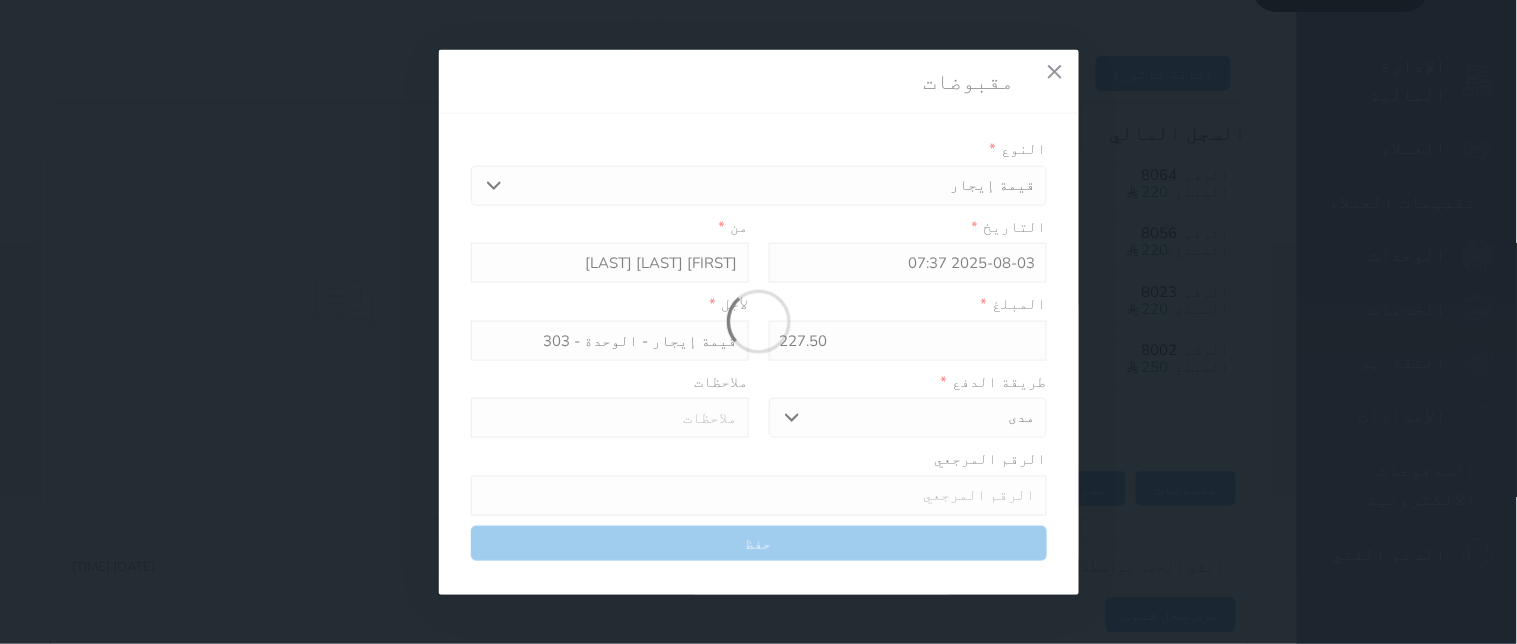 select 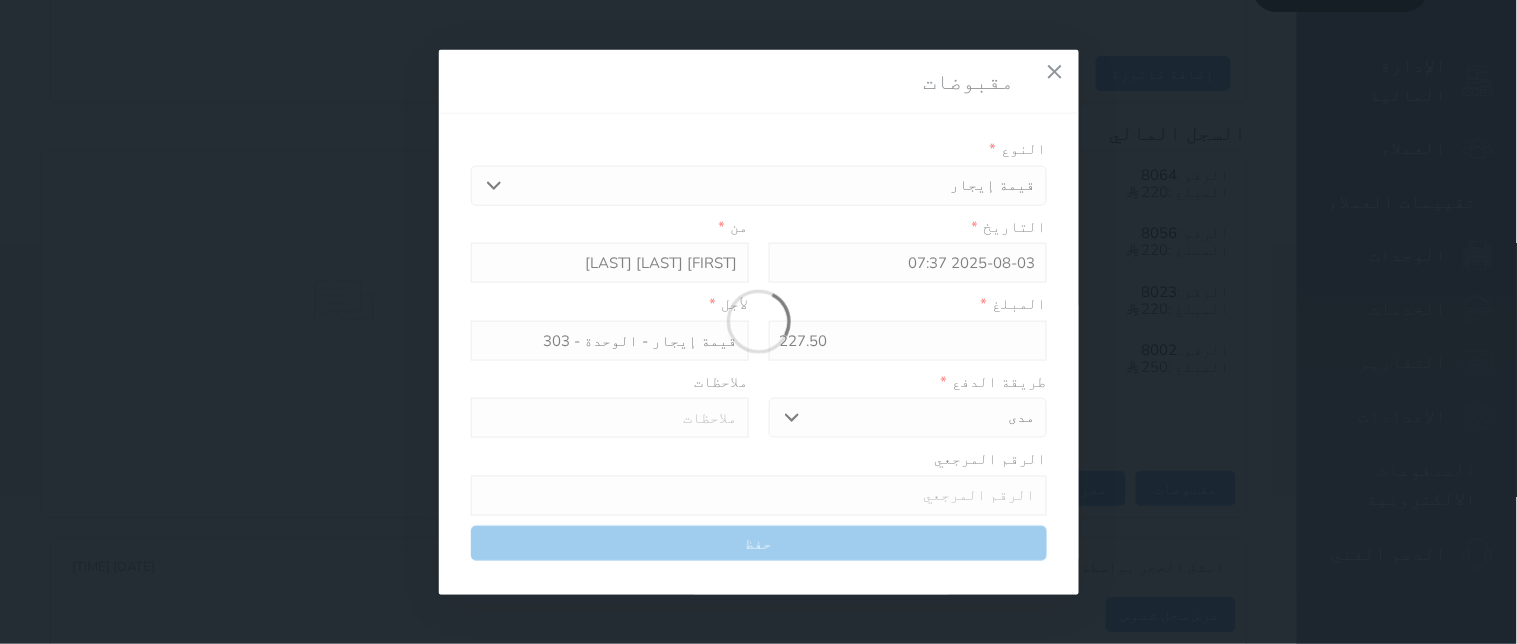 type on "0" 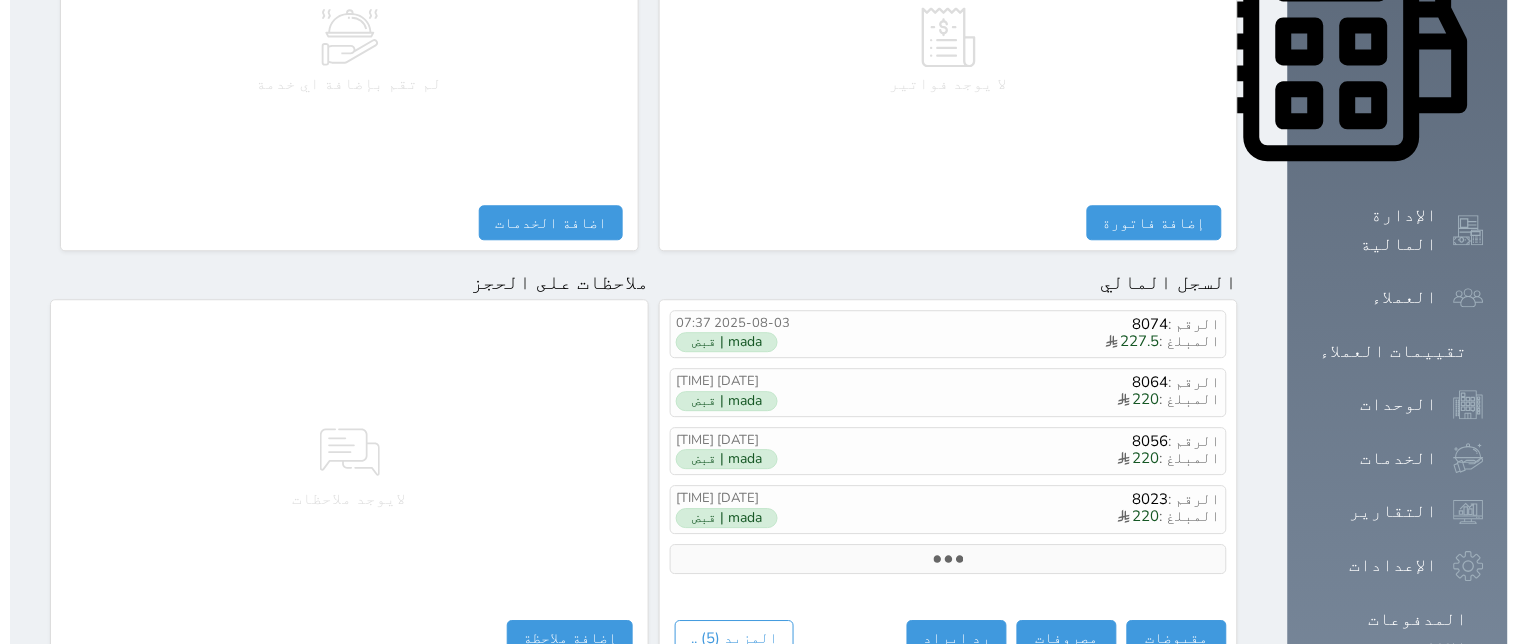 scroll, scrollTop: 1137, scrollLeft: 0, axis: vertical 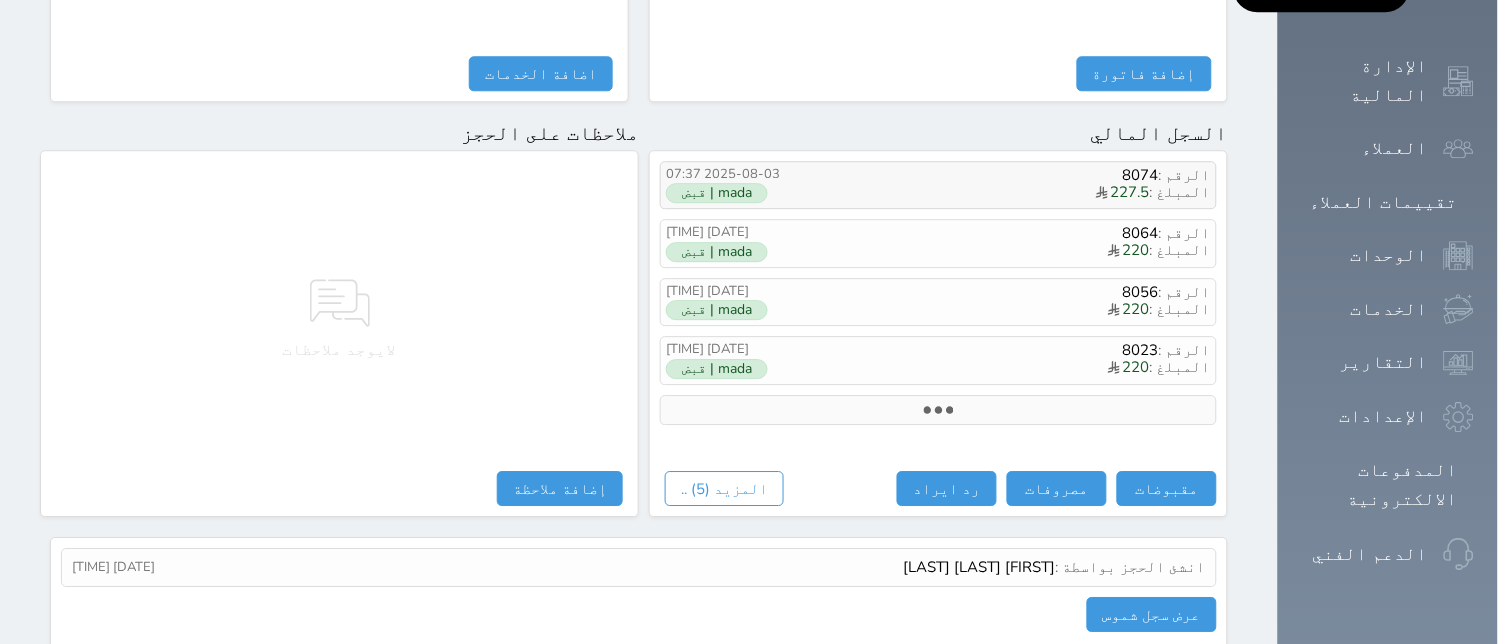 click on "mada | قبض" at bounding box center (717, 193) 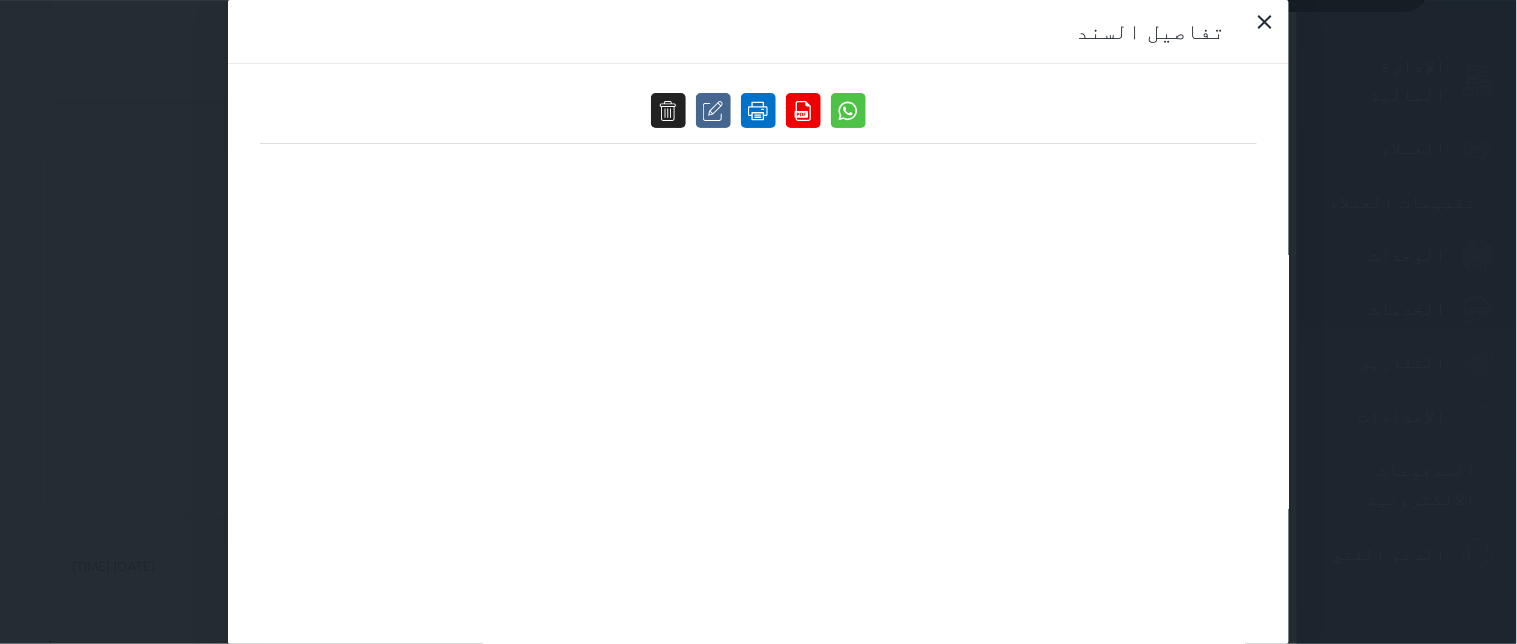 click at bounding box center [758, 110] 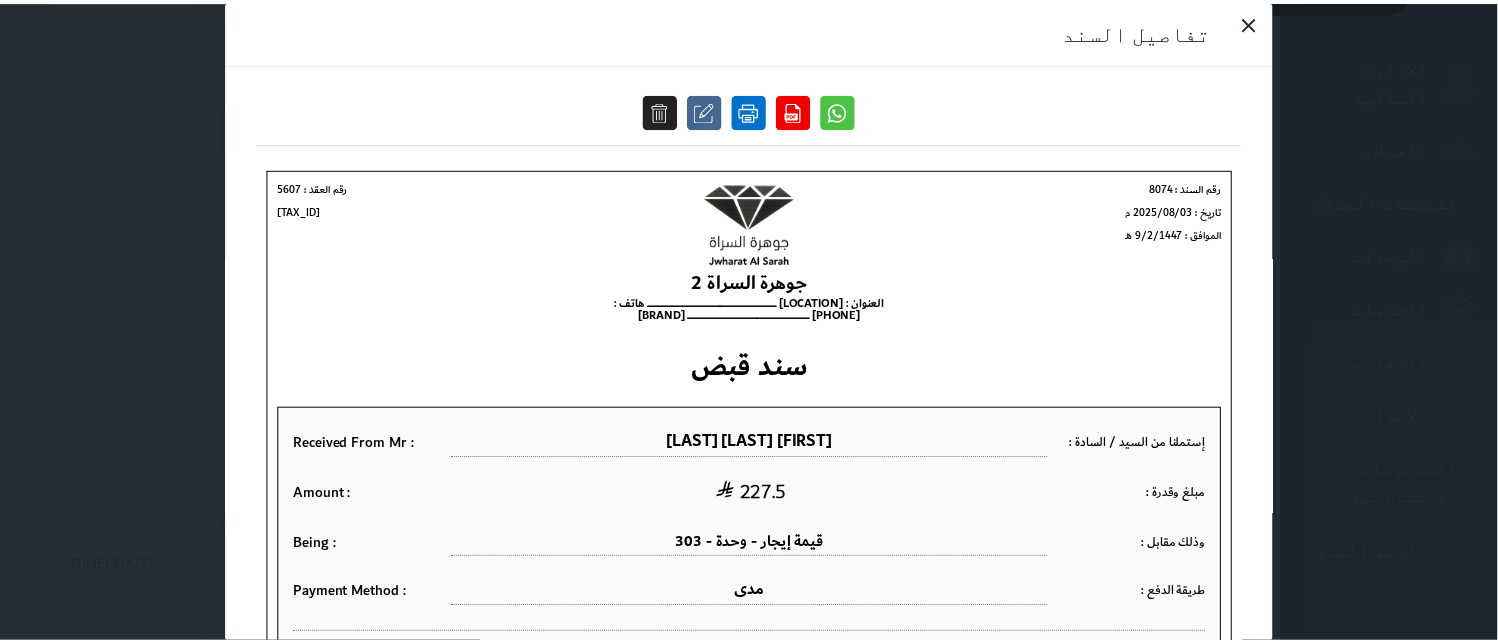 scroll, scrollTop: 0, scrollLeft: 0, axis: both 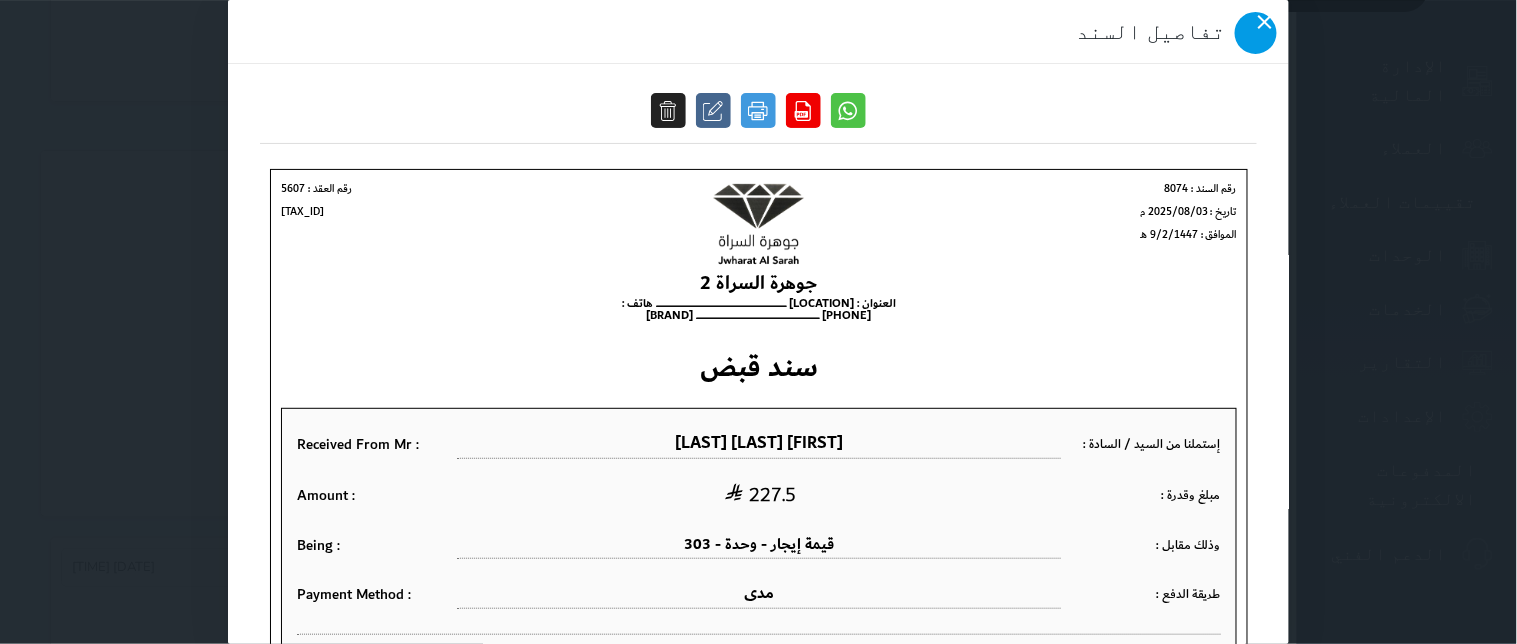 click 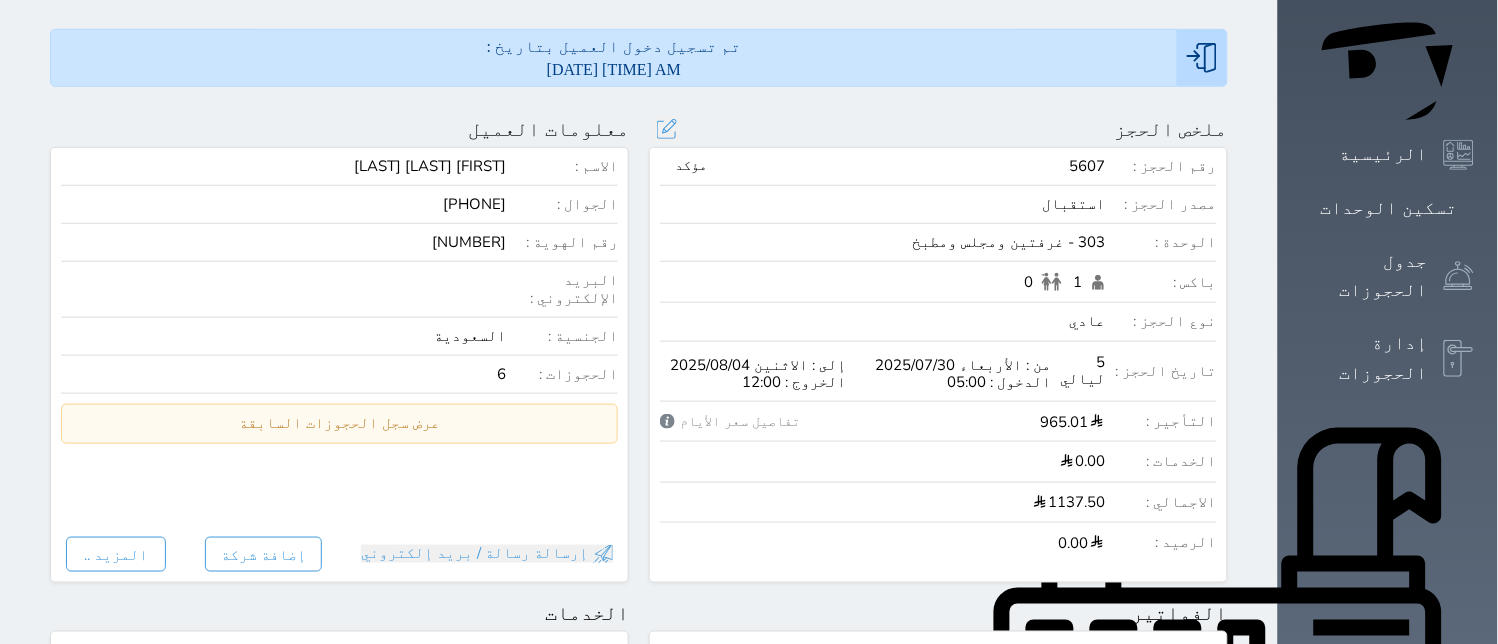 scroll, scrollTop: 0, scrollLeft: 0, axis: both 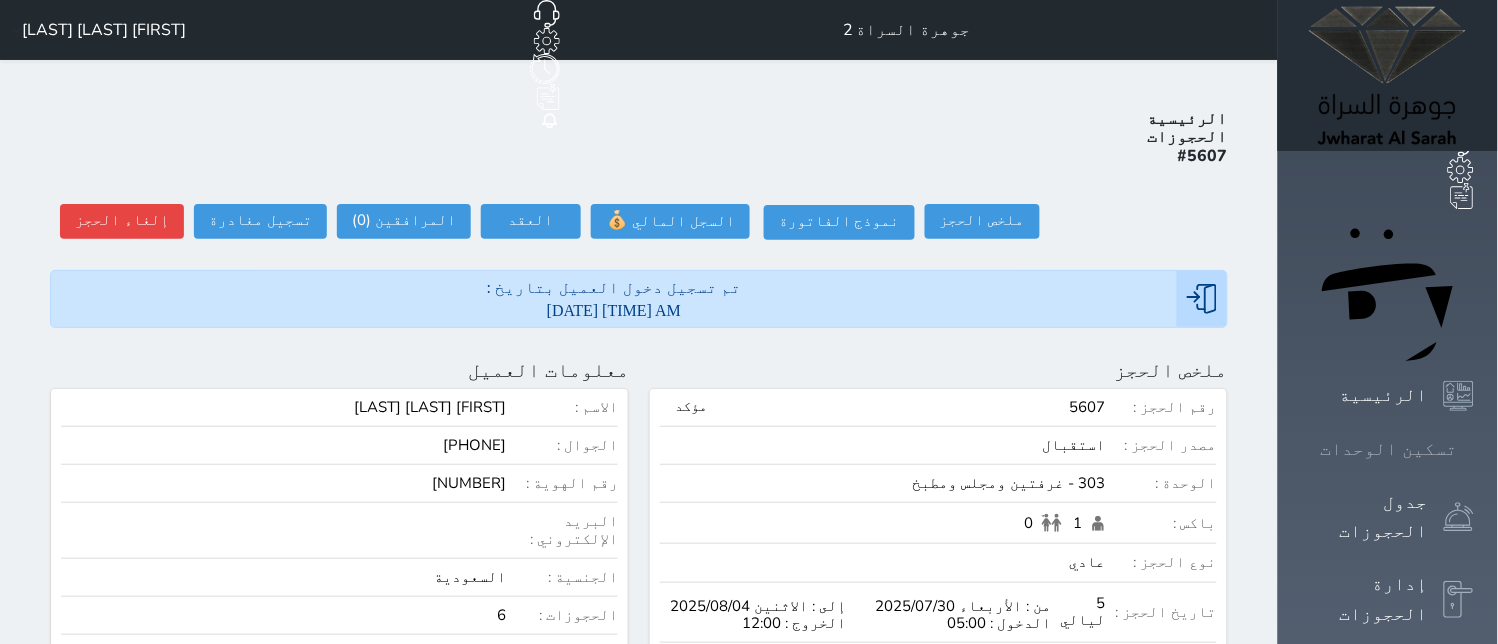 click 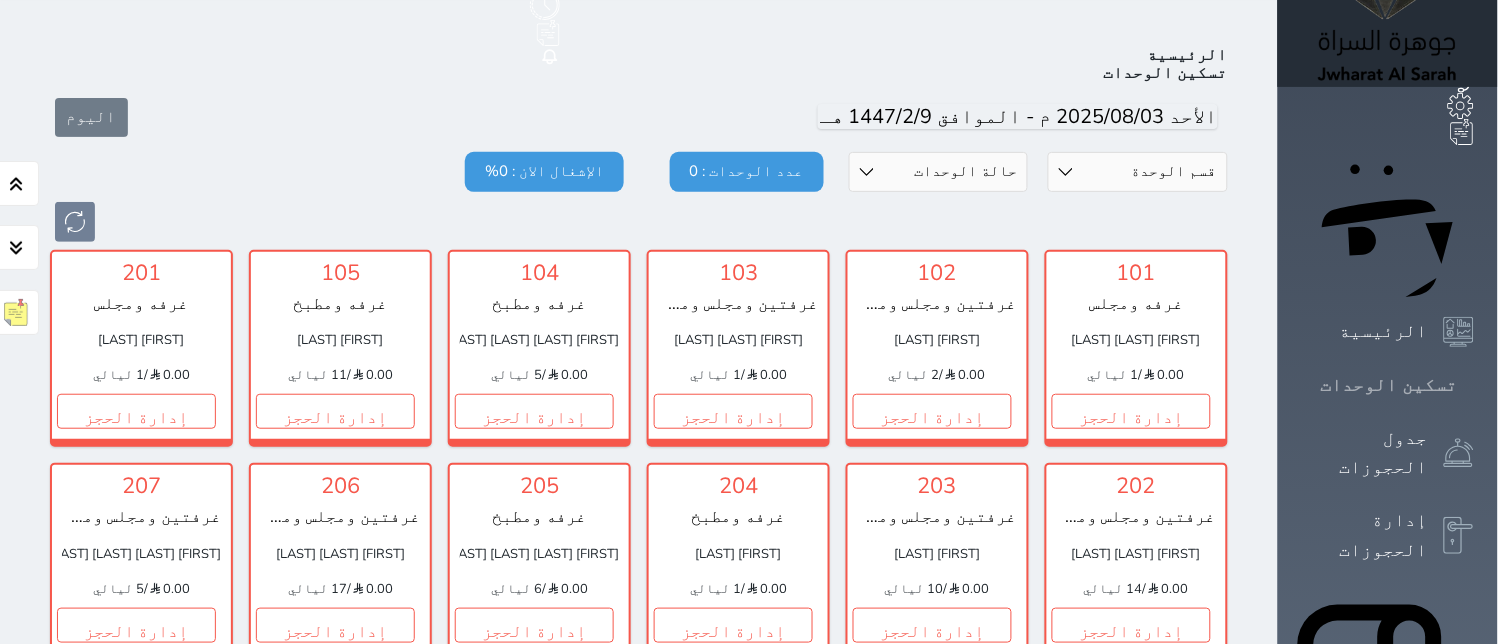 scroll, scrollTop: 77, scrollLeft: 0, axis: vertical 